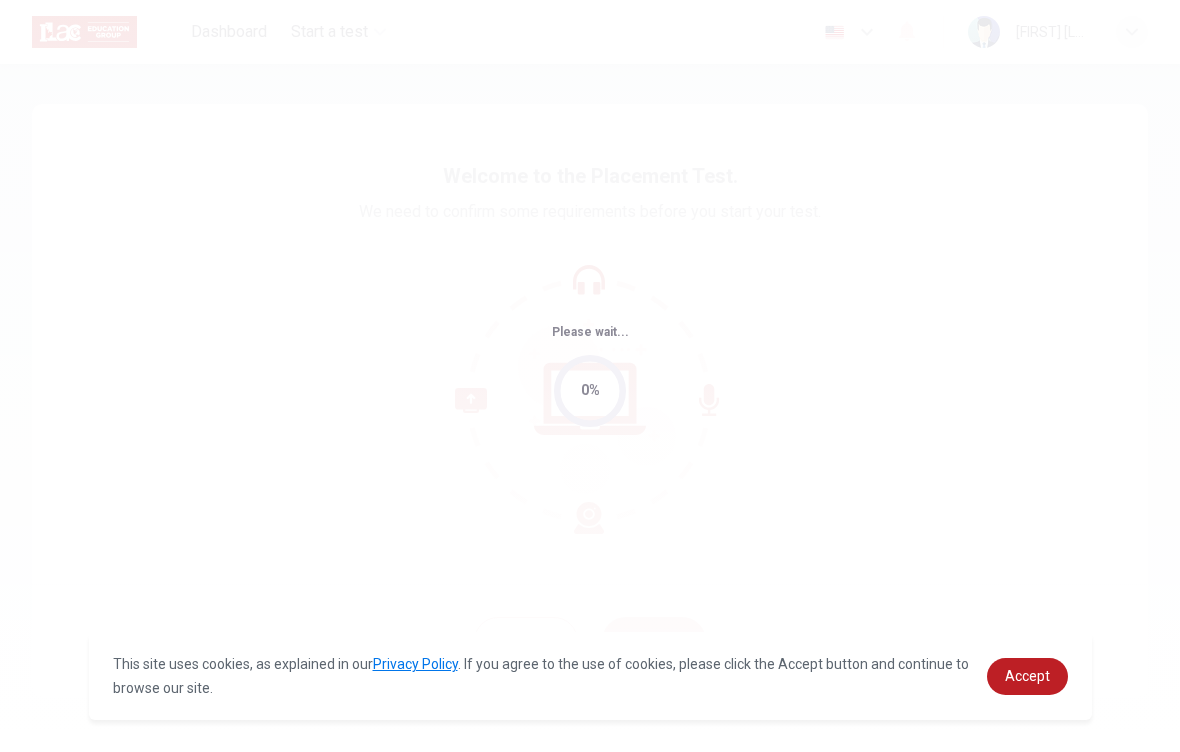 scroll, scrollTop: 0, scrollLeft: 0, axis: both 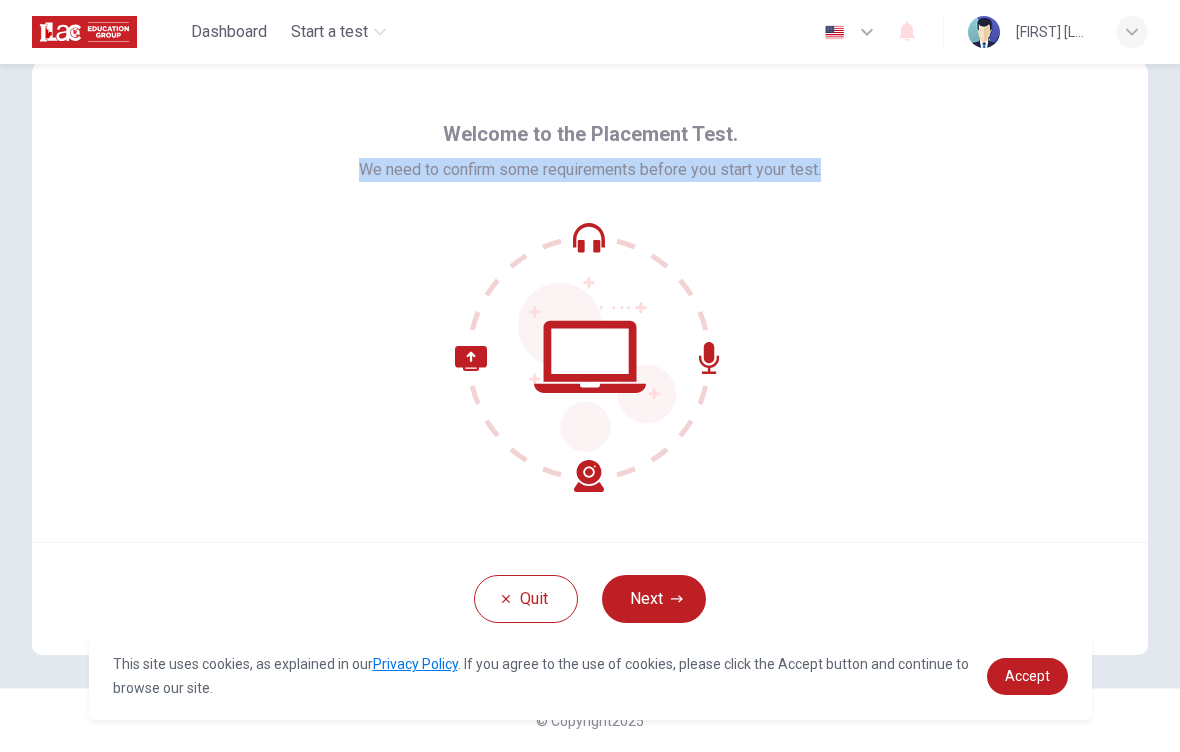 click 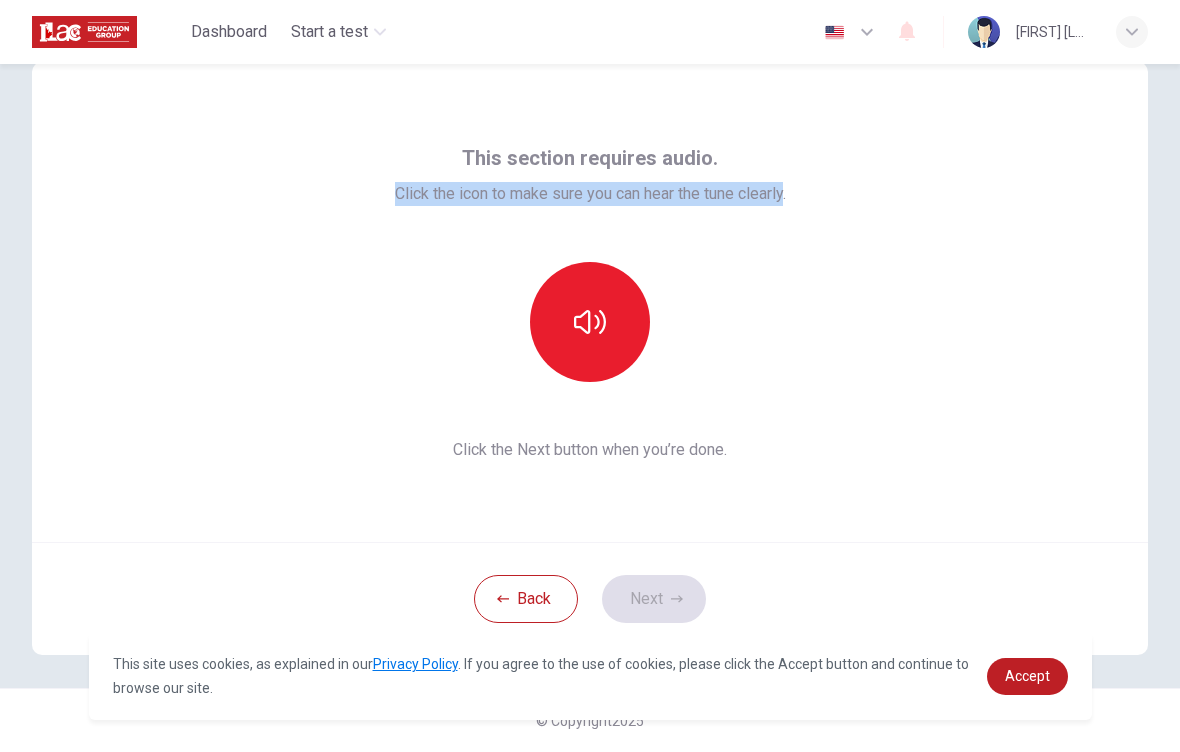 click on "This section requires audio. Click the icon to make sure you can hear the tune clearly. Click the Next button when you’re done." at bounding box center (590, 302) 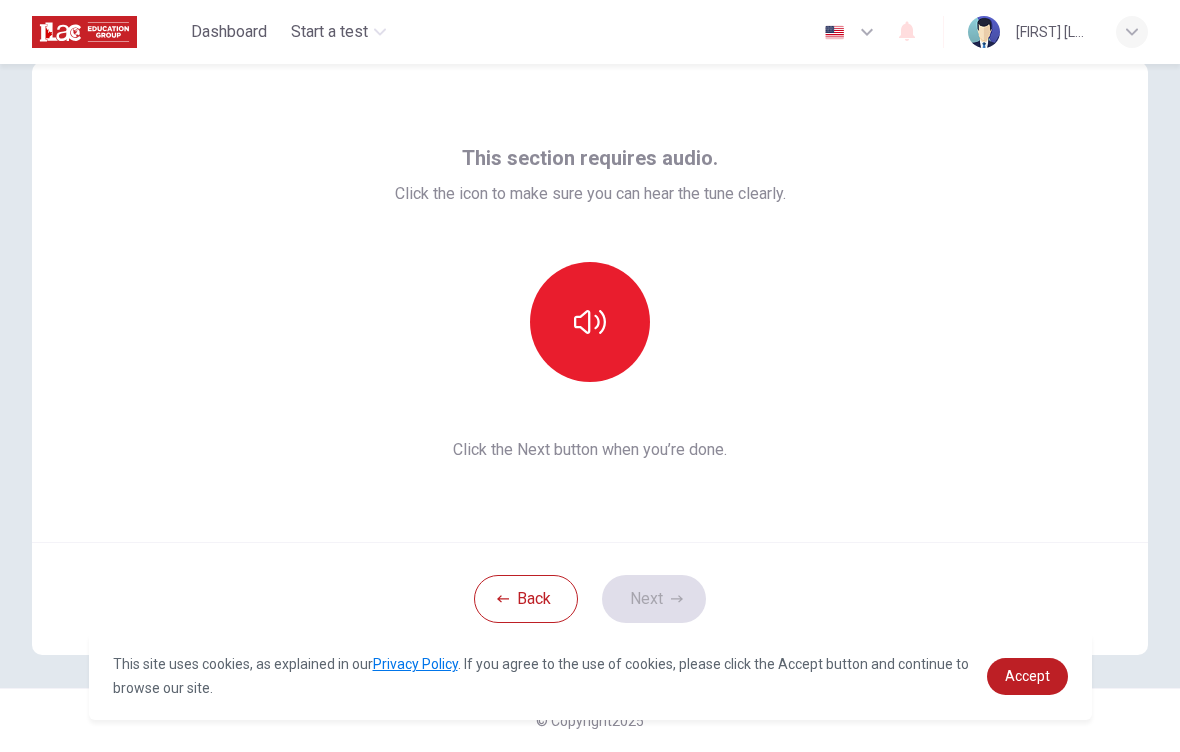 click at bounding box center (590, 322) 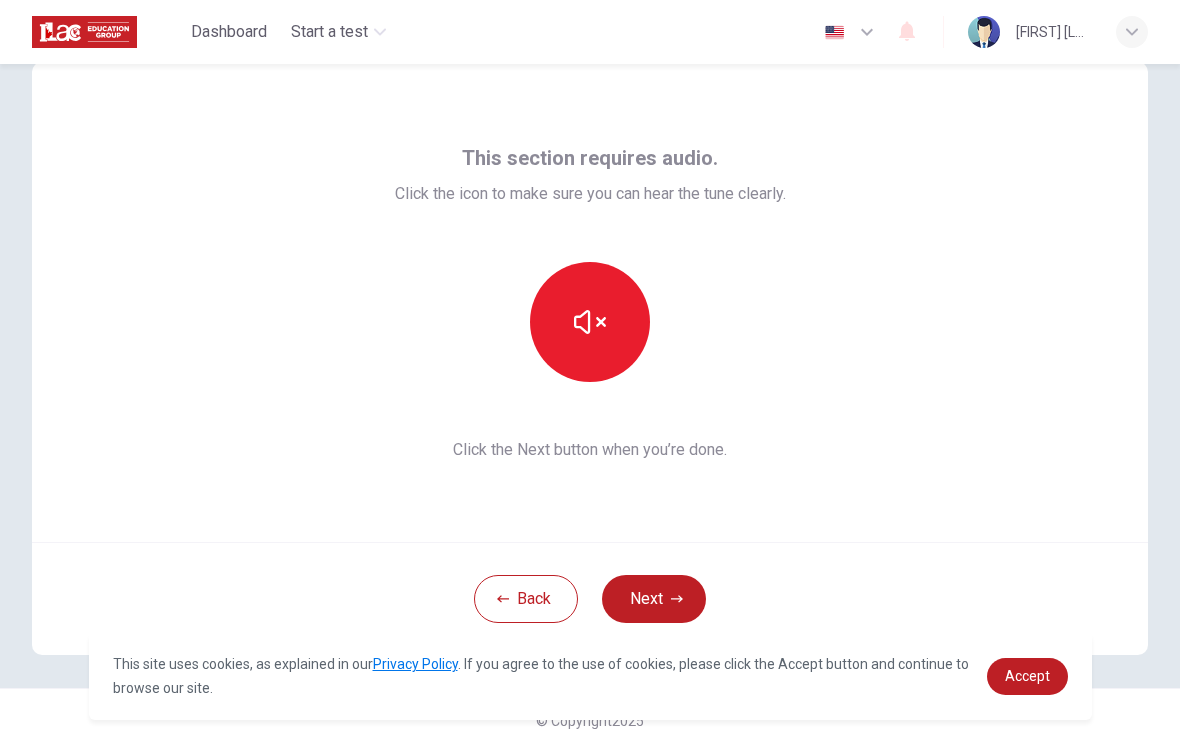 click on "Next" at bounding box center (654, 599) 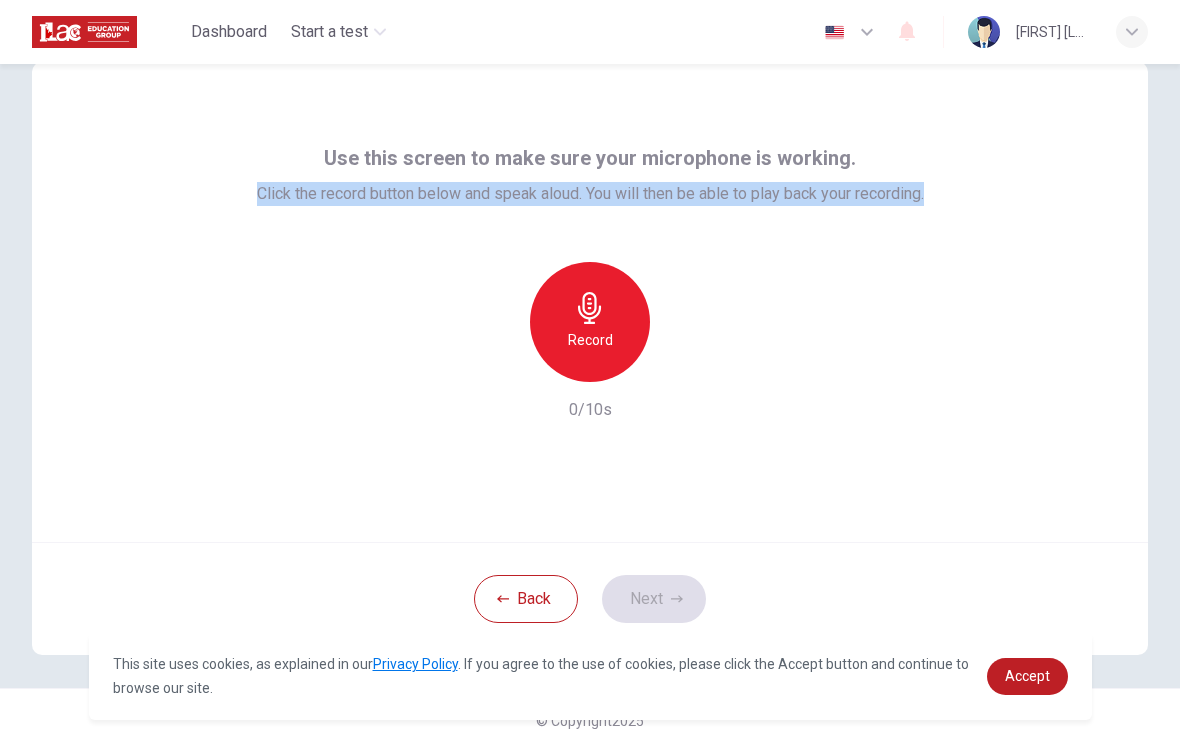 click on "Use this screen to make sure your microphone is working." at bounding box center [590, 158] 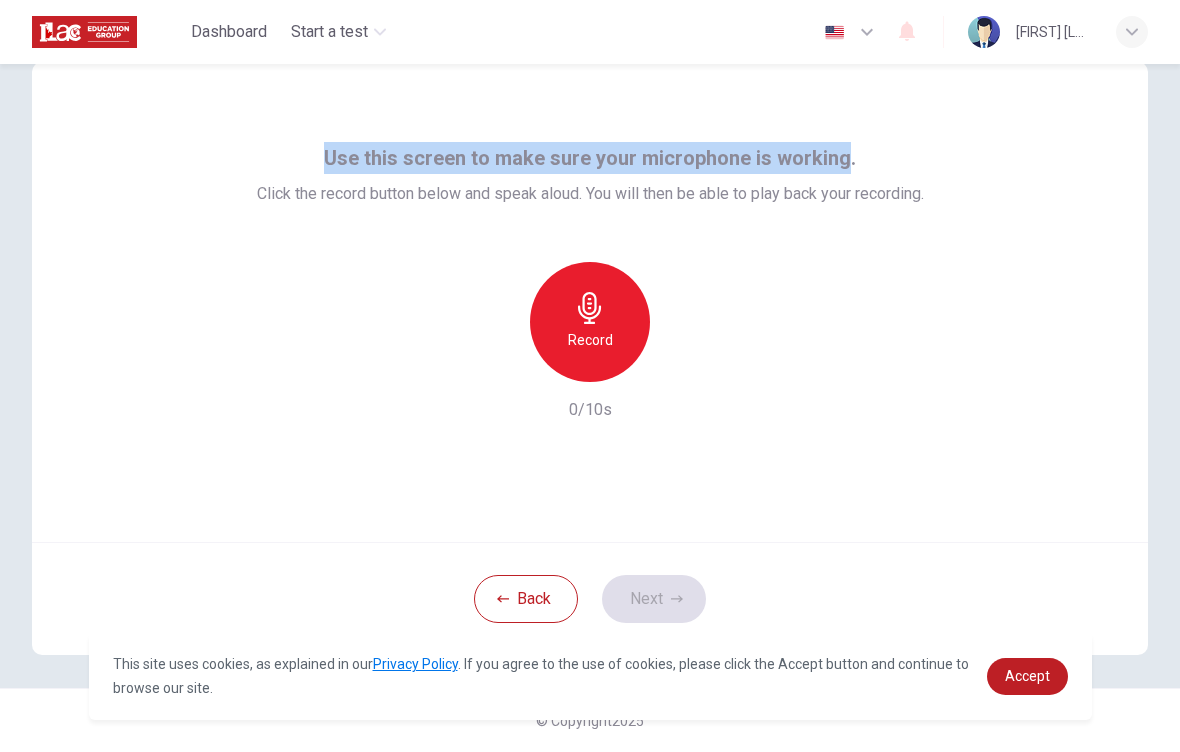 click on "Record" at bounding box center [590, 322] 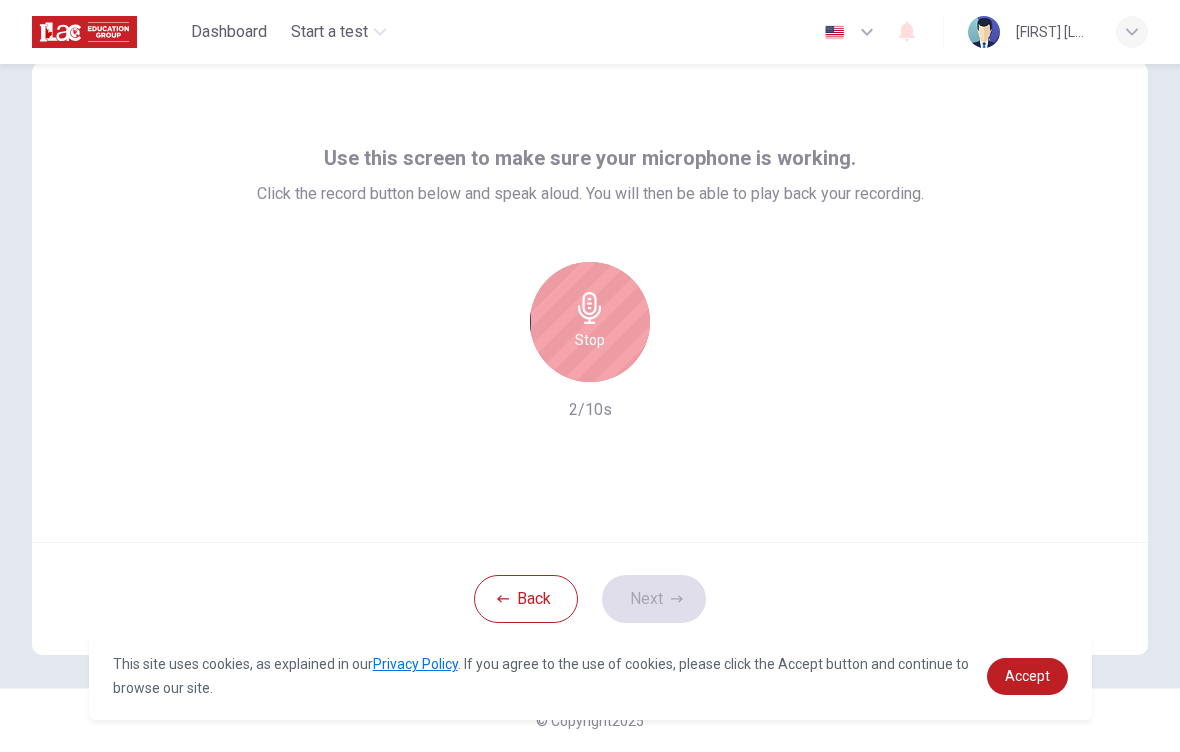 click on "Stop" at bounding box center (590, 322) 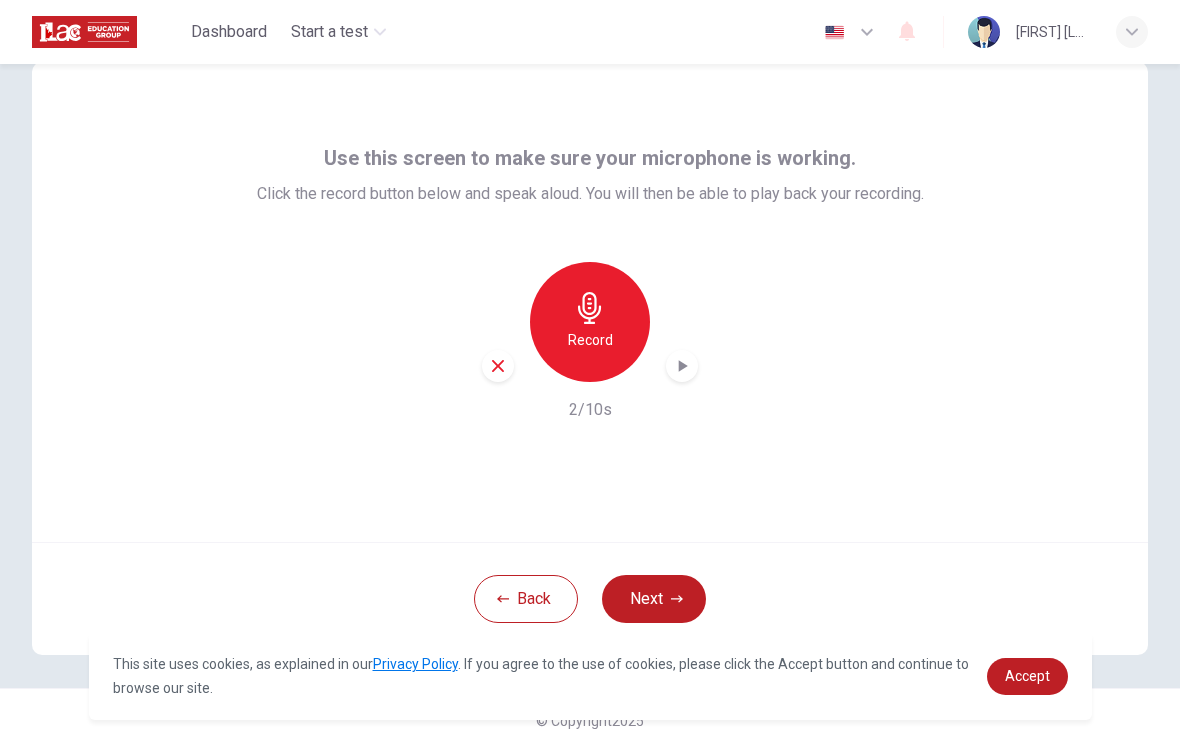click 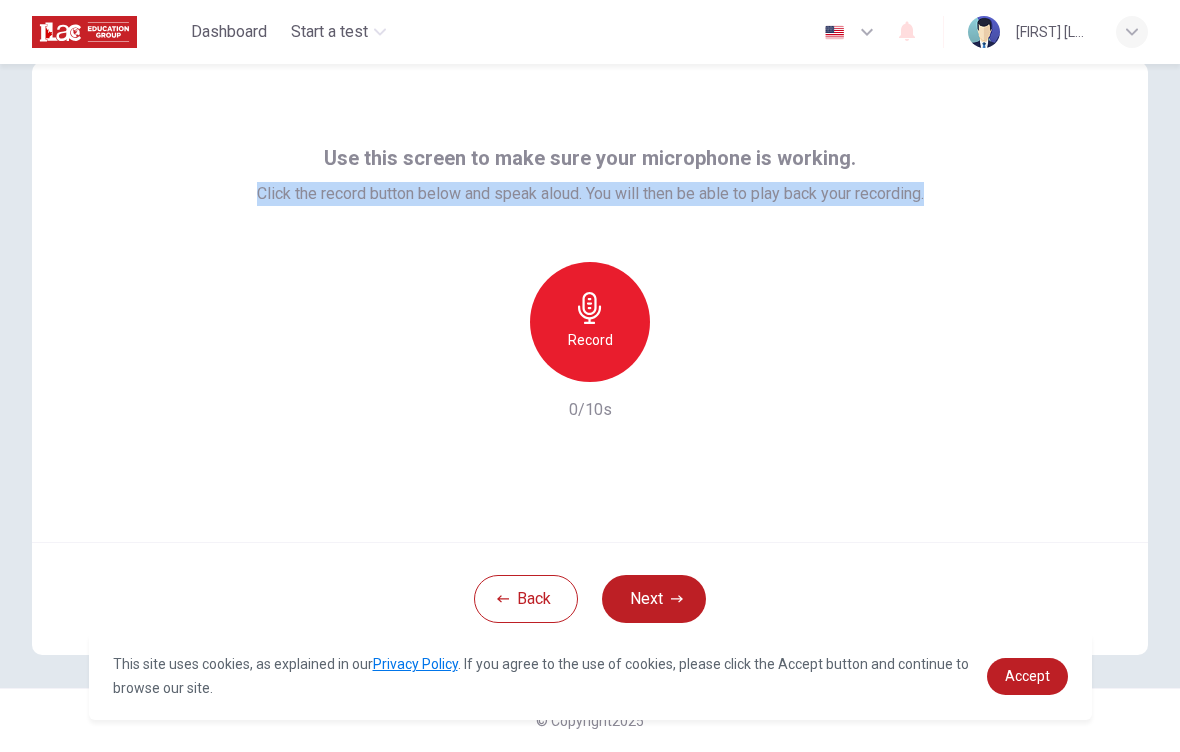 scroll, scrollTop: 42, scrollLeft: 0, axis: vertical 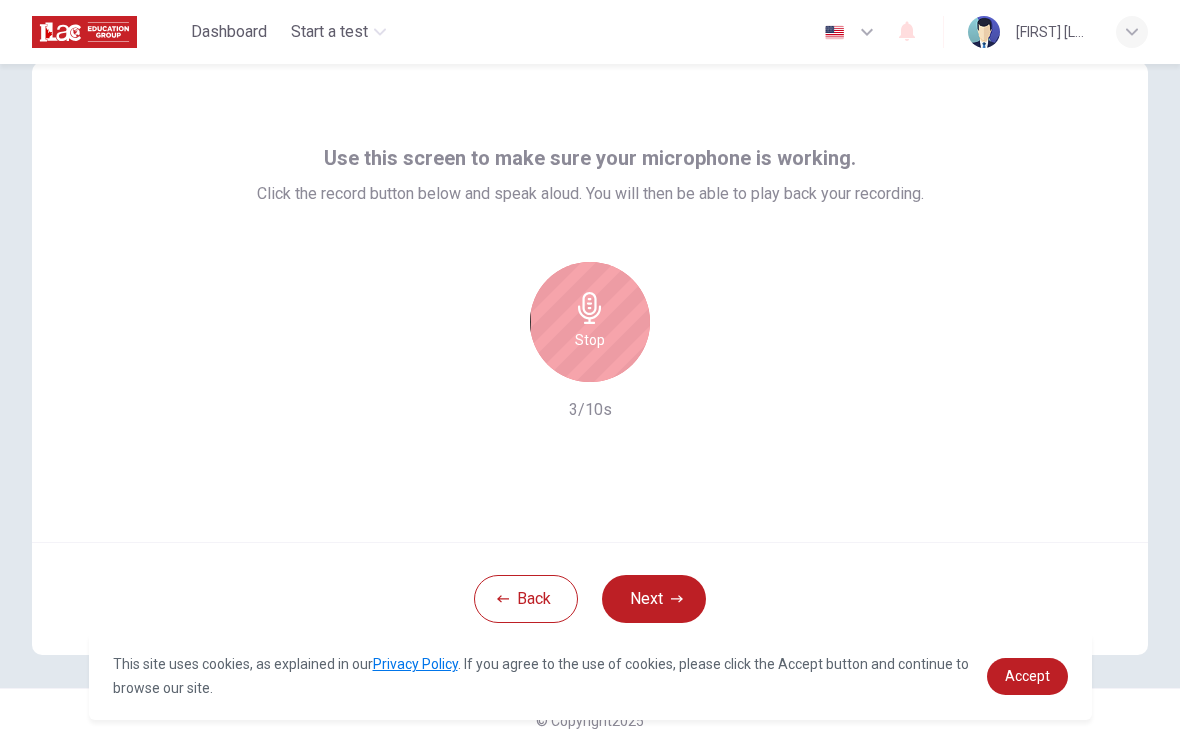 click on "Stop" at bounding box center (590, 322) 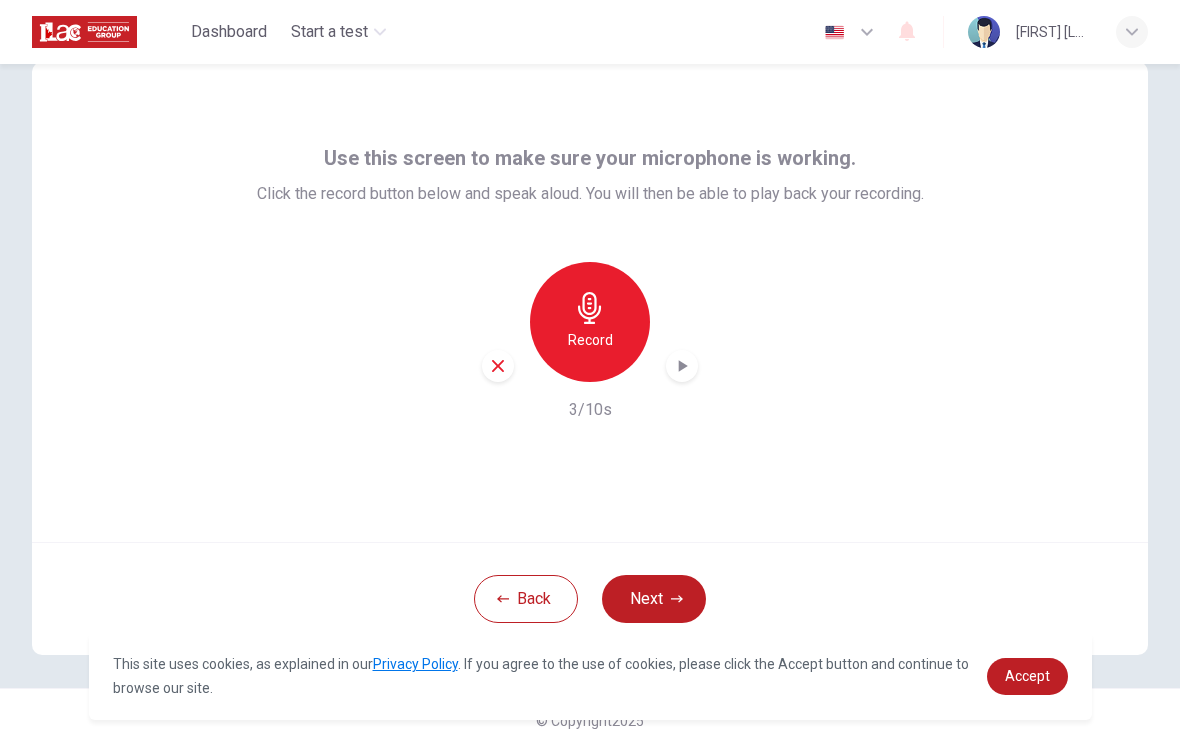click at bounding box center [682, 366] 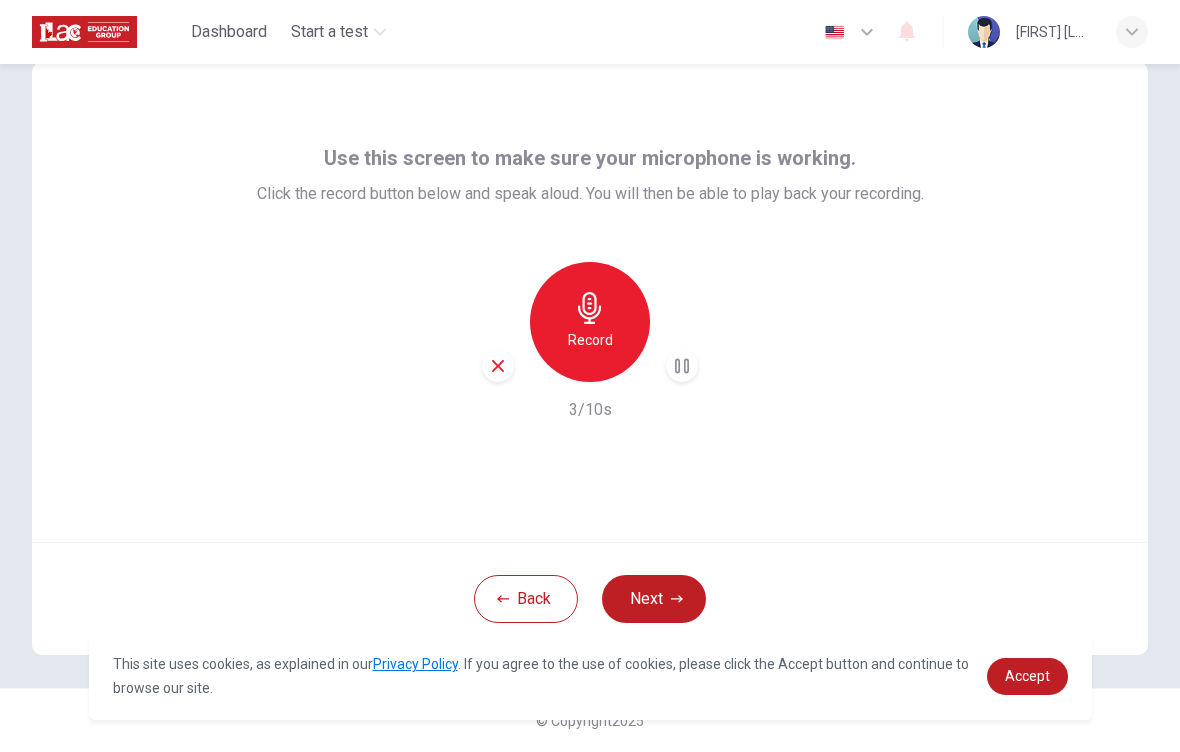 click on "Next" at bounding box center [654, 599] 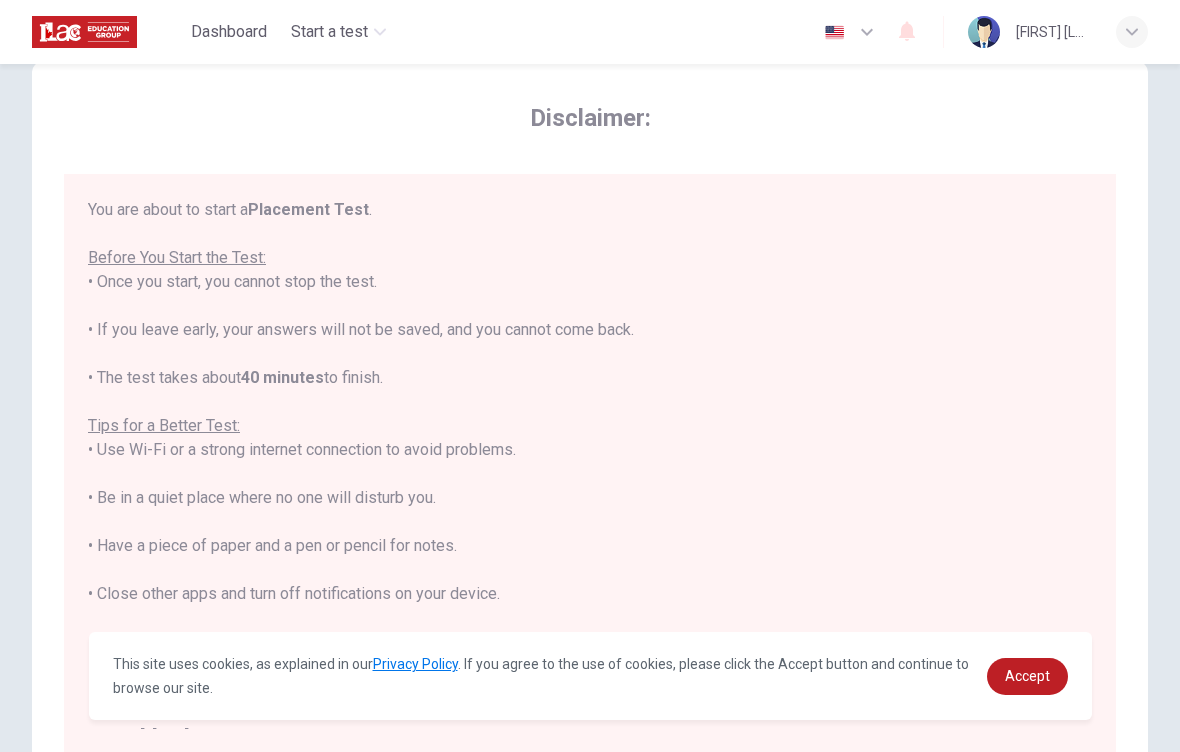 scroll, scrollTop: 0, scrollLeft: 0, axis: both 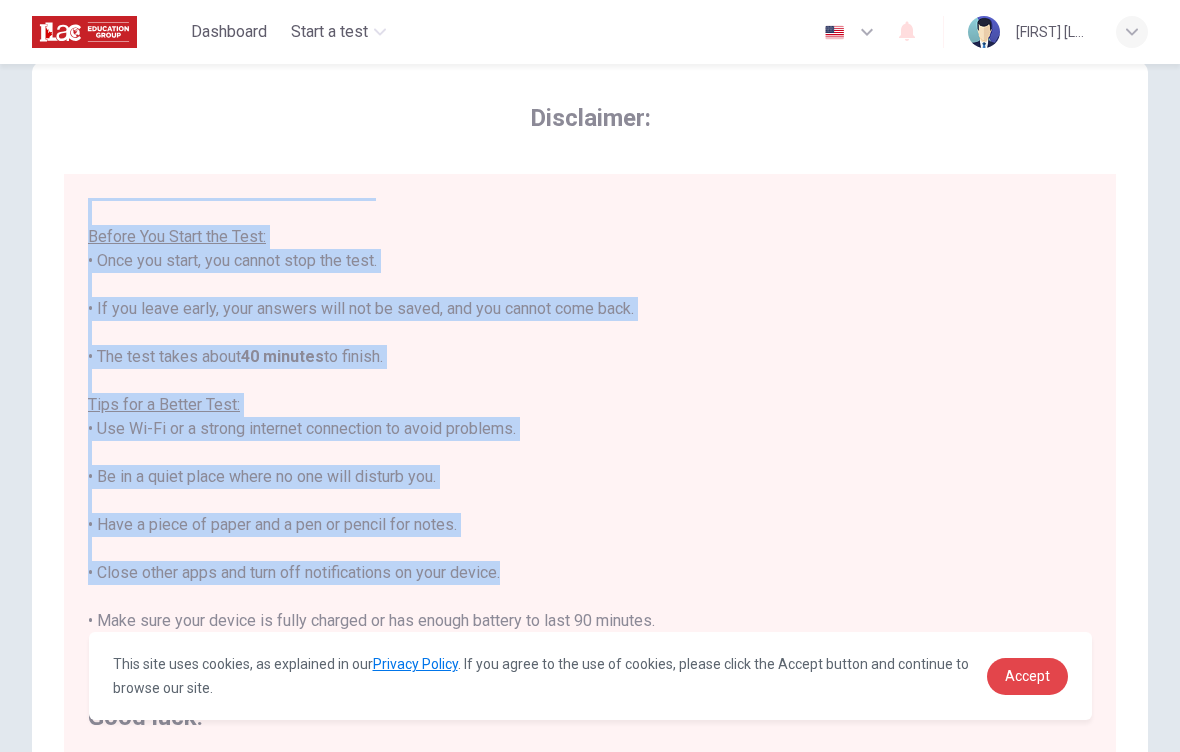 click on "Accept" at bounding box center (1027, 676) 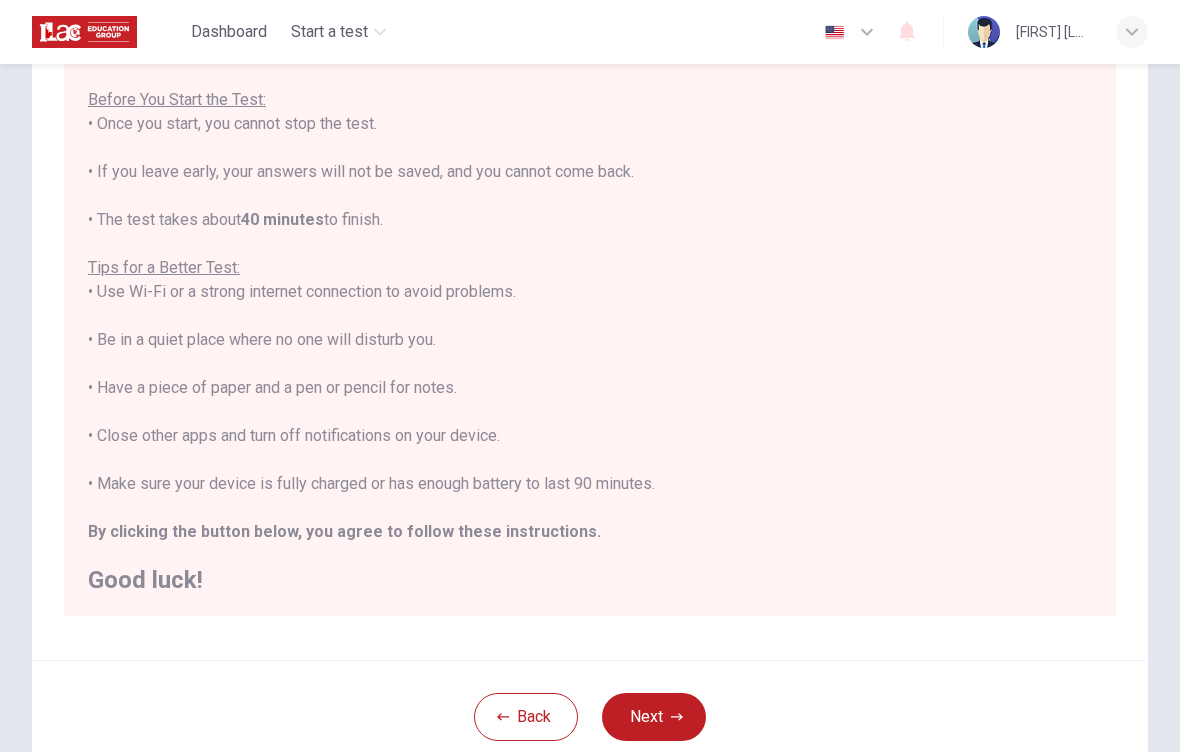 scroll, scrollTop: 180, scrollLeft: 0, axis: vertical 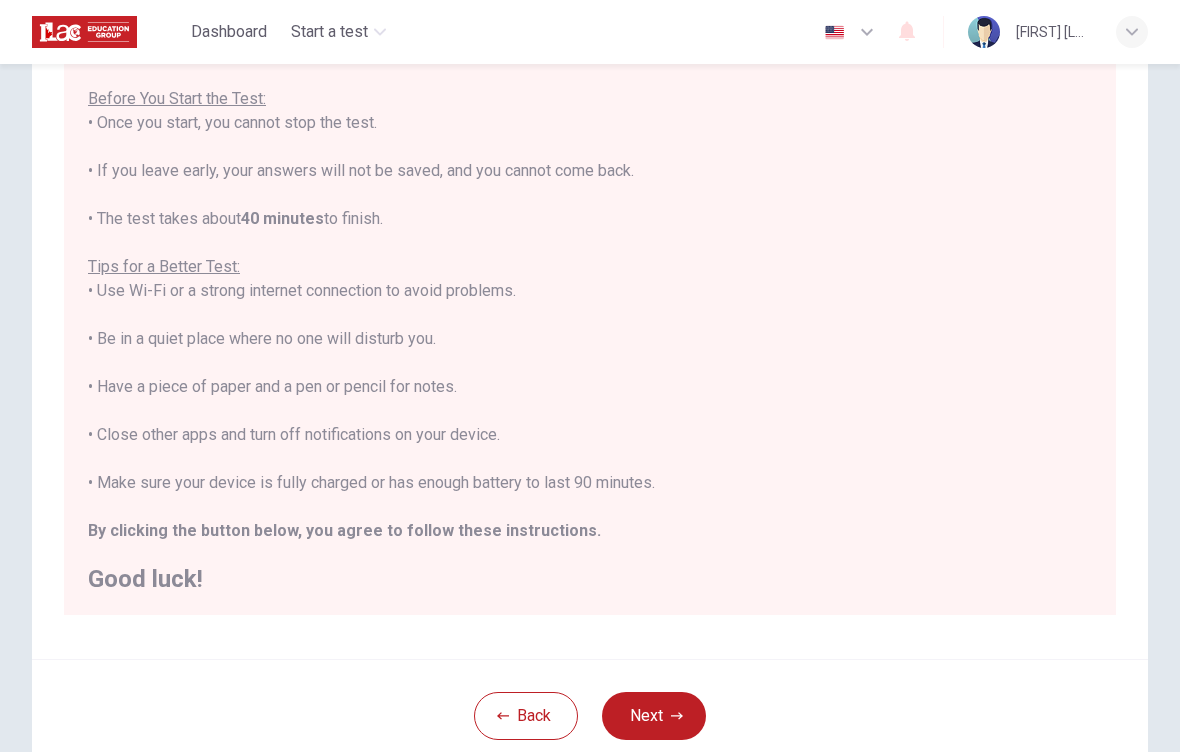 click on "Tips for a Better Test:" at bounding box center [164, 266] 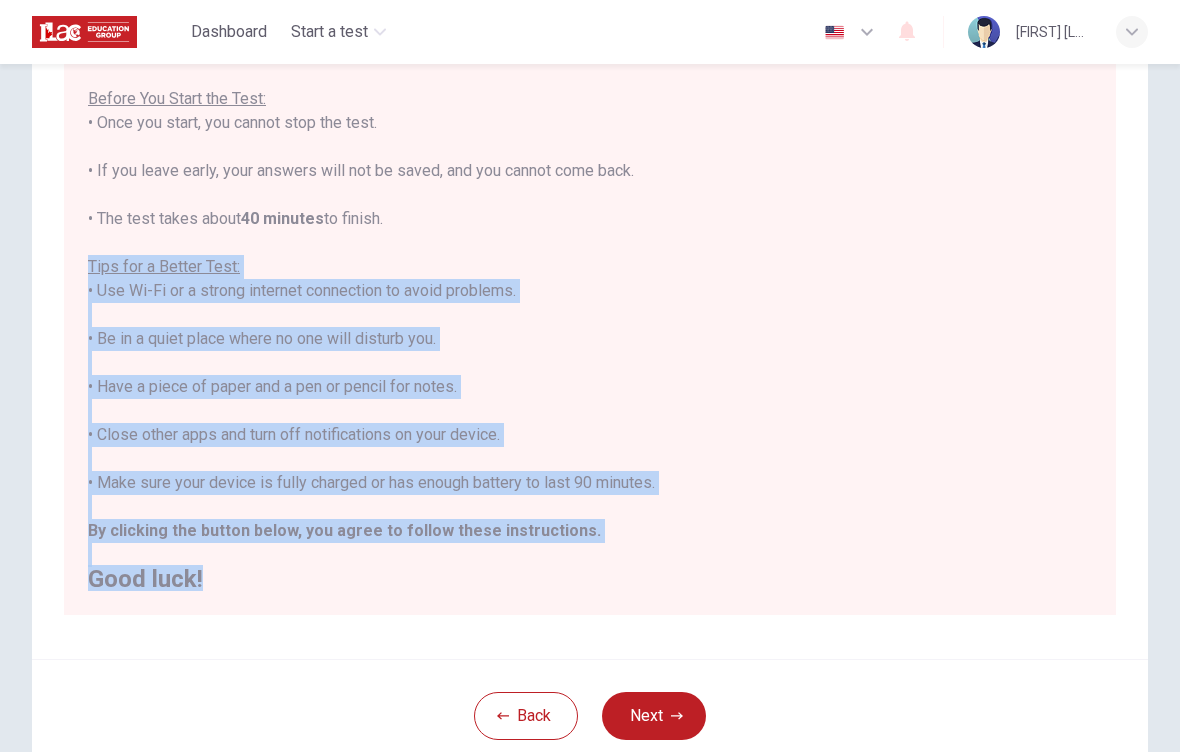 click on "Disclaimer: You are about to start a  Placement Test .
Before You Start the Test:
• Once you start, you cannot stop the test.
• If you leave early, your answers will not be saved, and you cannot come back.
• The test takes about  40 minutes  to finish.
Tips for a Better Test:
• Use Wi-Fi or a strong internet connection to avoid problems.
• Be in a quiet place where no one will disturb you.
• Have a piece of paper and a pen or pencil for notes.
• Close other apps and turn off notifications on your device.
• Make sure your device is fully charged or has enough battery to last 90 minutes.
By clicking the button below, you agree to follow these instructions.
Good luck!" at bounding box center (590, 291) 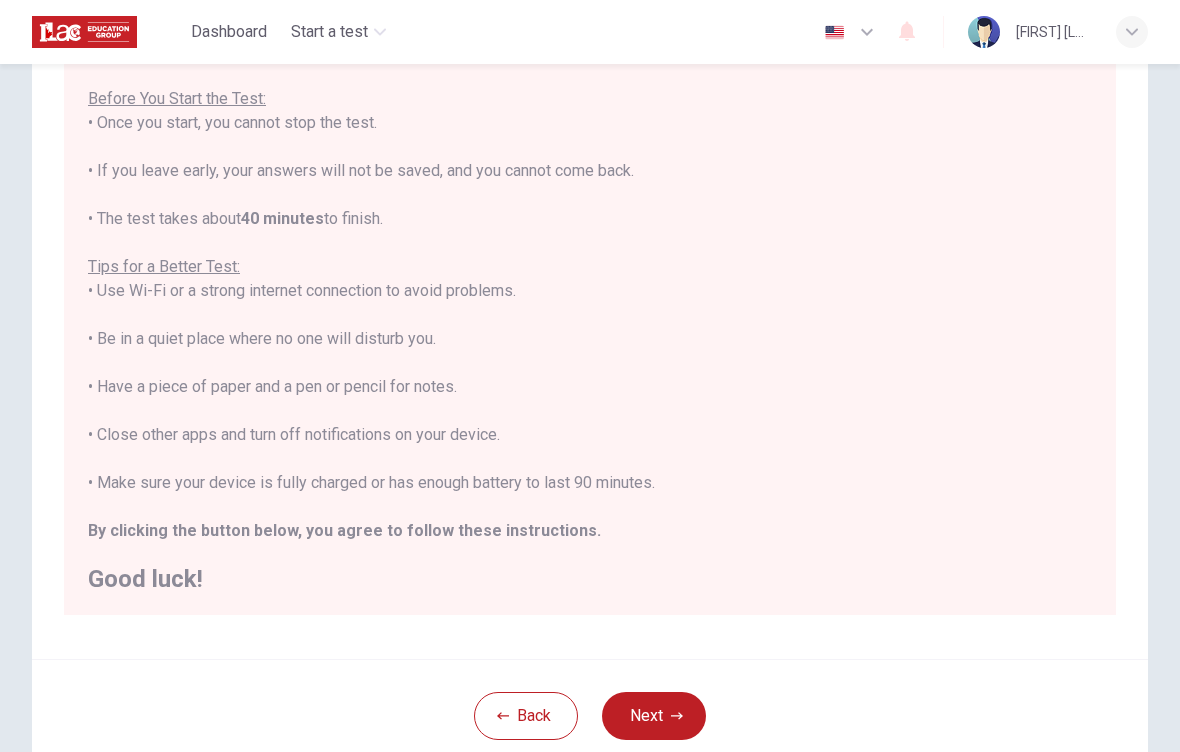 click at bounding box center [850, 32] 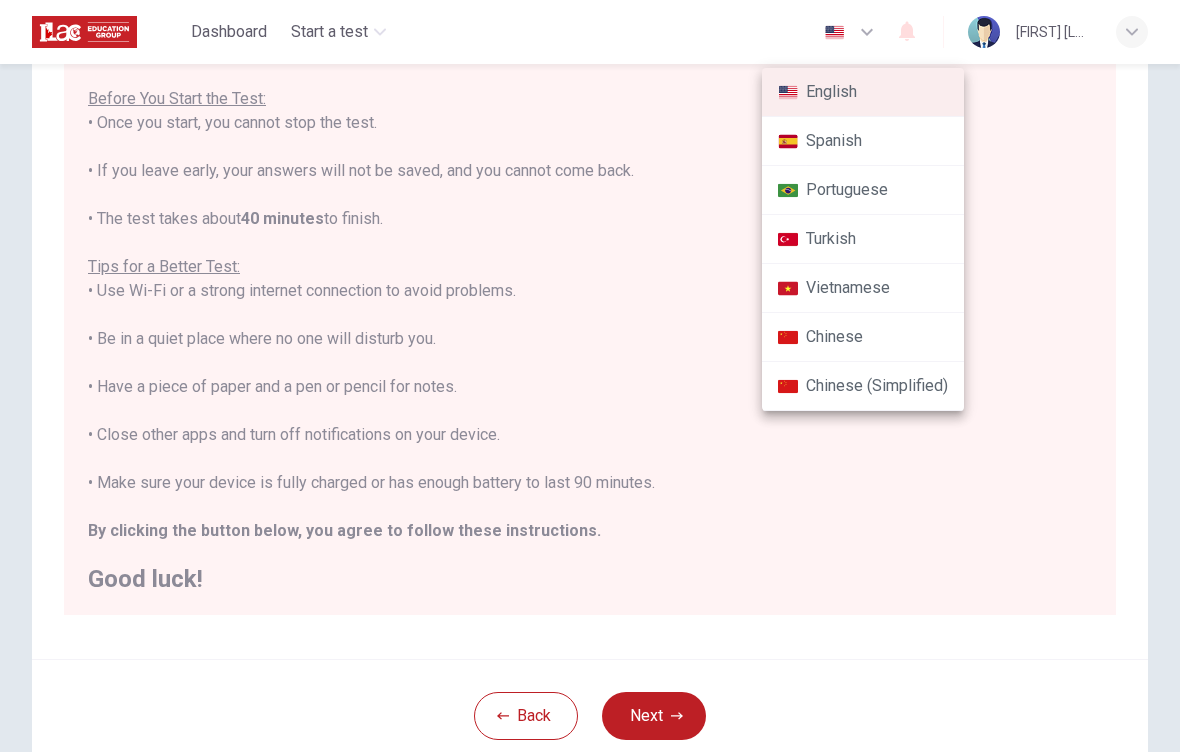click at bounding box center [590, 376] 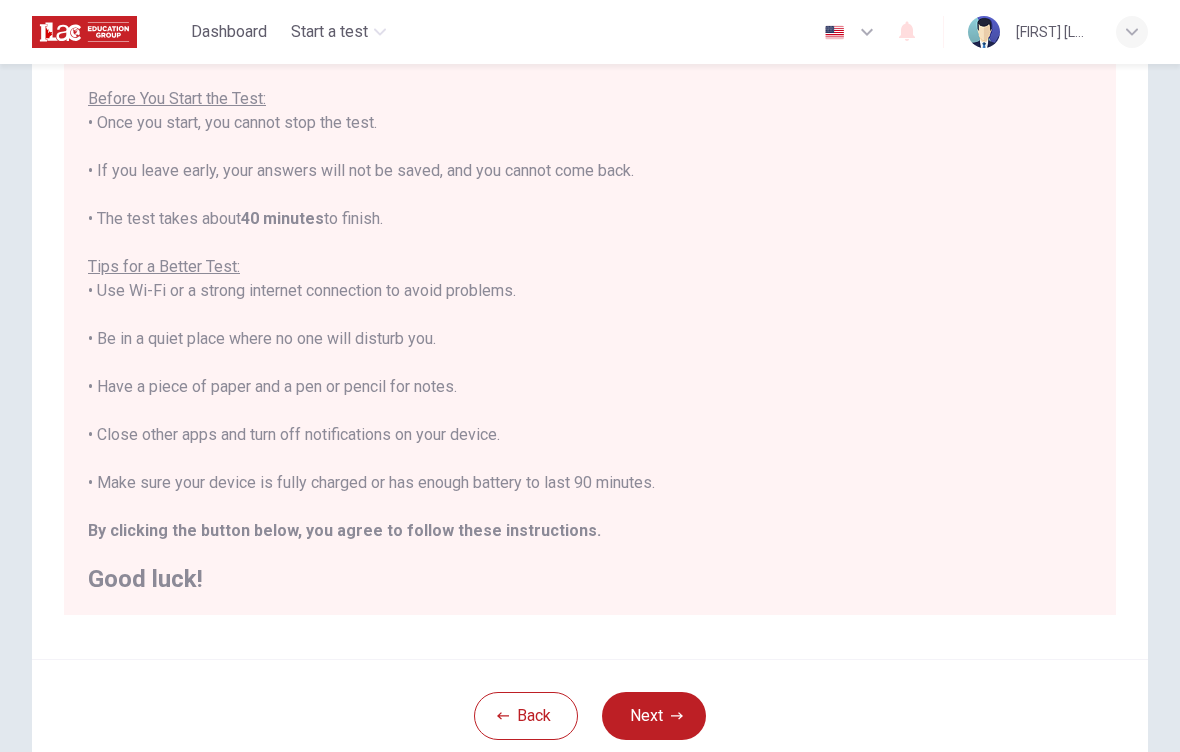 click on "Next" at bounding box center [654, 716] 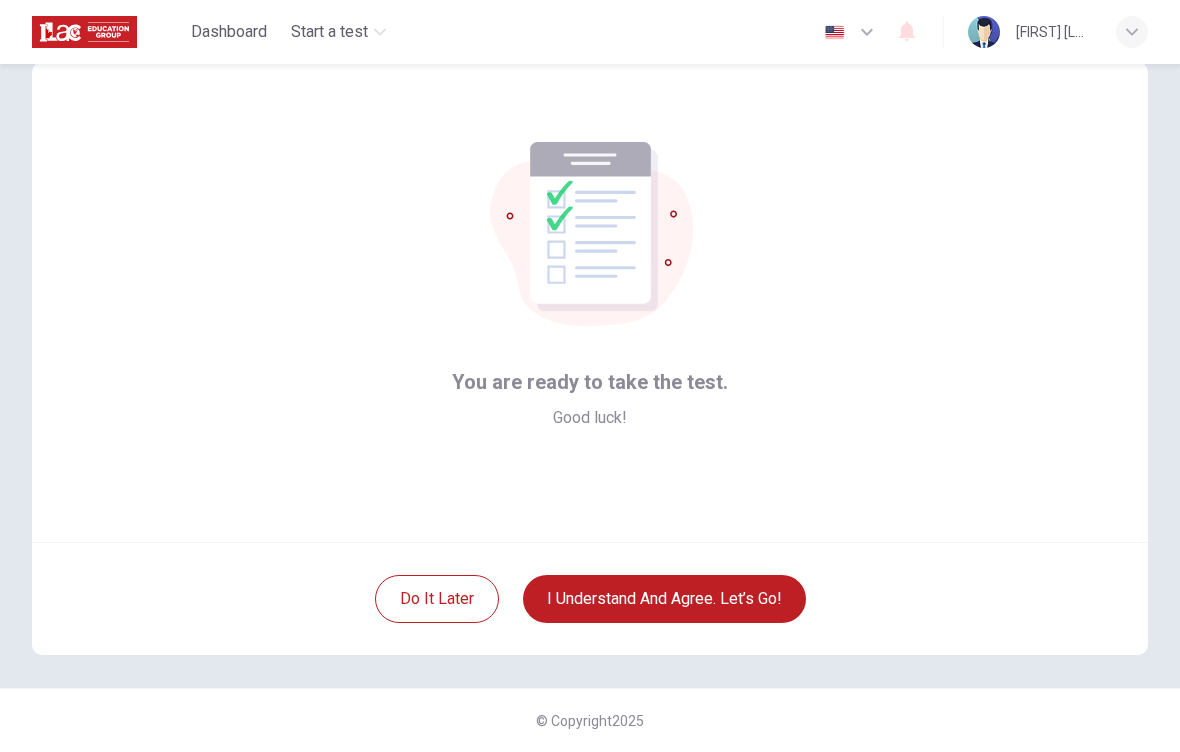 click on "I understand and agree. Let’s go!" at bounding box center (664, 599) 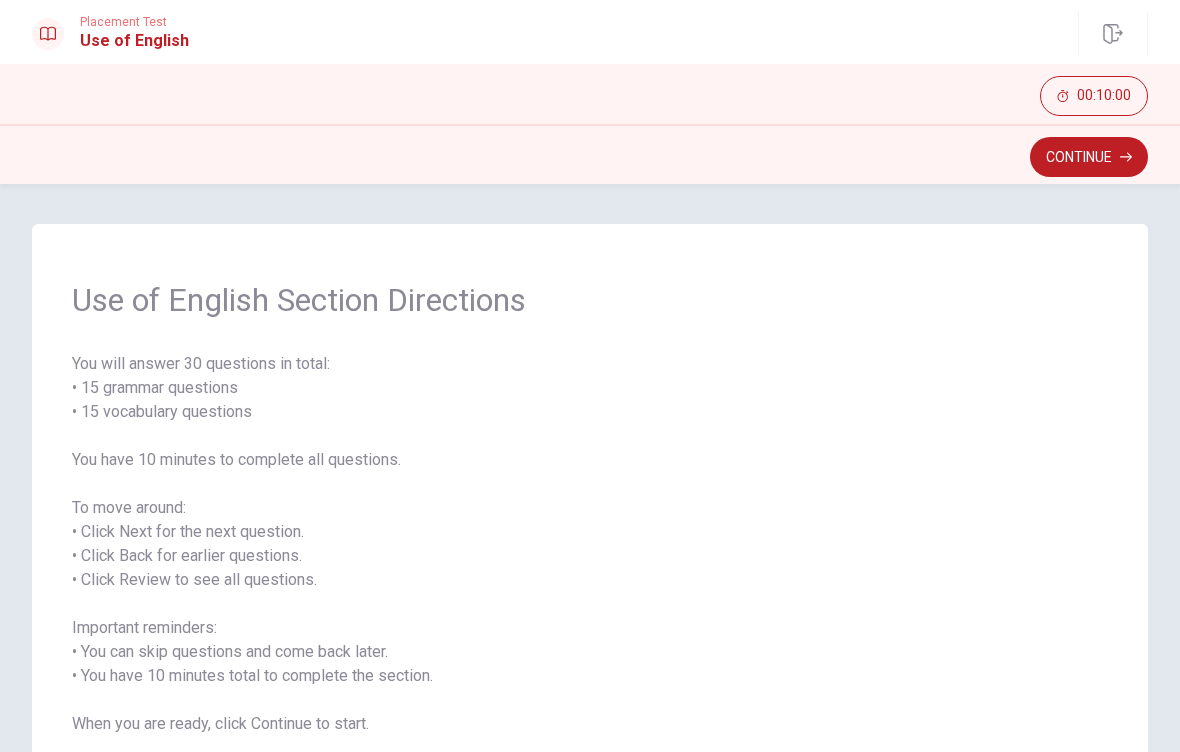 scroll, scrollTop: 0, scrollLeft: 0, axis: both 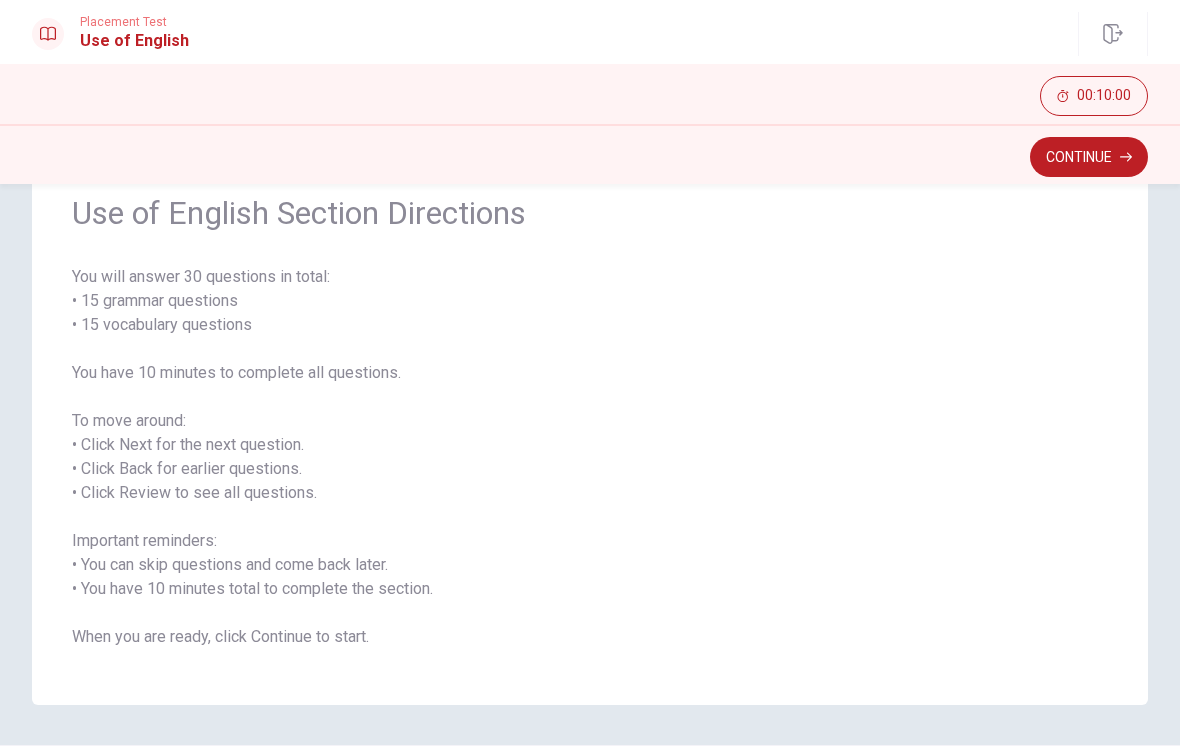 click on "You will answer 30 questions in total:
• 15 grammar questions
• 15 vocabulary questions
You have 10 minutes to complete all questions.
To move around:
• Click Next for the next question.
• Click Back for earlier questions.
• Click Review to see all questions.
Important reminders:
• You can skip questions and come back later.
• You have 10 minutes total to complete the section.
When you are ready, click Continue to start." at bounding box center [590, 457] 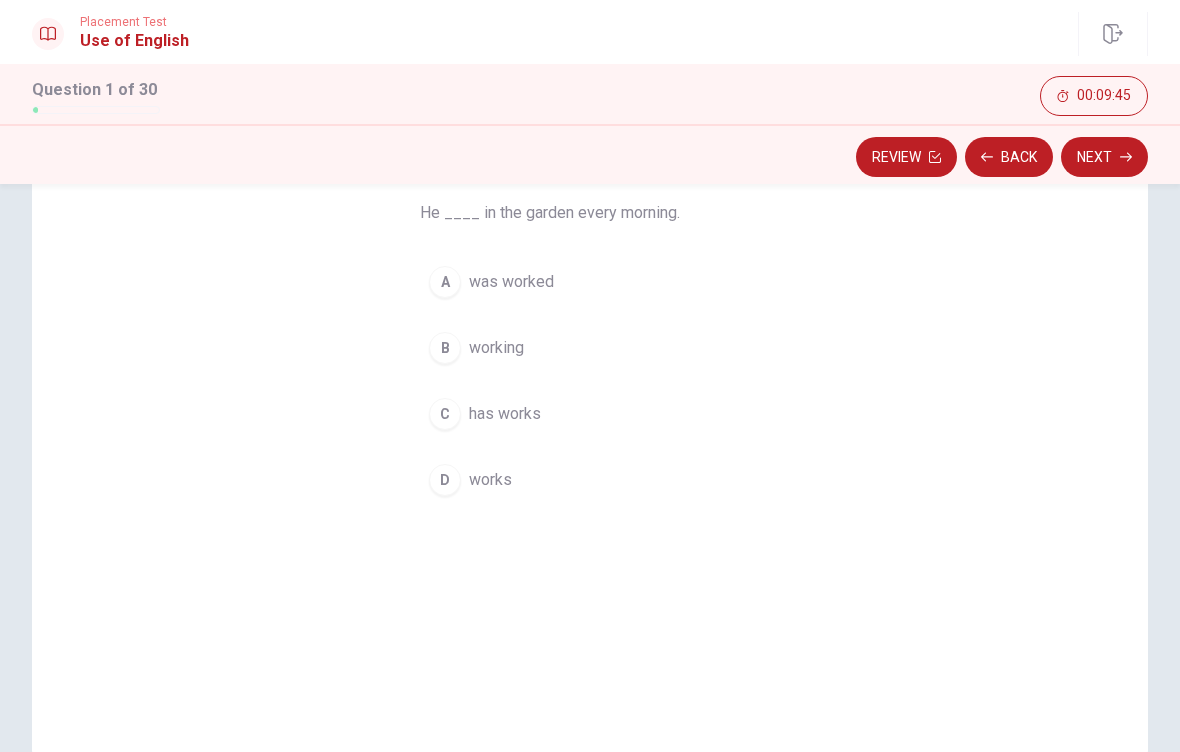 scroll, scrollTop: 144, scrollLeft: 0, axis: vertical 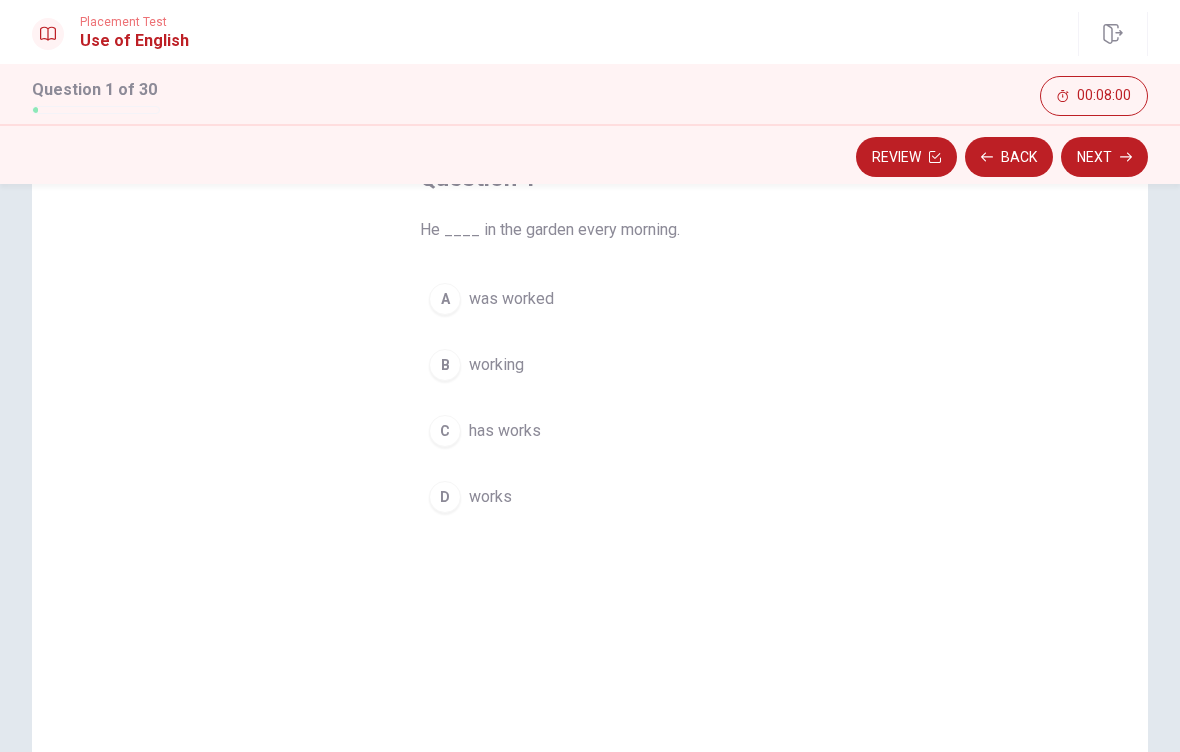 click on "has works" at bounding box center [505, 431] 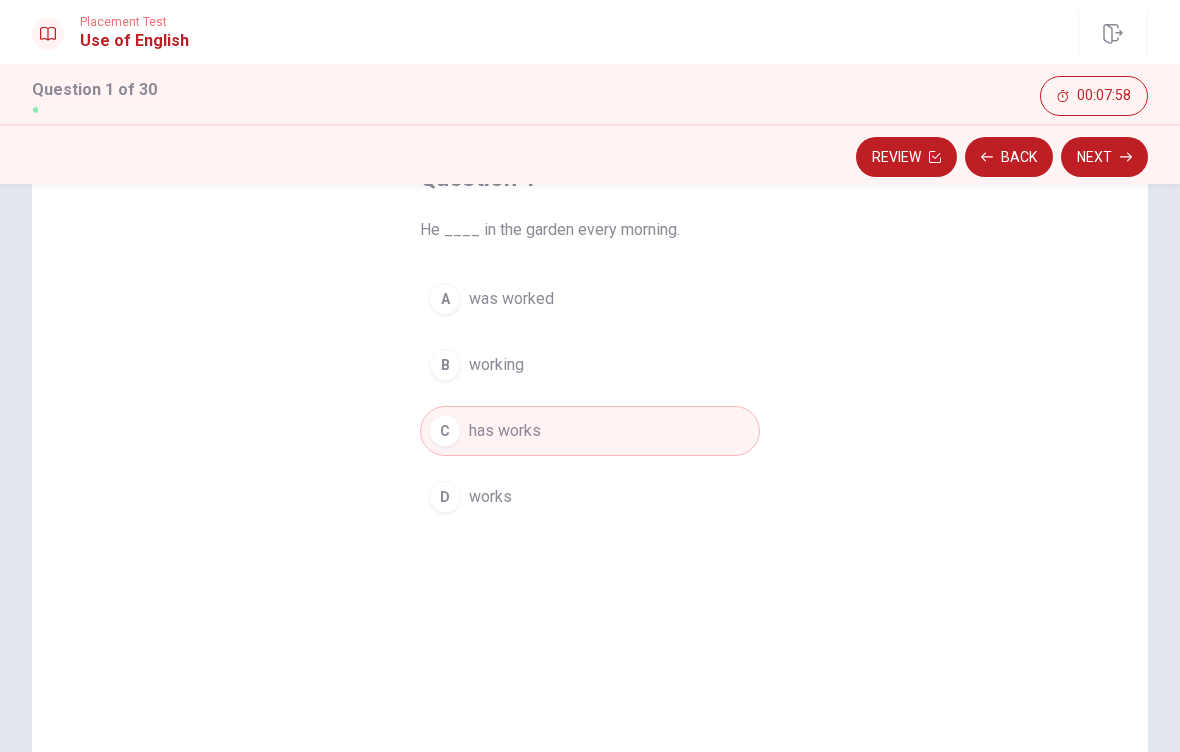 click on "Next" at bounding box center [1104, 157] 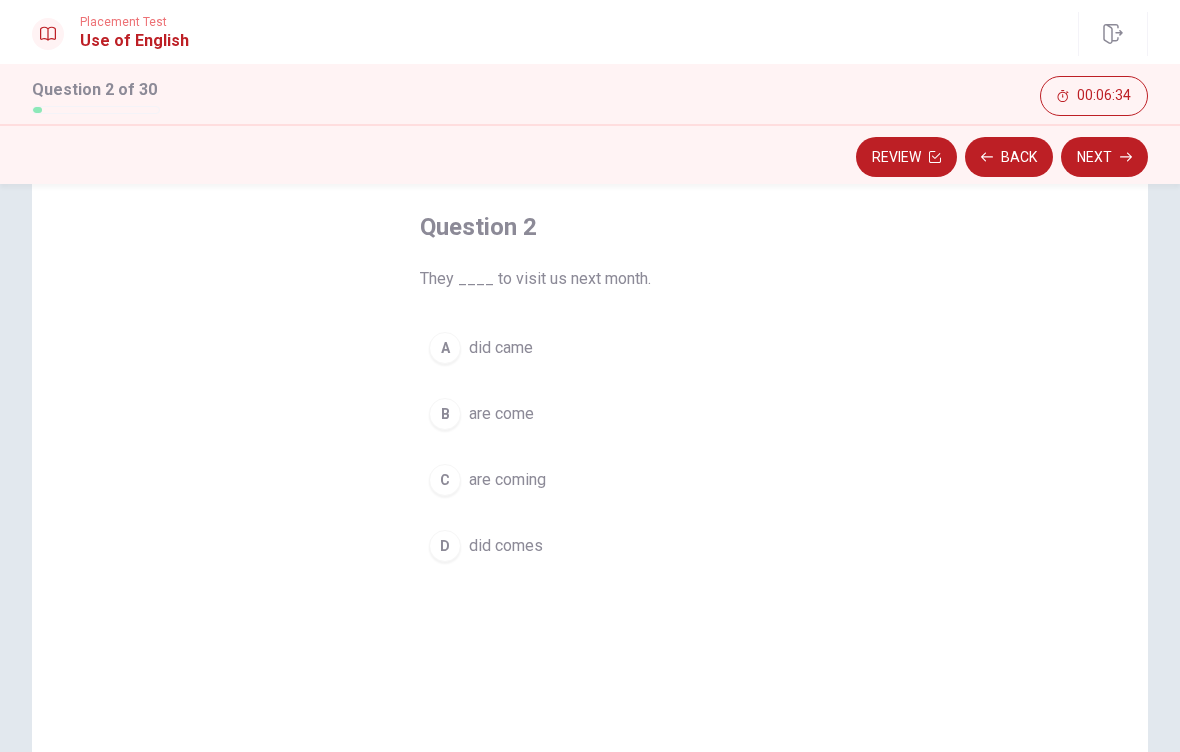 scroll, scrollTop: 98, scrollLeft: 0, axis: vertical 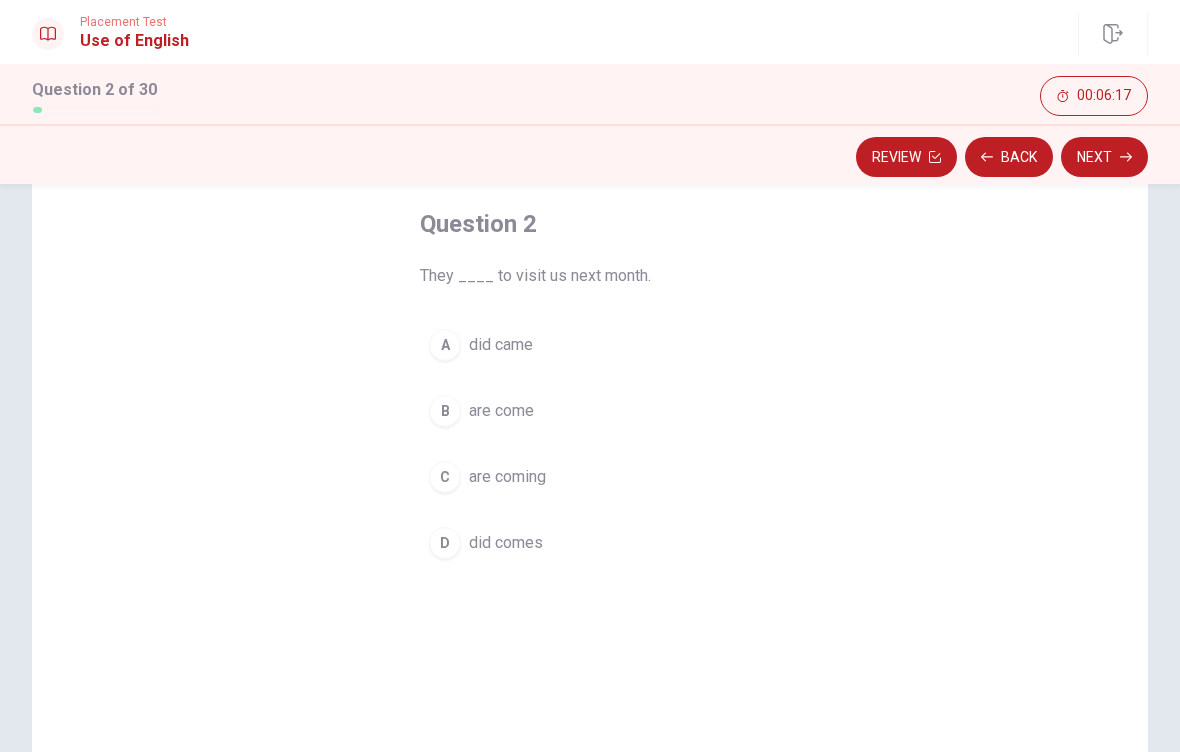 click on "C are coming" at bounding box center (590, 477) 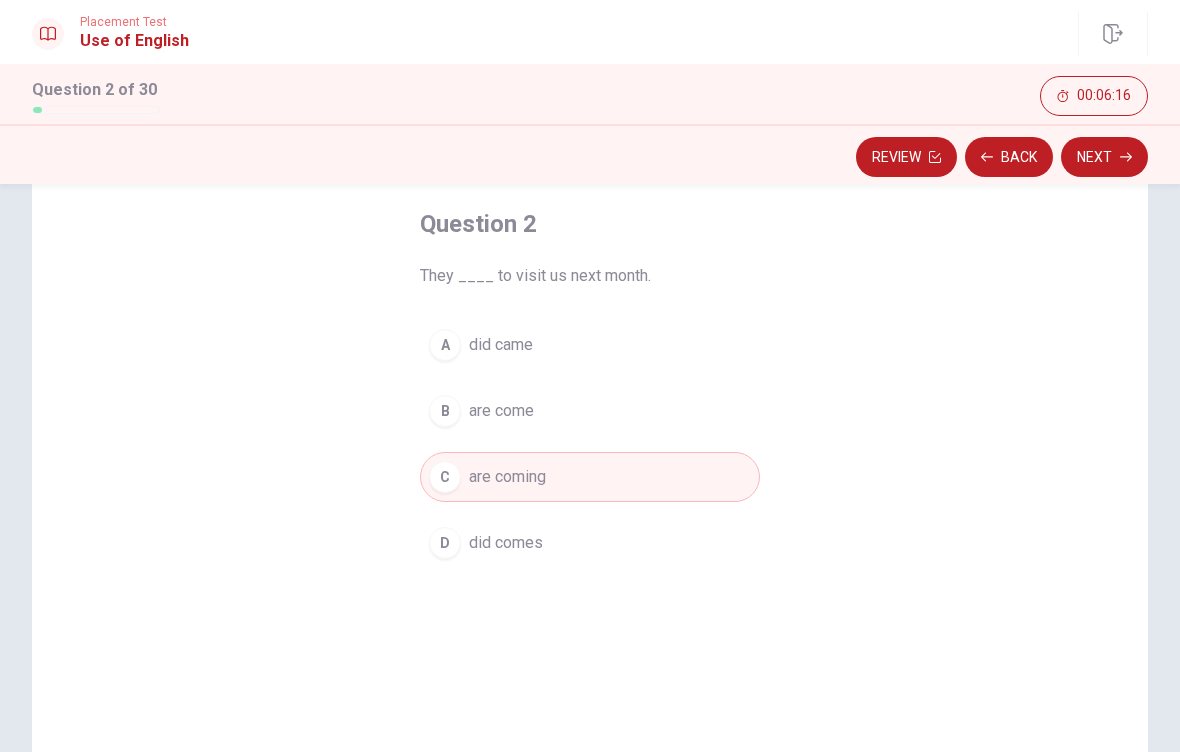 click on "Next" at bounding box center [1104, 157] 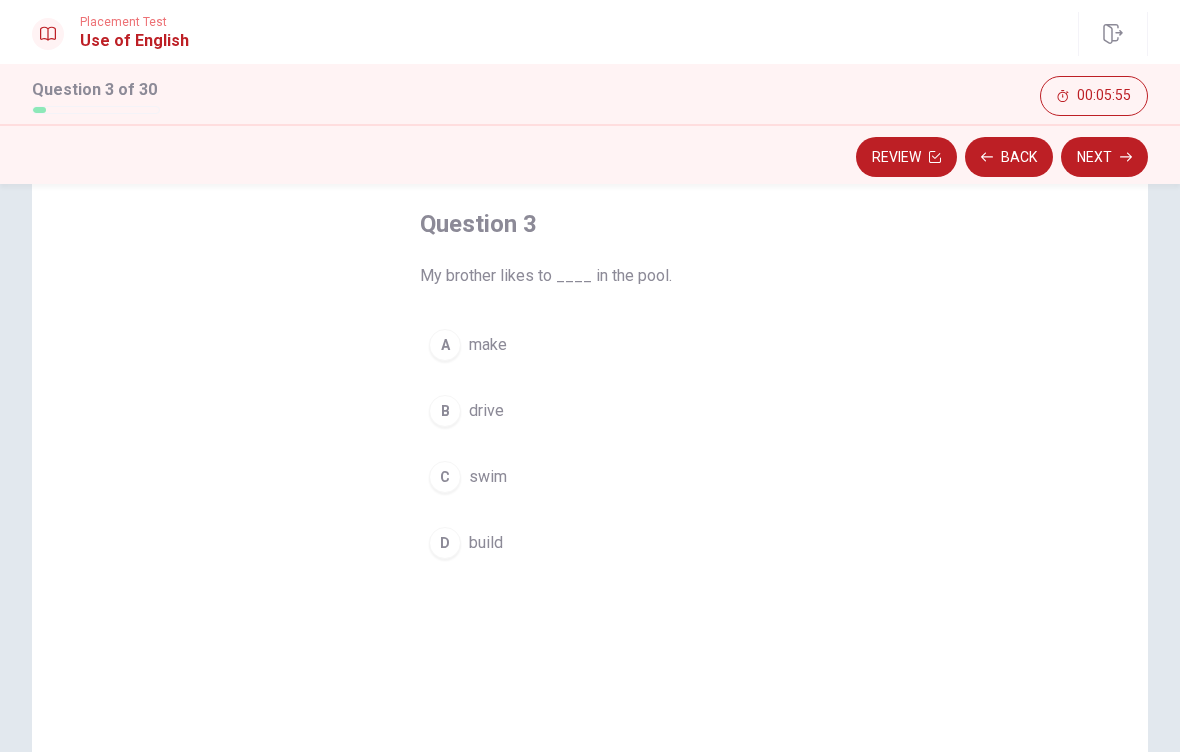 click on "C" at bounding box center (445, 477) 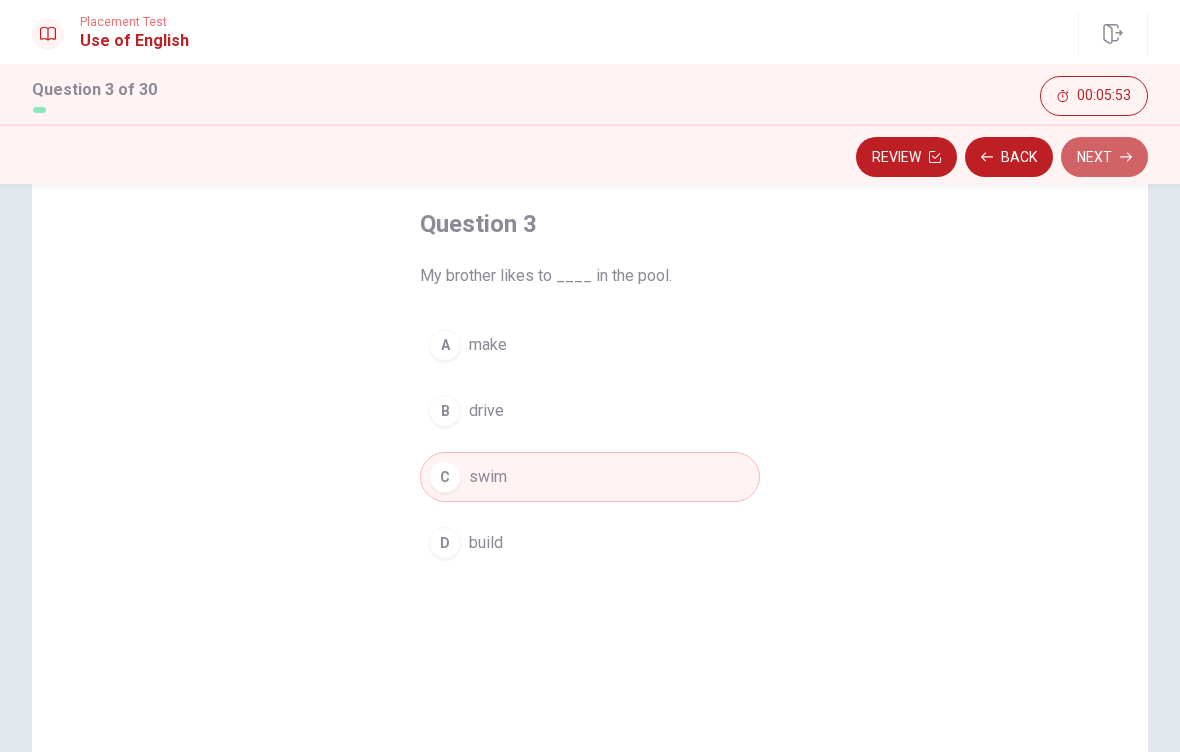 click on "Next" at bounding box center (1104, 157) 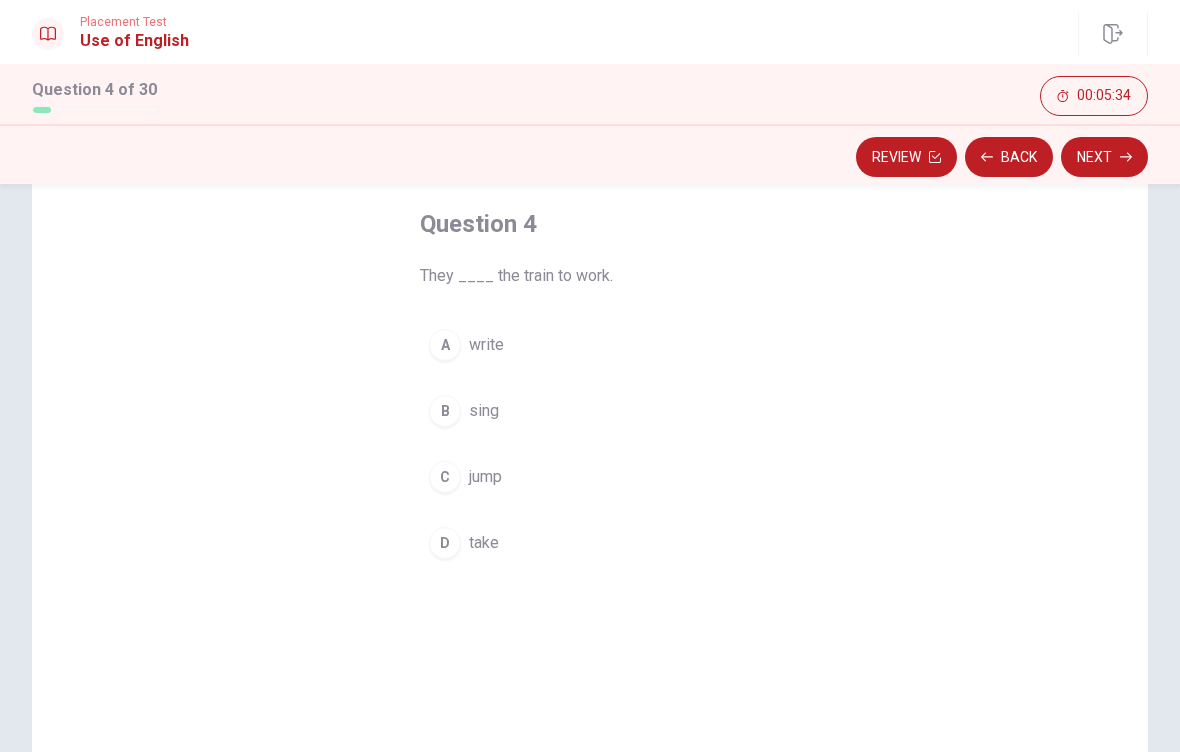 click on "D" at bounding box center [445, 543] 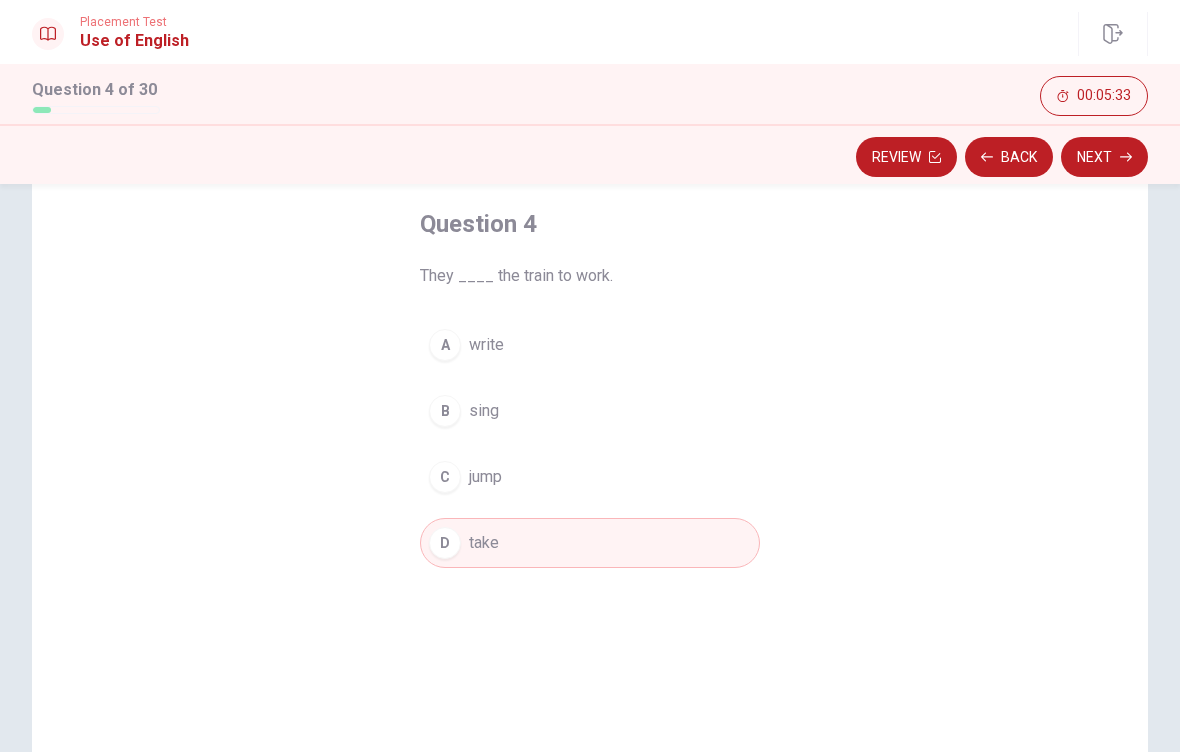 click on "Next" at bounding box center [1104, 157] 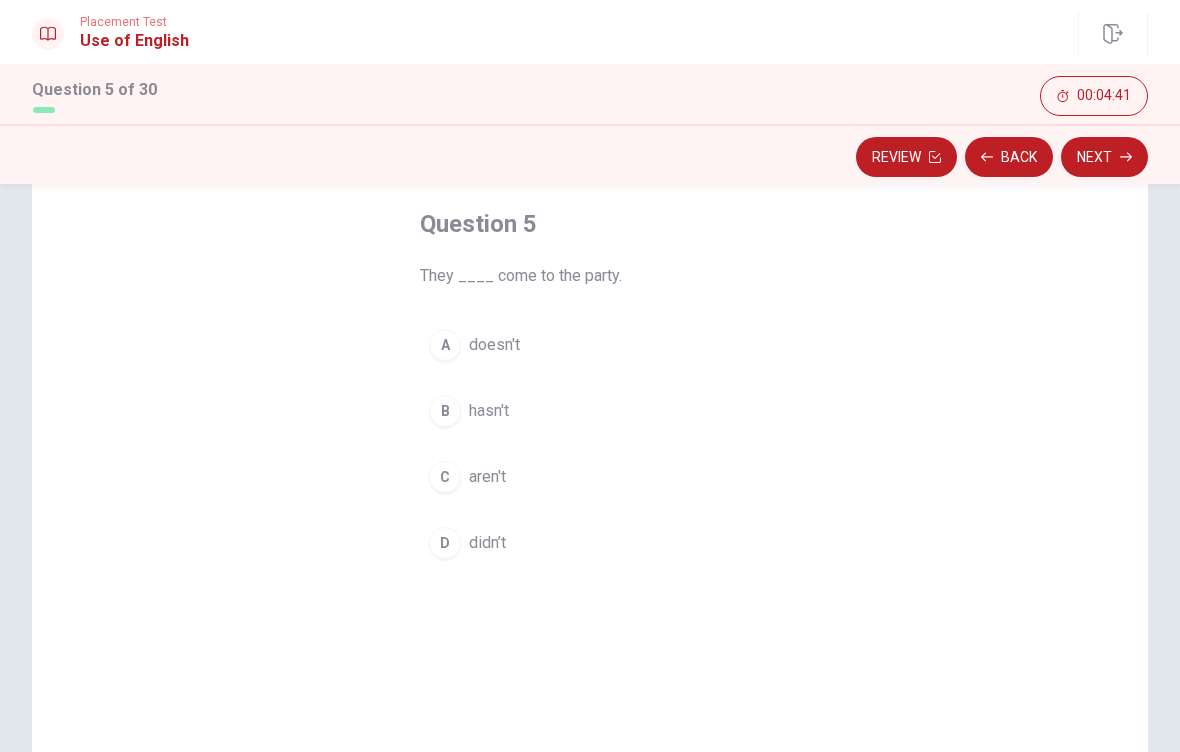 click on "D" at bounding box center (445, 543) 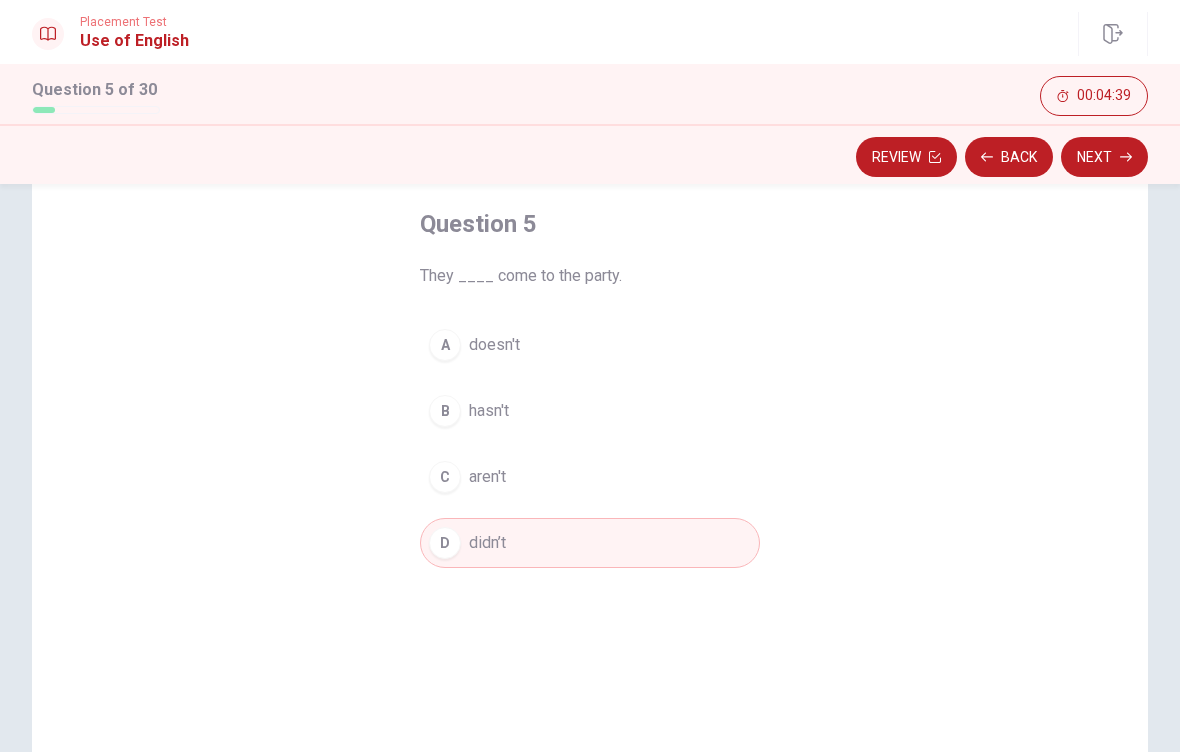 click on "Next" at bounding box center (1104, 157) 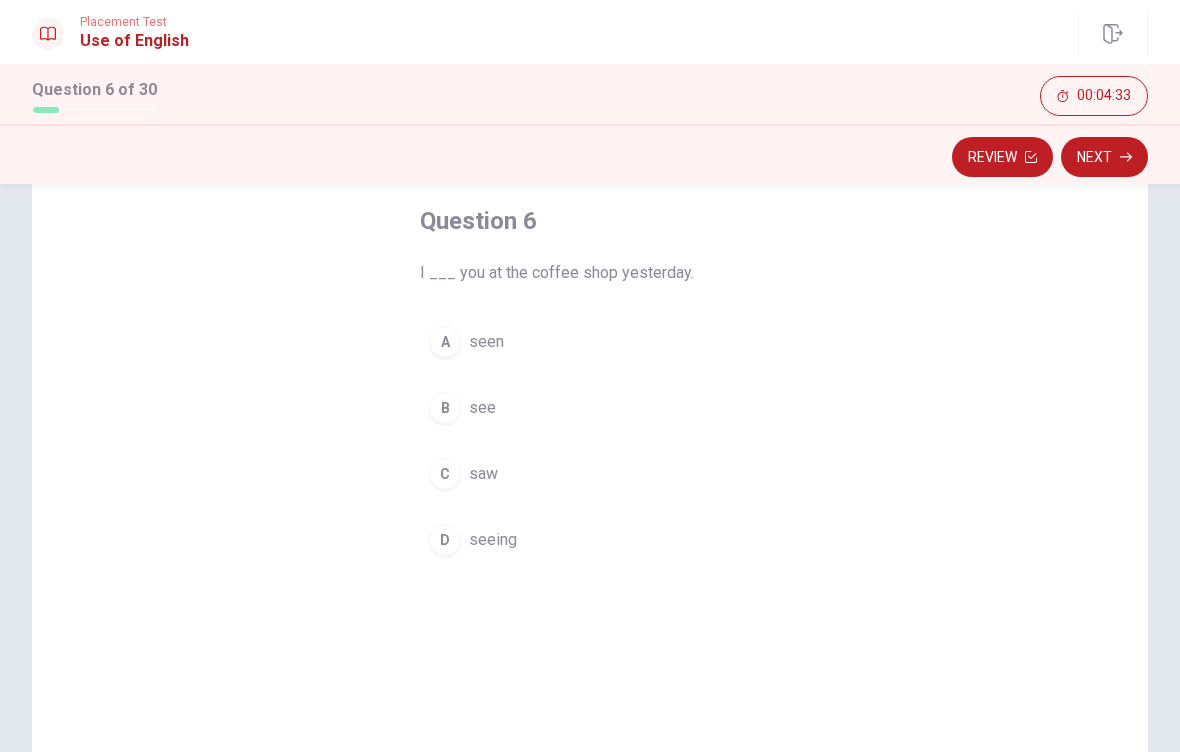 scroll, scrollTop: 107, scrollLeft: 0, axis: vertical 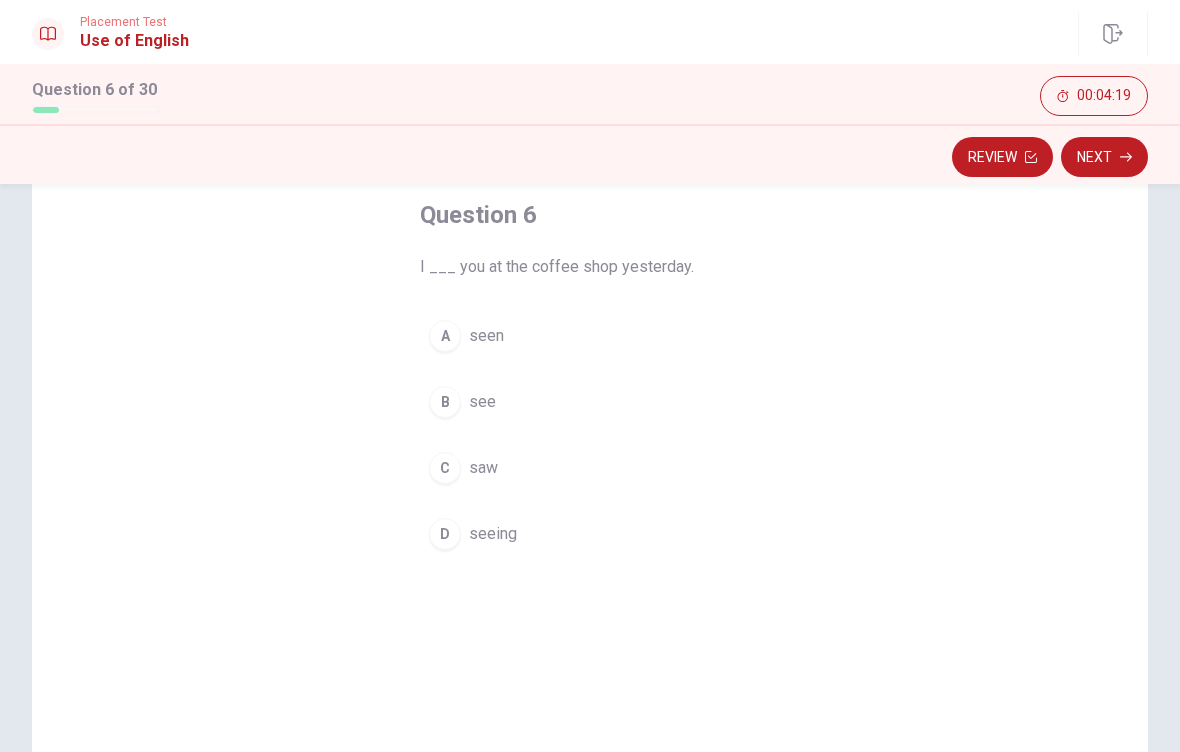 click on "saw" at bounding box center [483, 468] 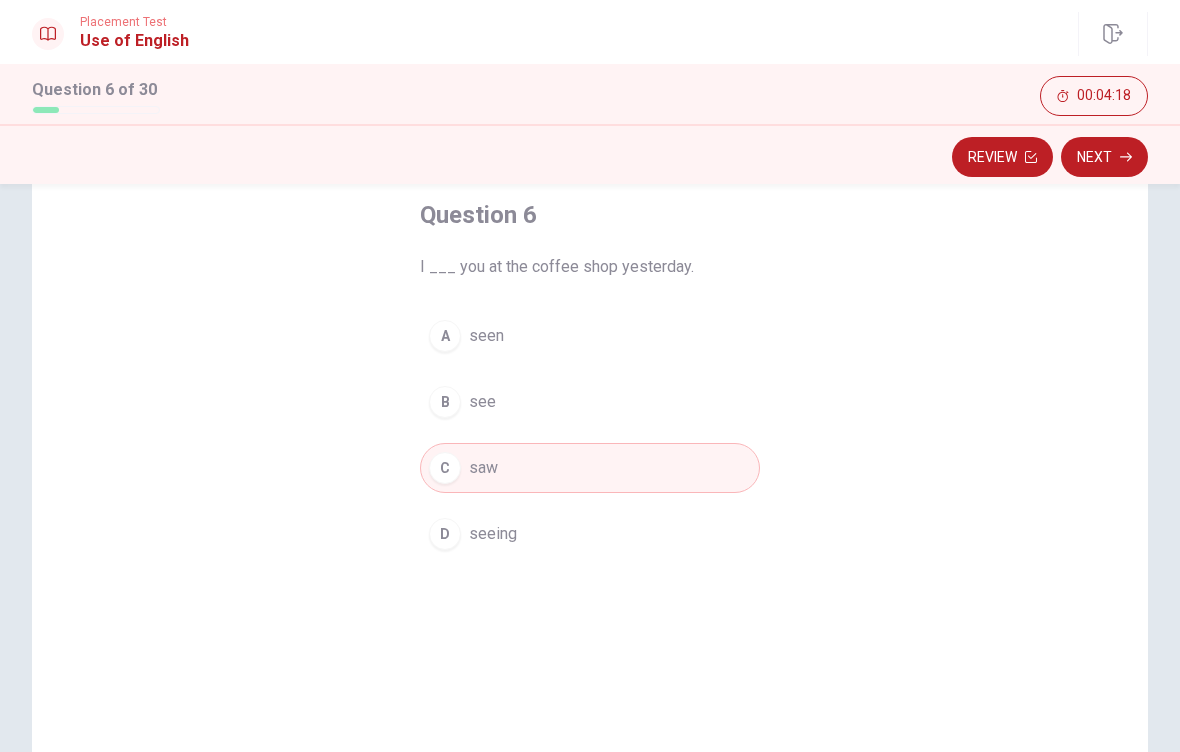 click on "Next" at bounding box center (1104, 157) 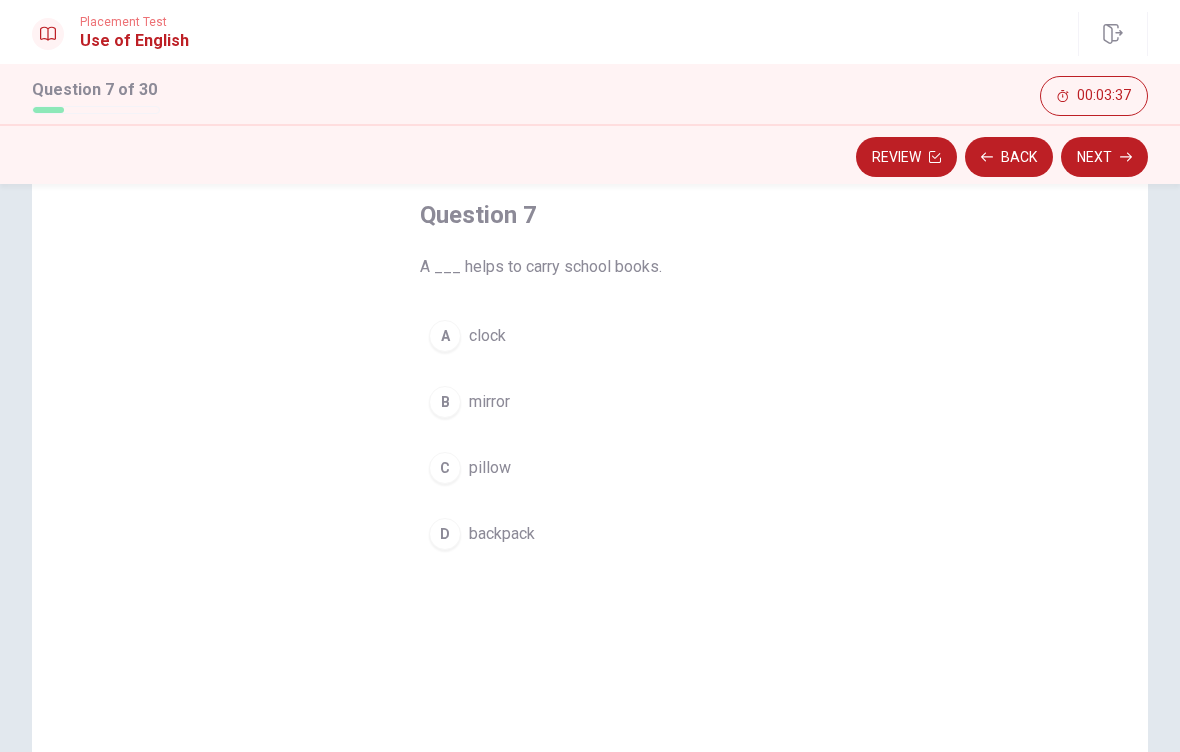 click on "D backpack" at bounding box center [590, 534] 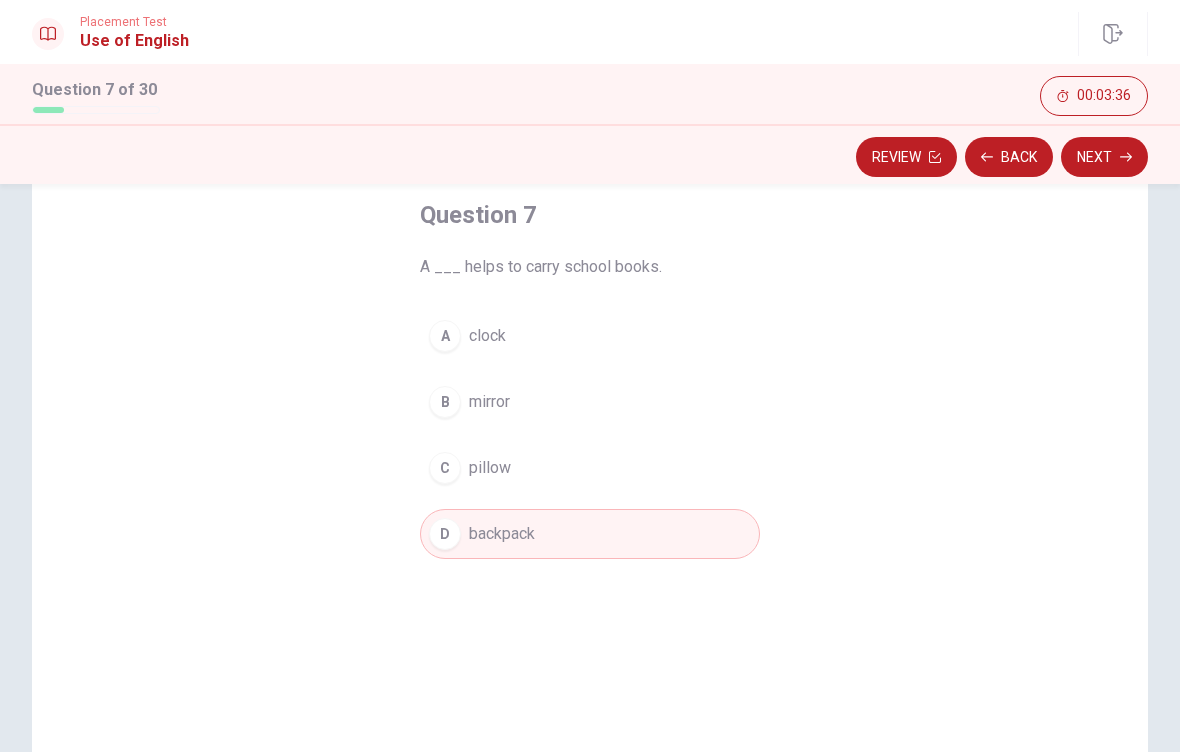 click on "Next" at bounding box center [1104, 157] 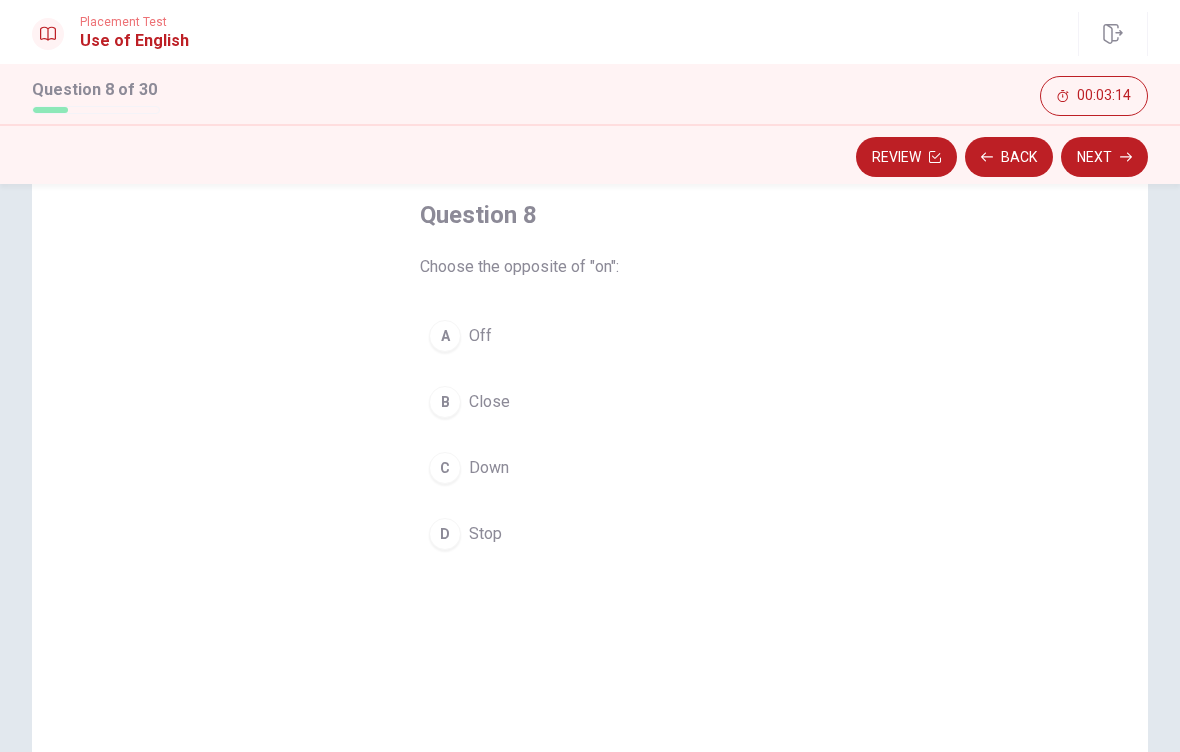click on "A Off" at bounding box center (590, 336) 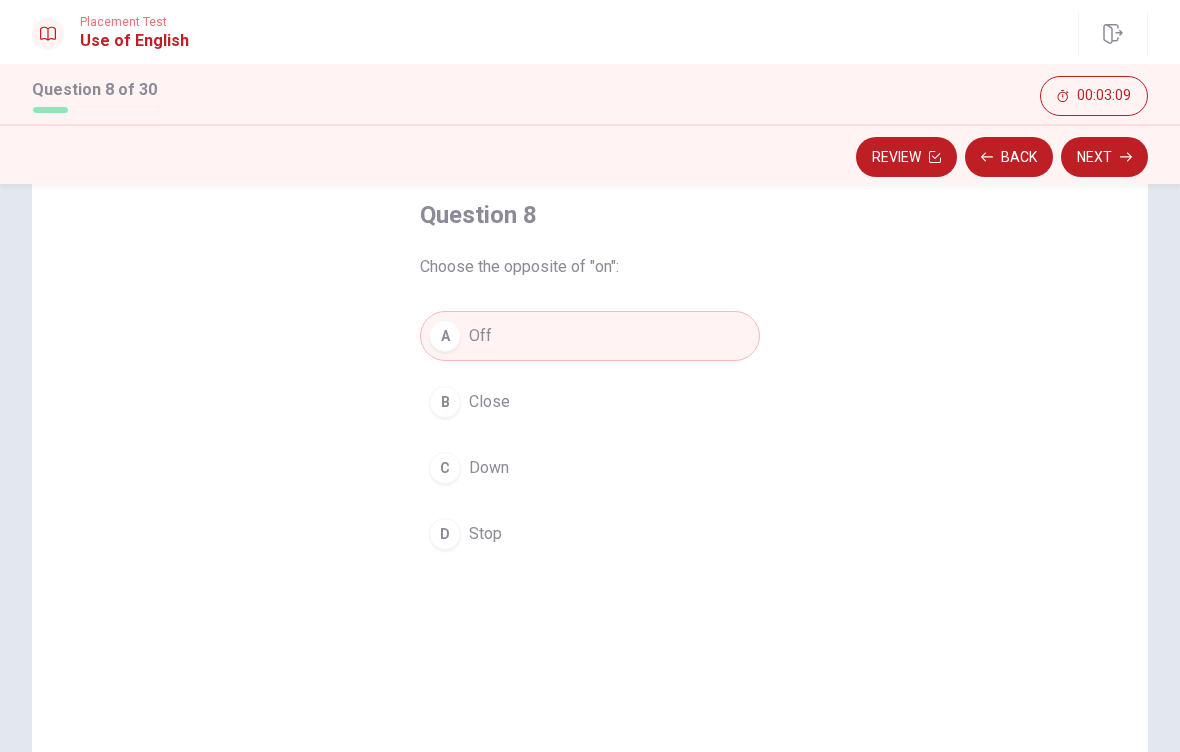 click on "Next" at bounding box center [1104, 157] 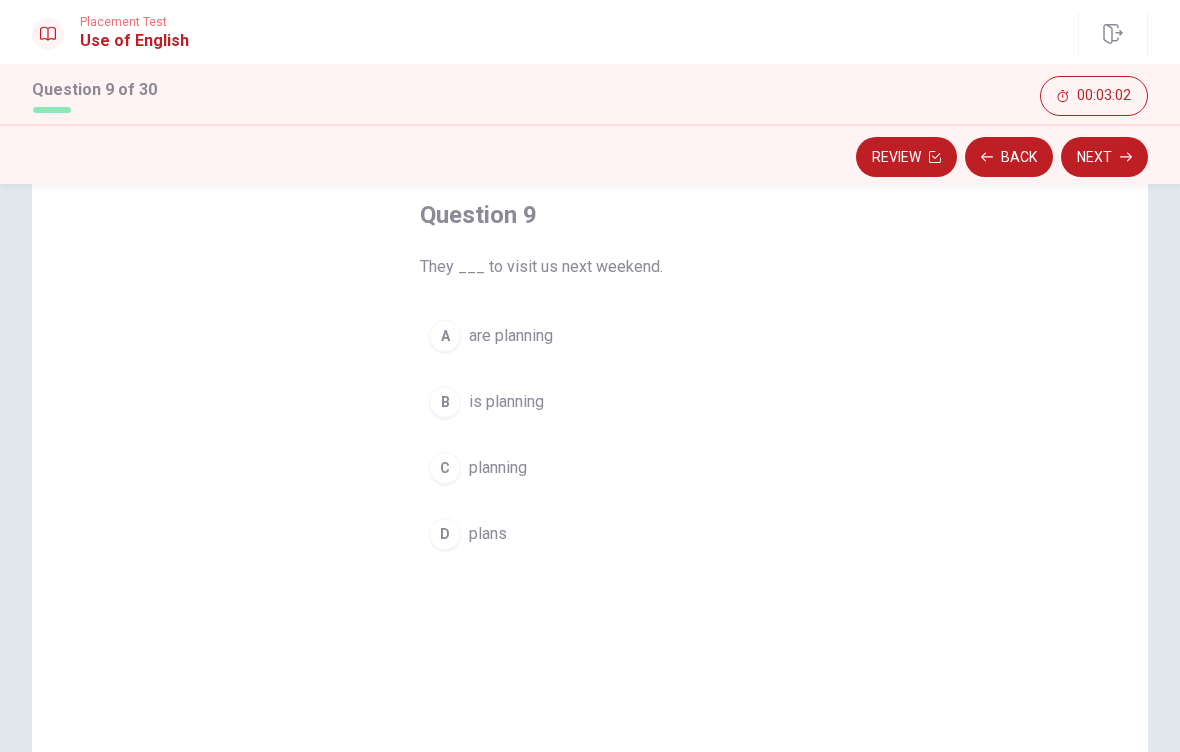 click on "A are planning" at bounding box center [590, 336] 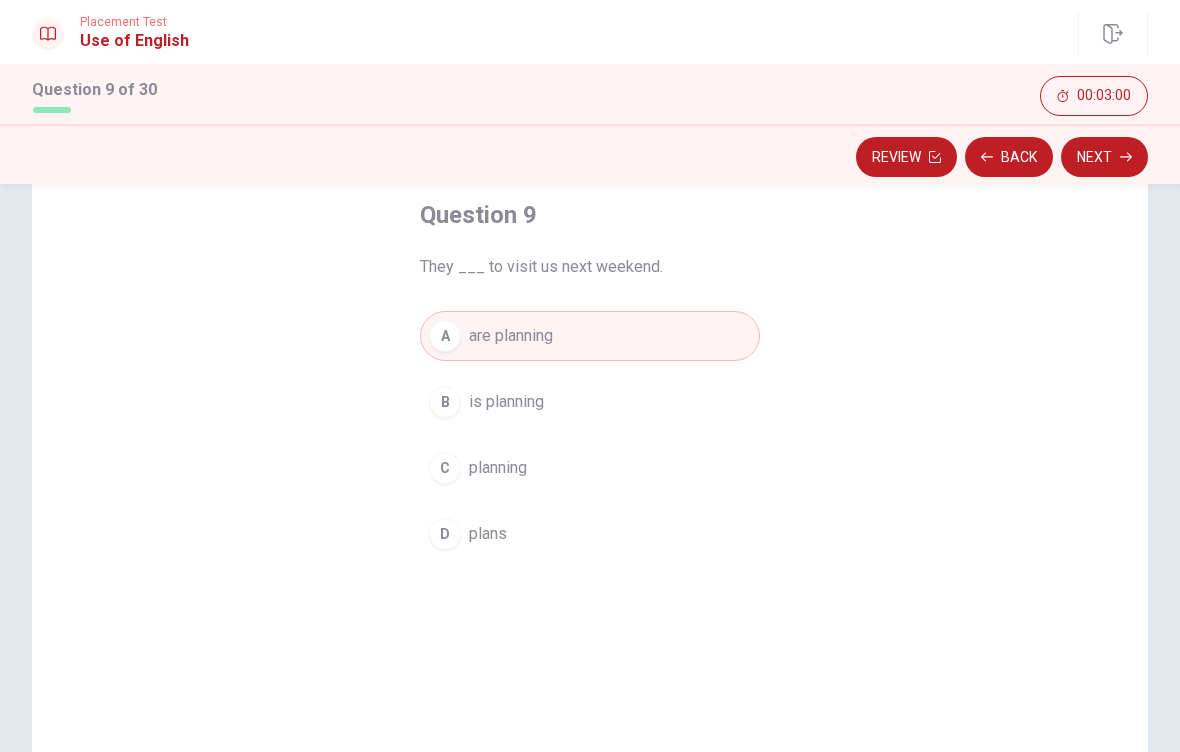 click on "Next" at bounding box center (1104, 157) 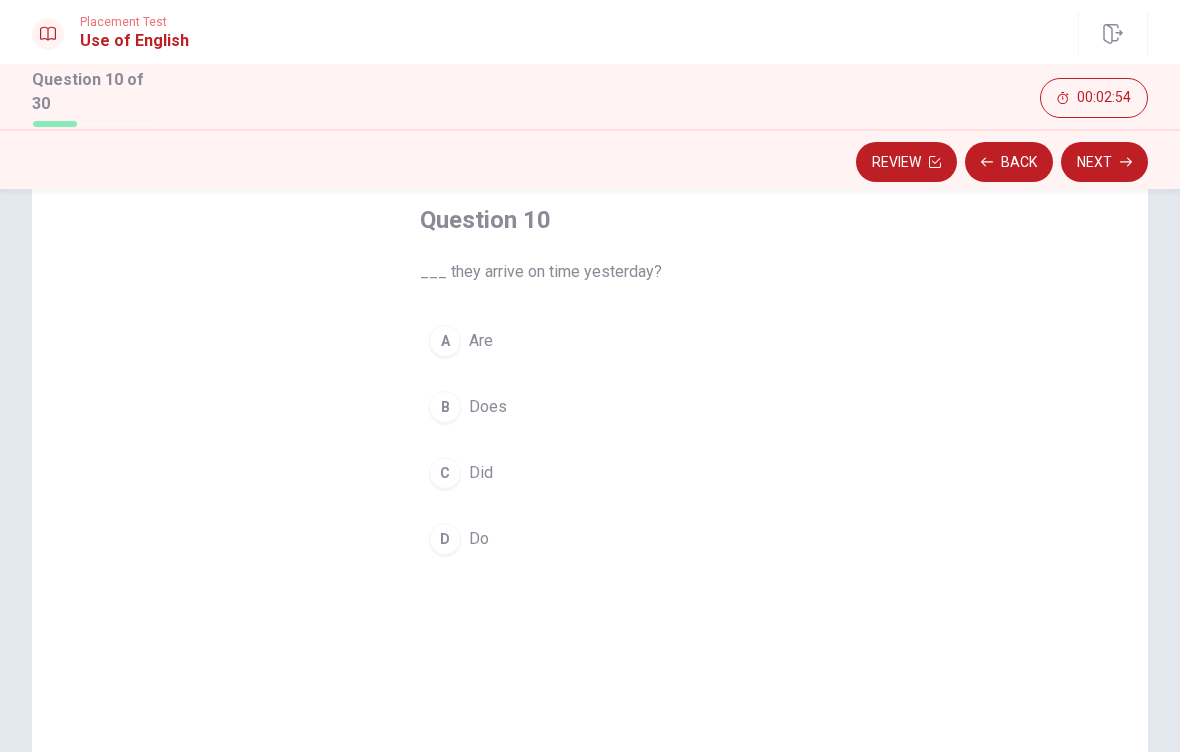 click on "A Are" at bounding box center [590, 341] 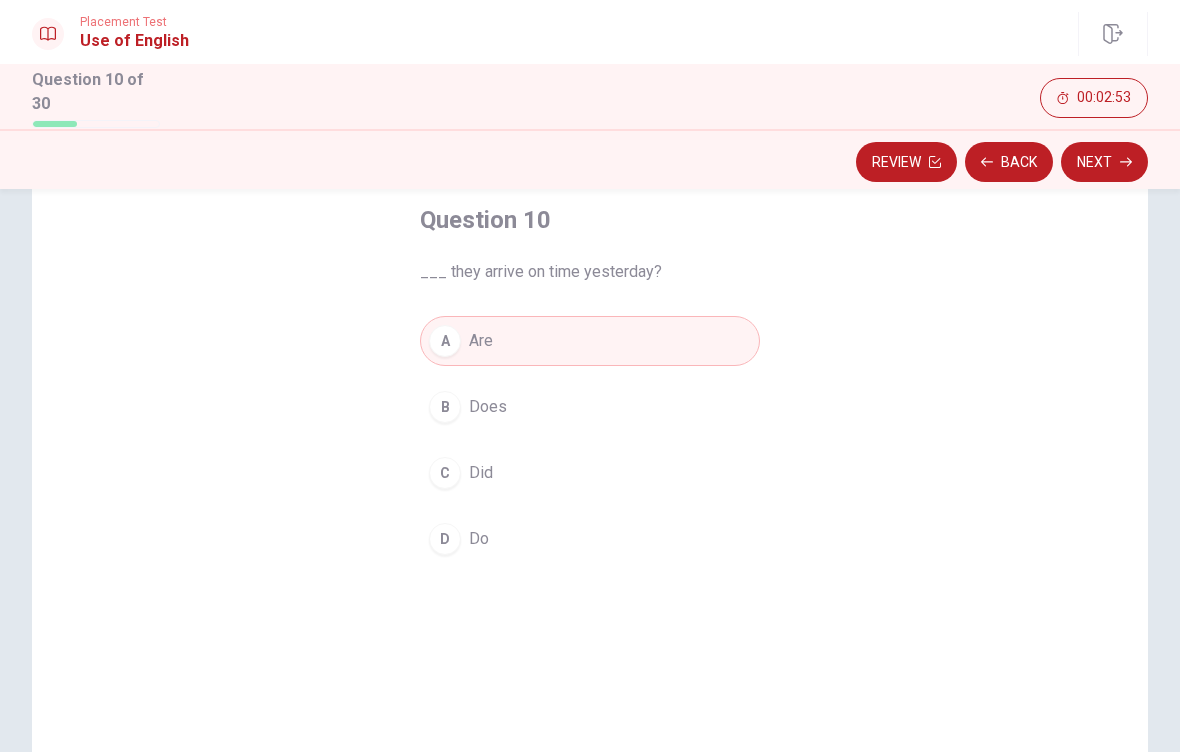 click on "Next" at bounding box center (1104, 162) 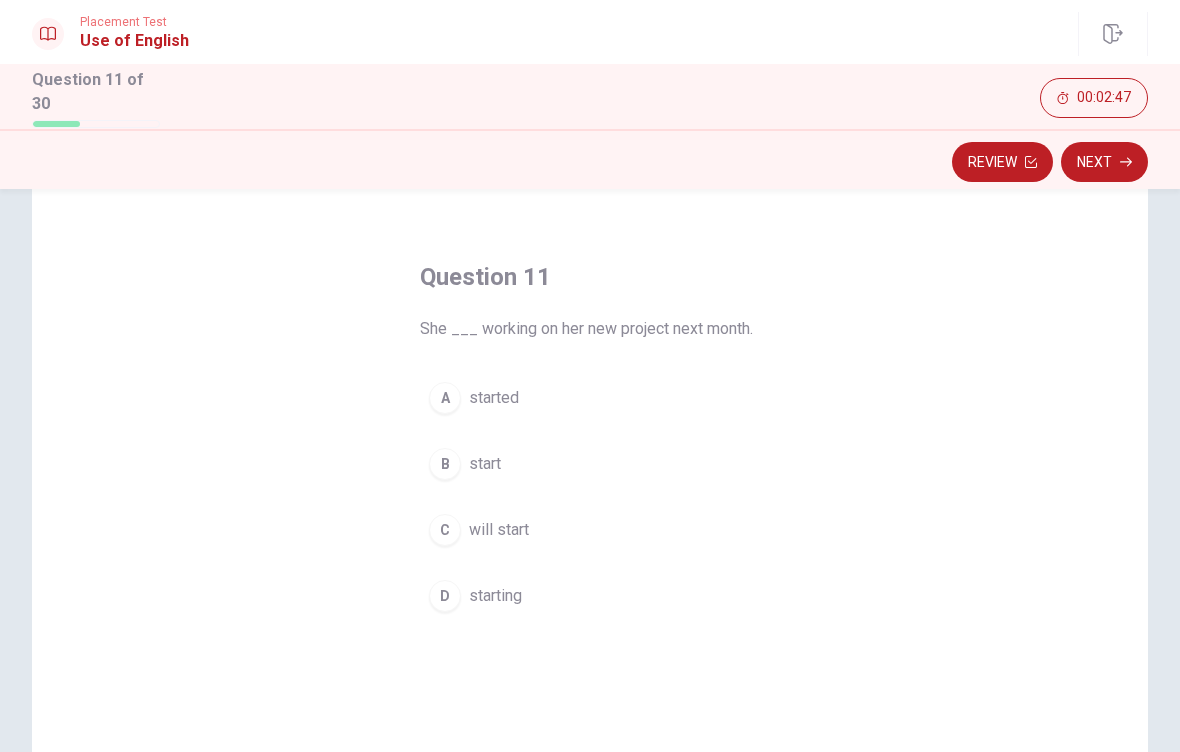 scroll, scrollTop: 61, scrollLeft: 0, axis: vertical 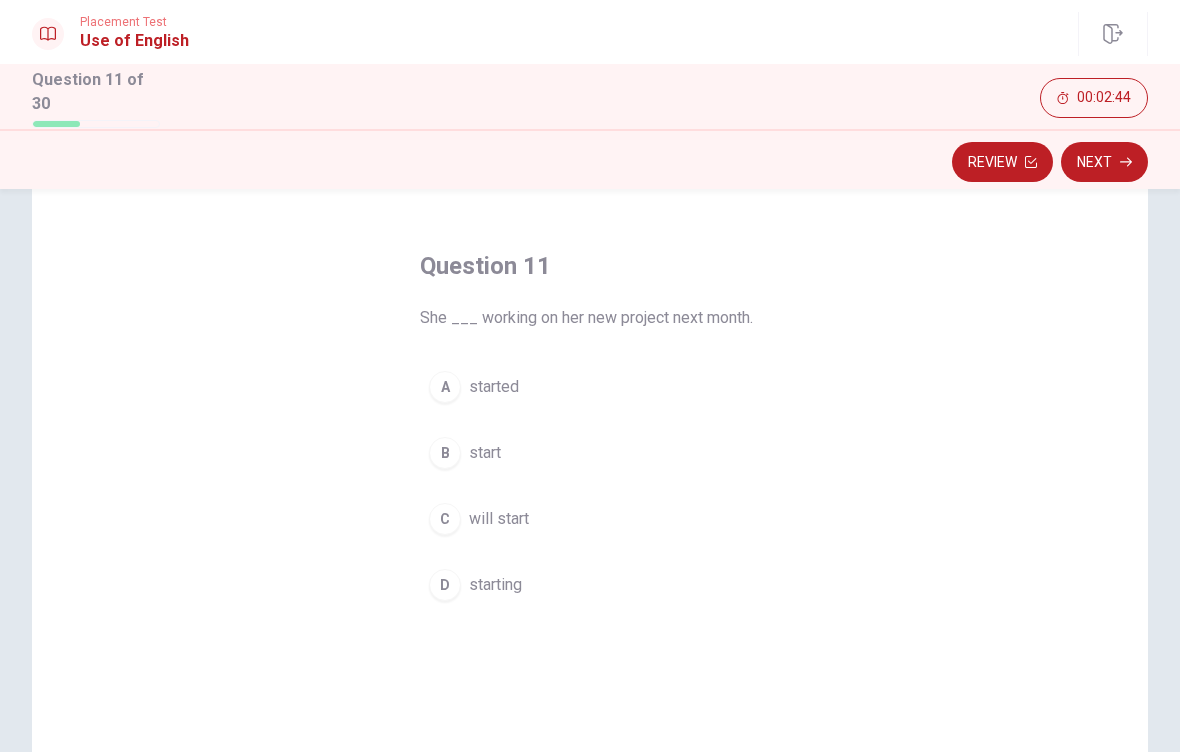 click on "C will start" at bounding box center (590, 519) 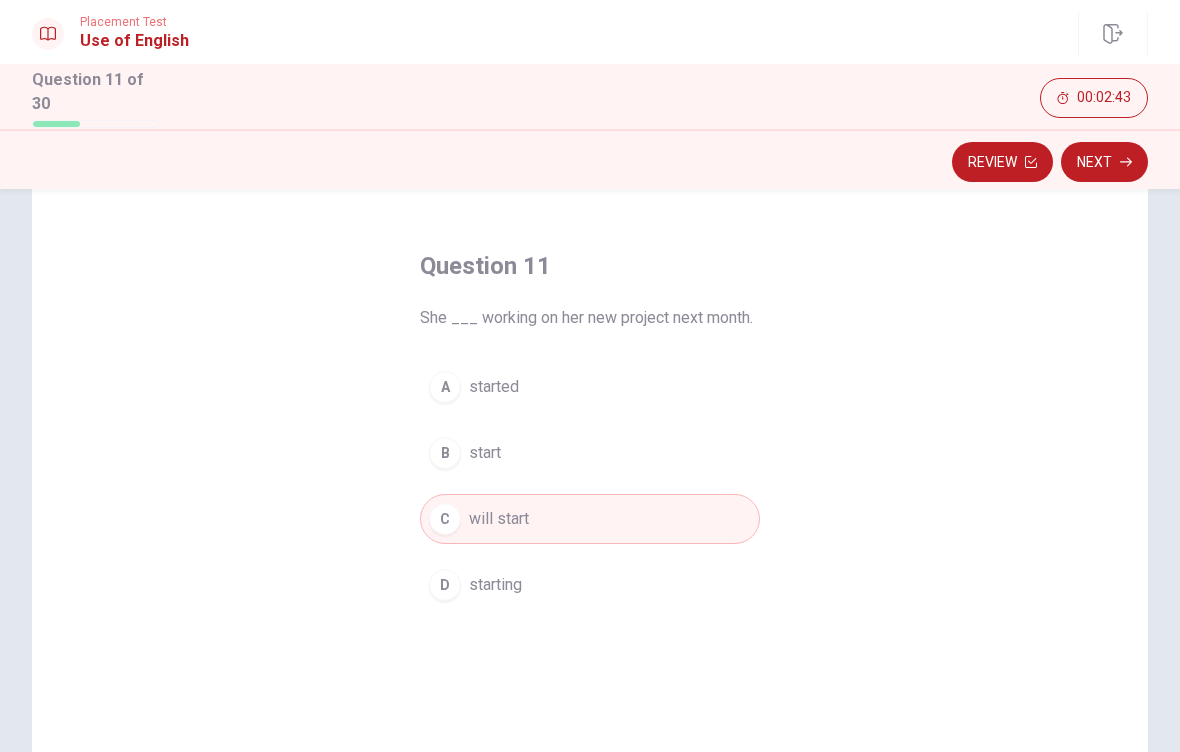 click on "Next" at bounding box center (1104, 162) 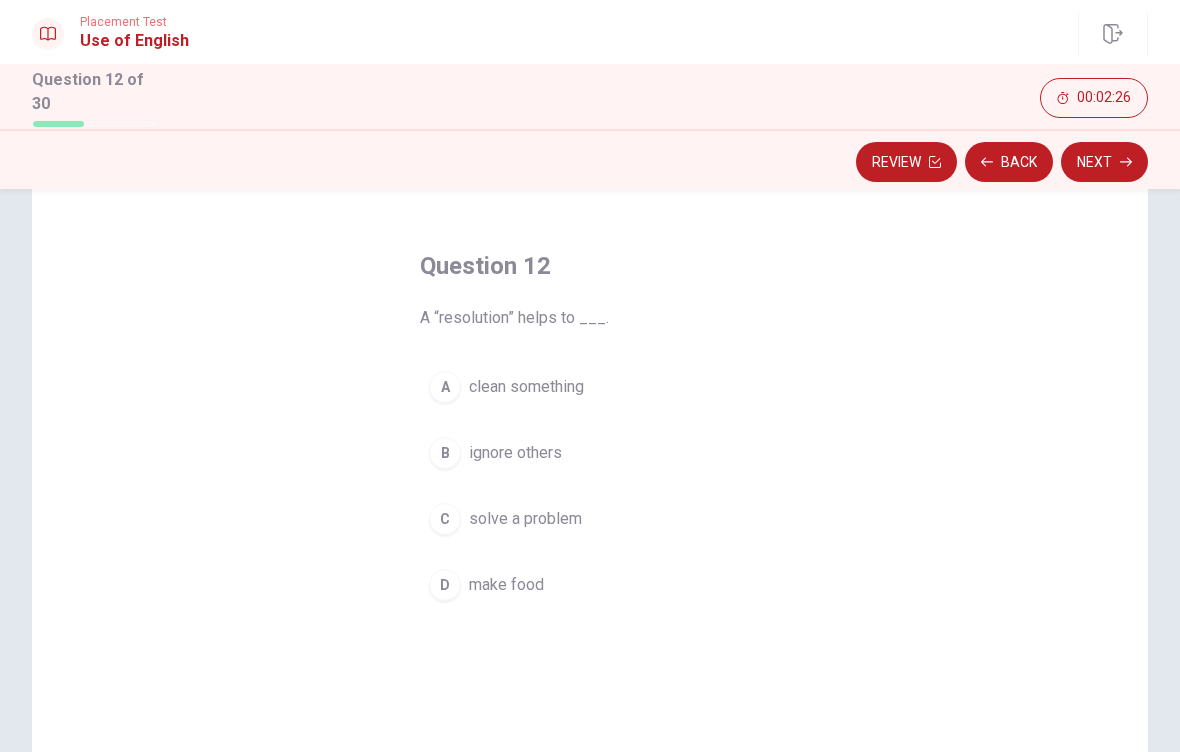 click on "solve a problem" at bounding box center (525, 519) 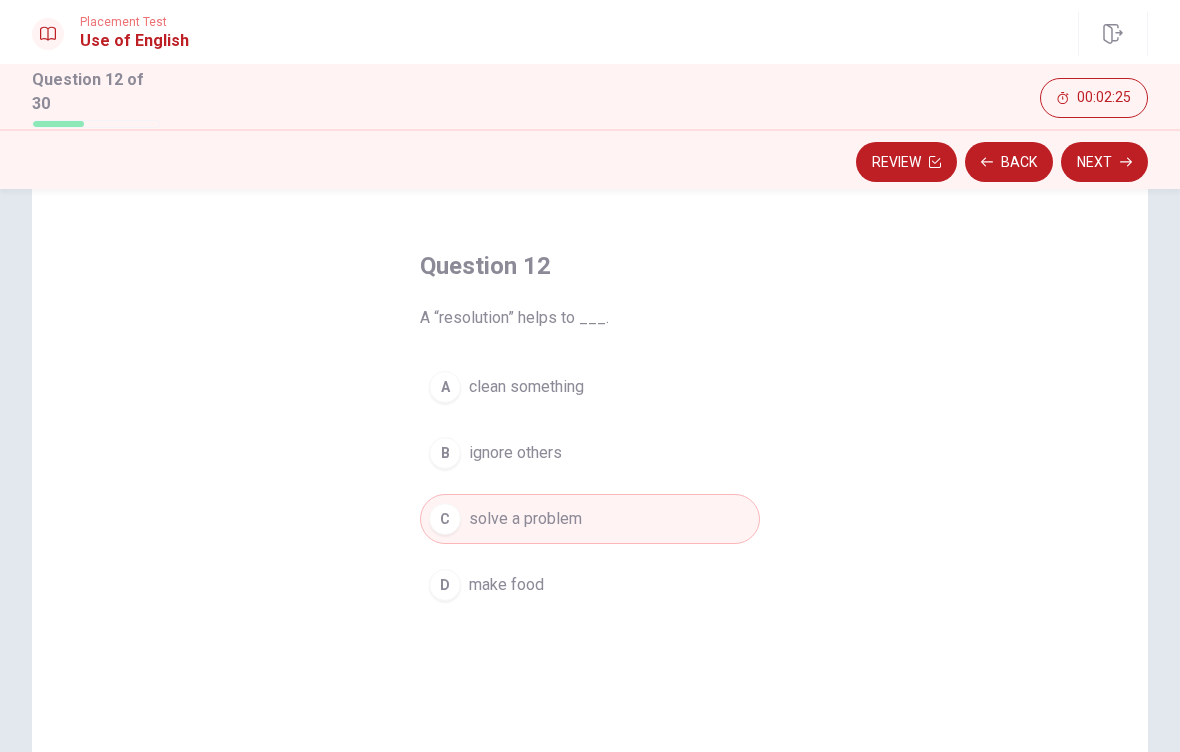 click on "Next" at bounding box center [1104, 162] 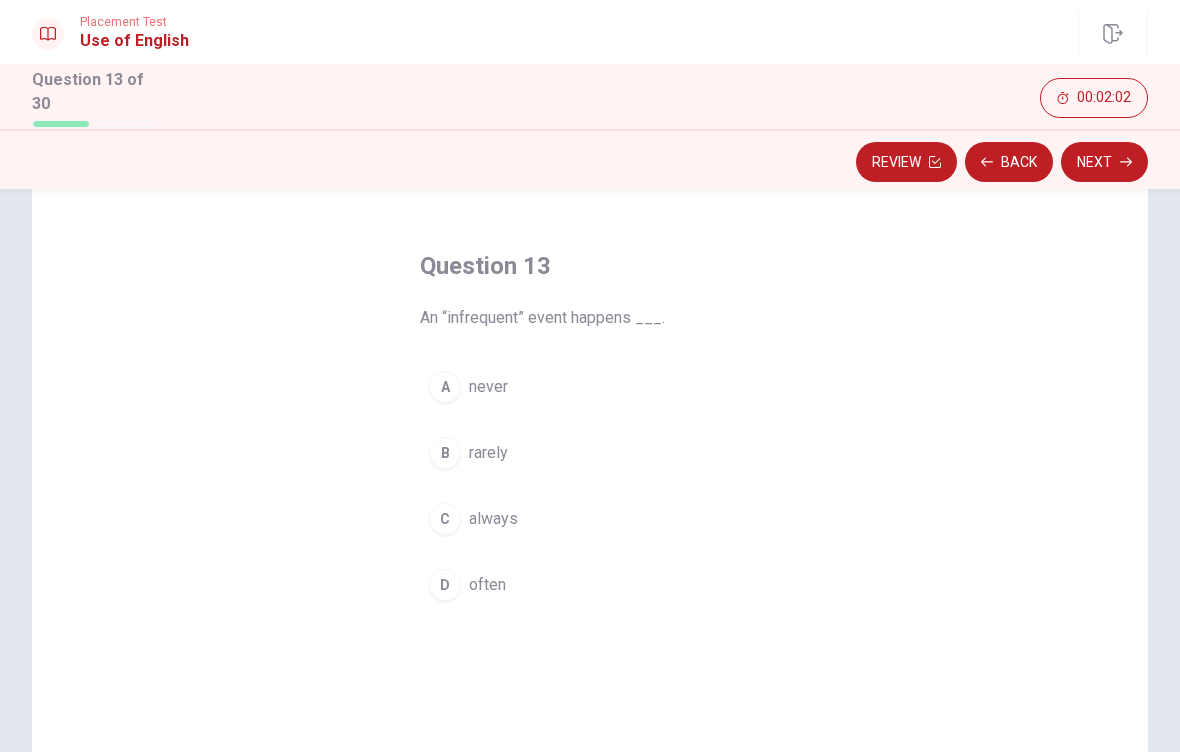 click on "B rarely" at bounding box center (590, 453) 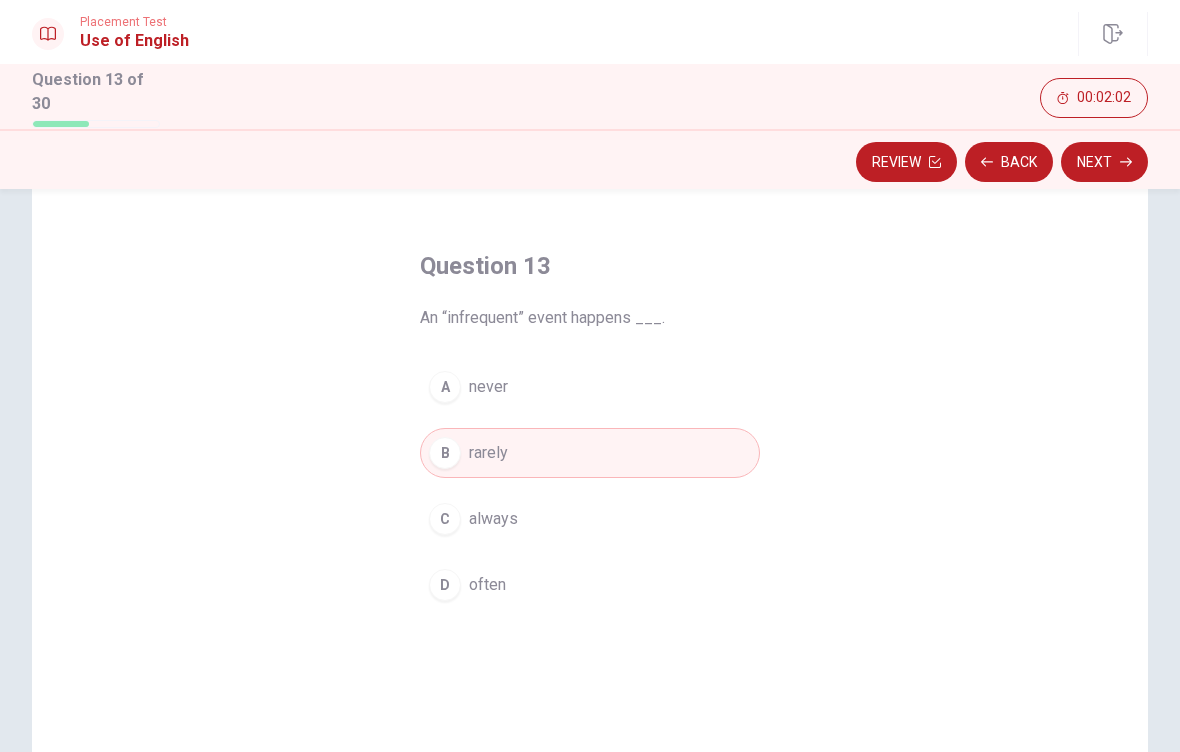 click on "Review Back Next" at bounding box center [590, 162] 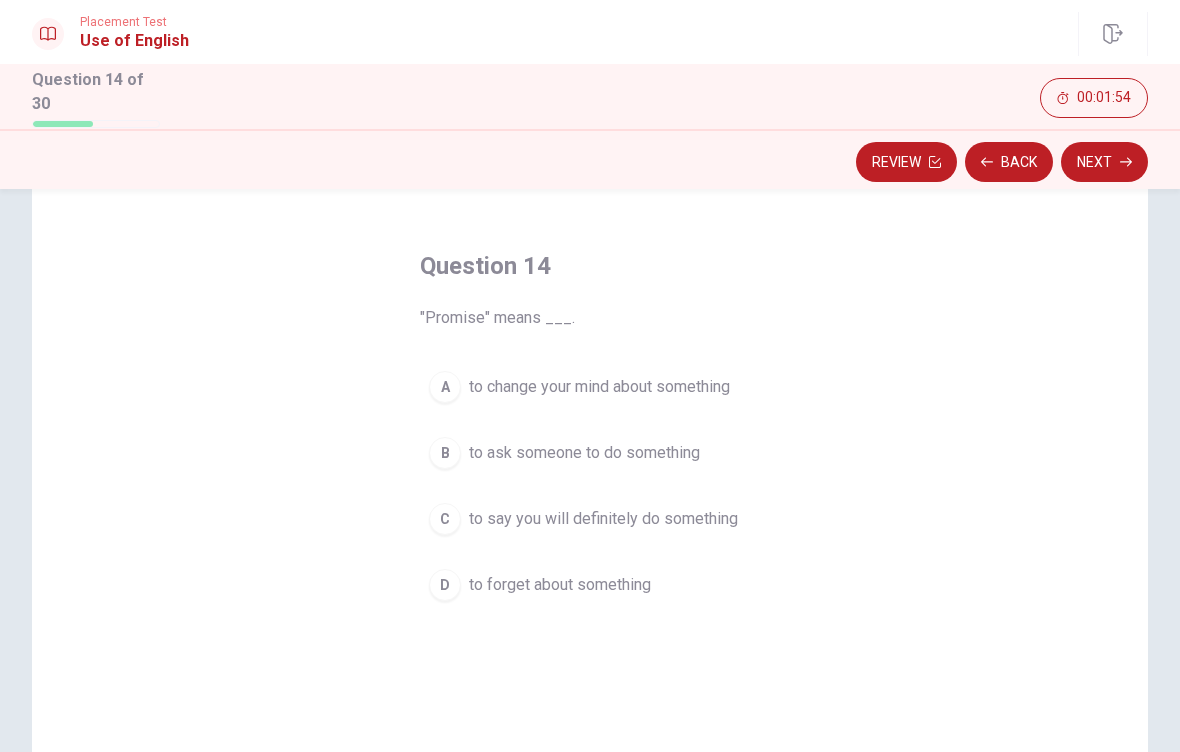 click on "C to say you will definitely do something" at bounding box center (590, 519) 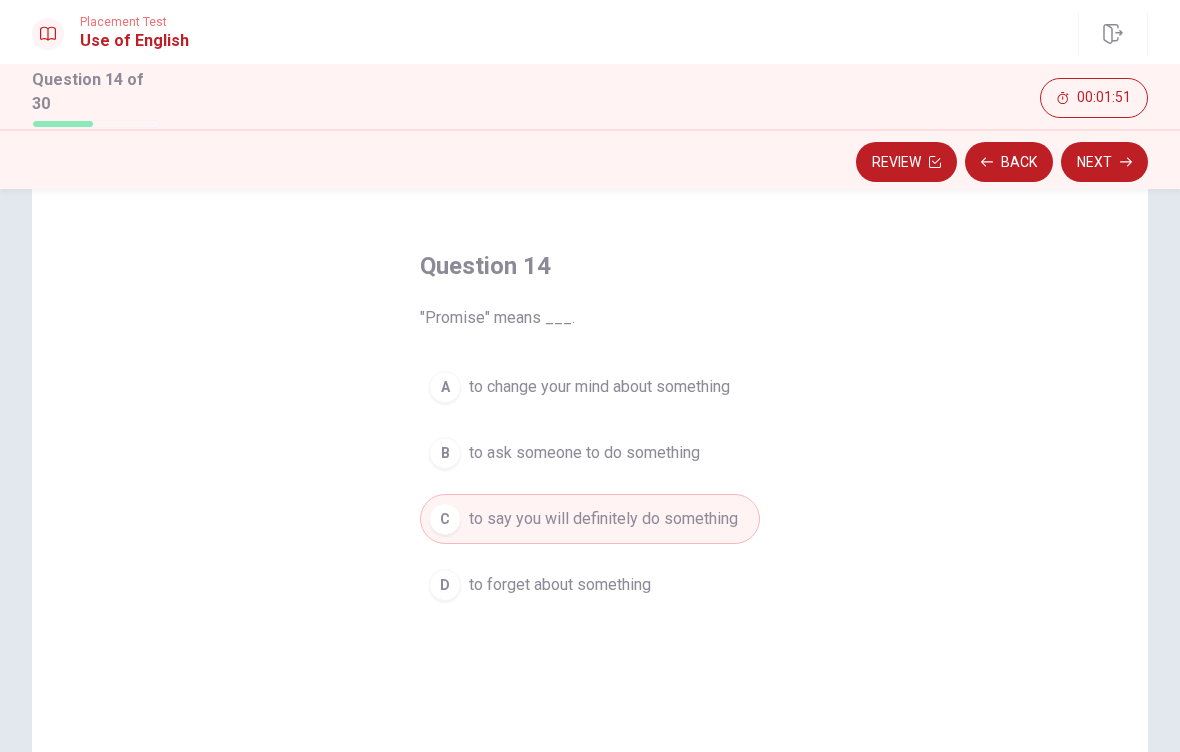 click on "Next" at bounding box center (1104, 162) 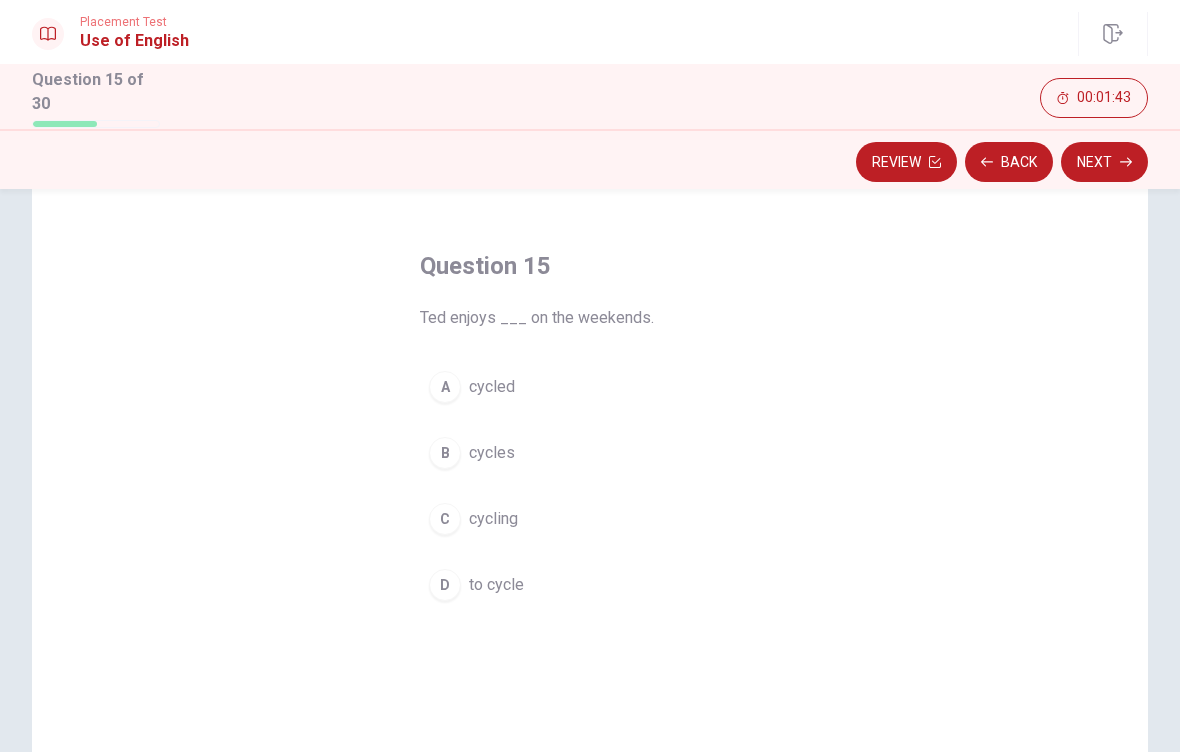 click on "C cycling" at bounding box center [590, 519] 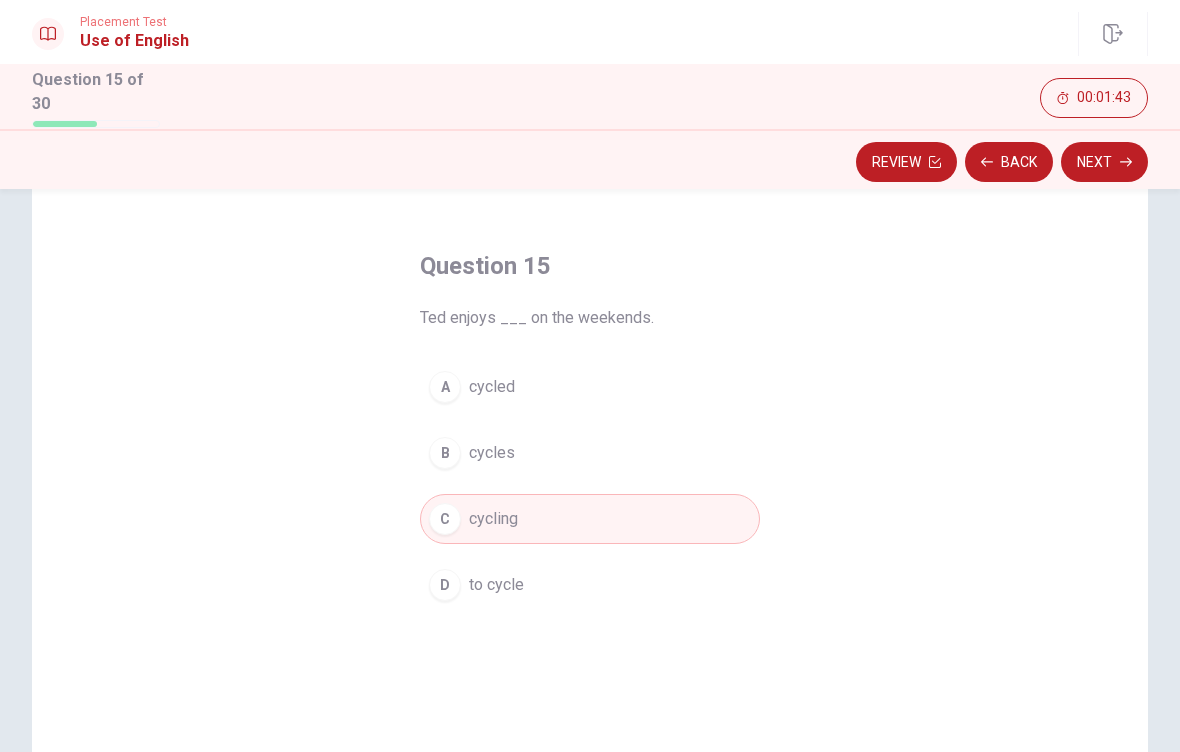 click on "Next" at bounding box center [1104, 162] 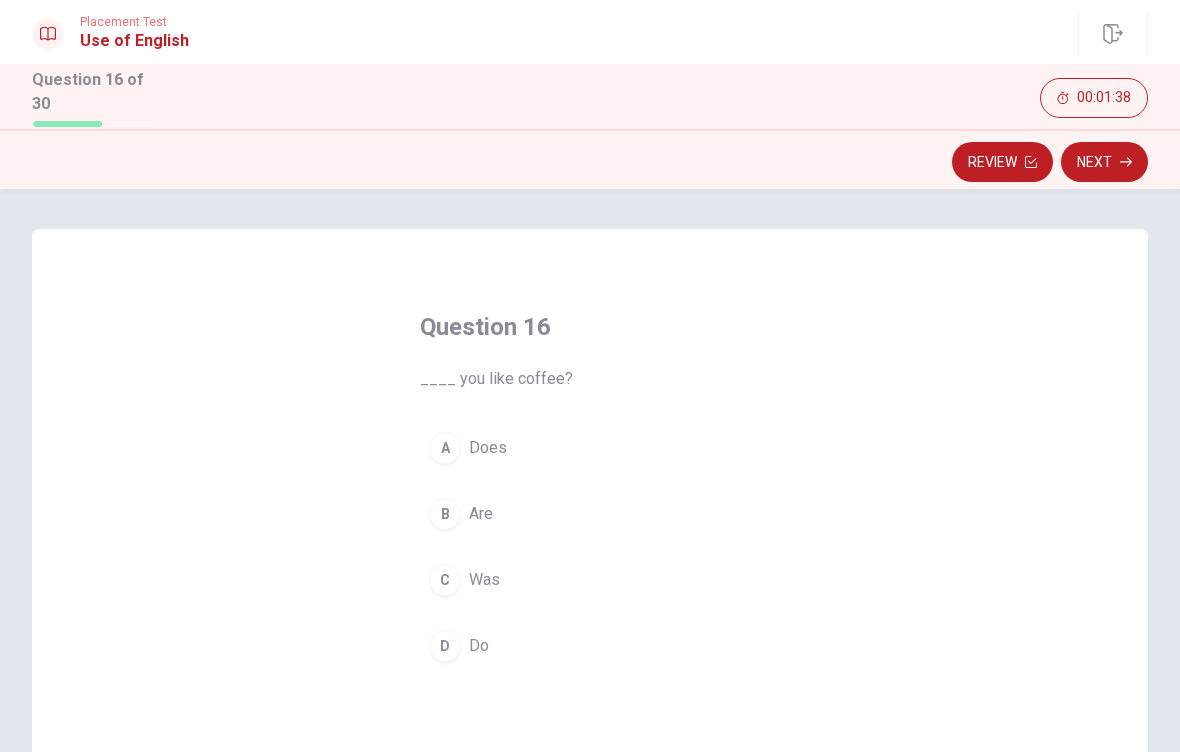 scroll, scrollTop: 25, scrollLeft: 0, axis: vertical 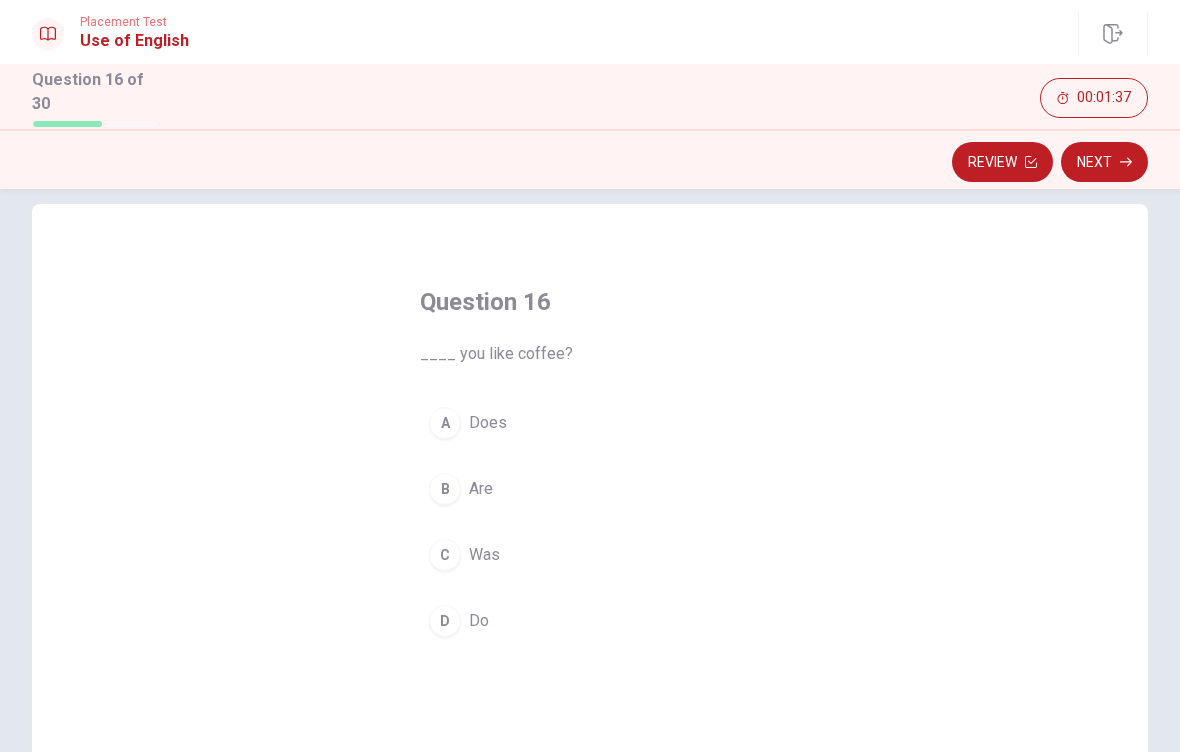 click on "D Do" at bounding box center (590, 621) 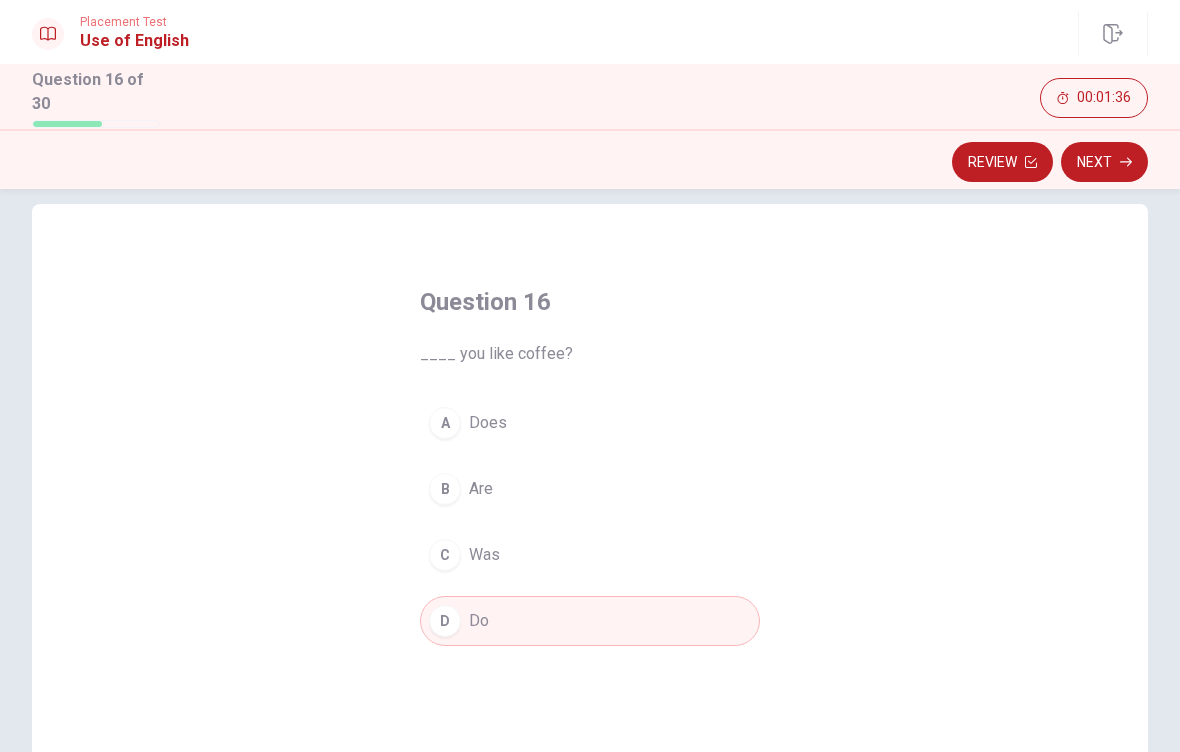 click on "Next" at bounding box center [1104, 162] 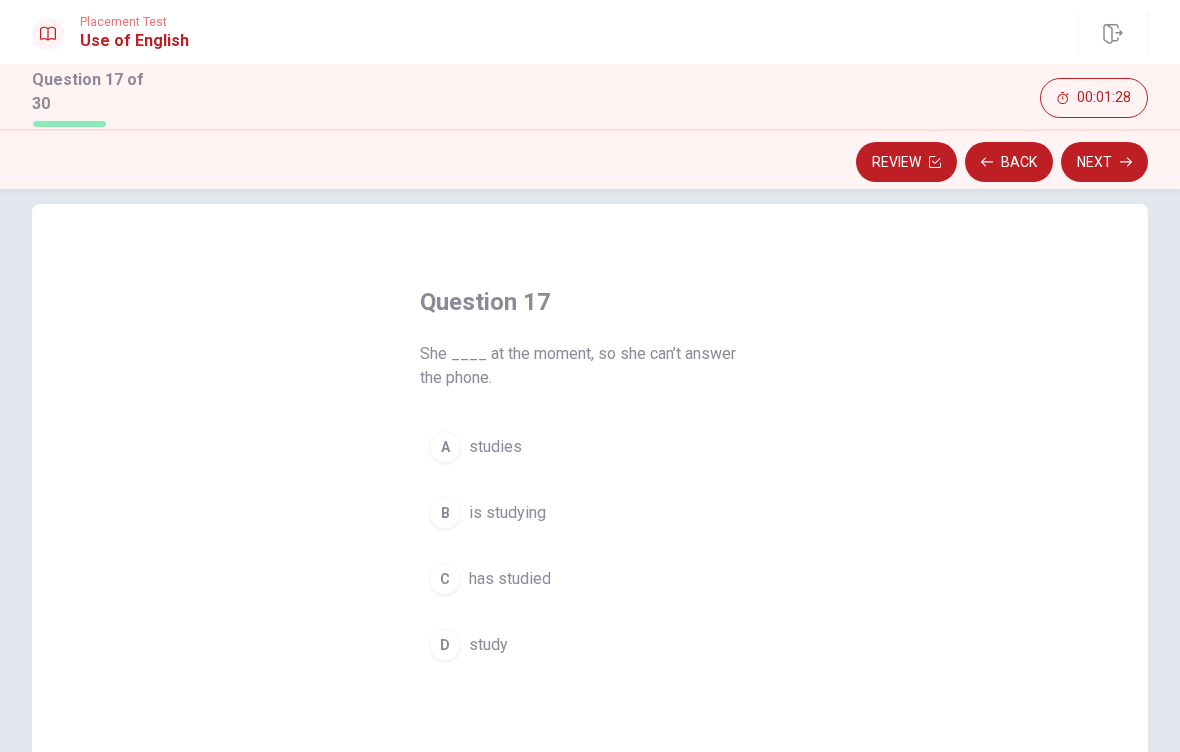click on "B is studying" at bounding box center (590, 513) 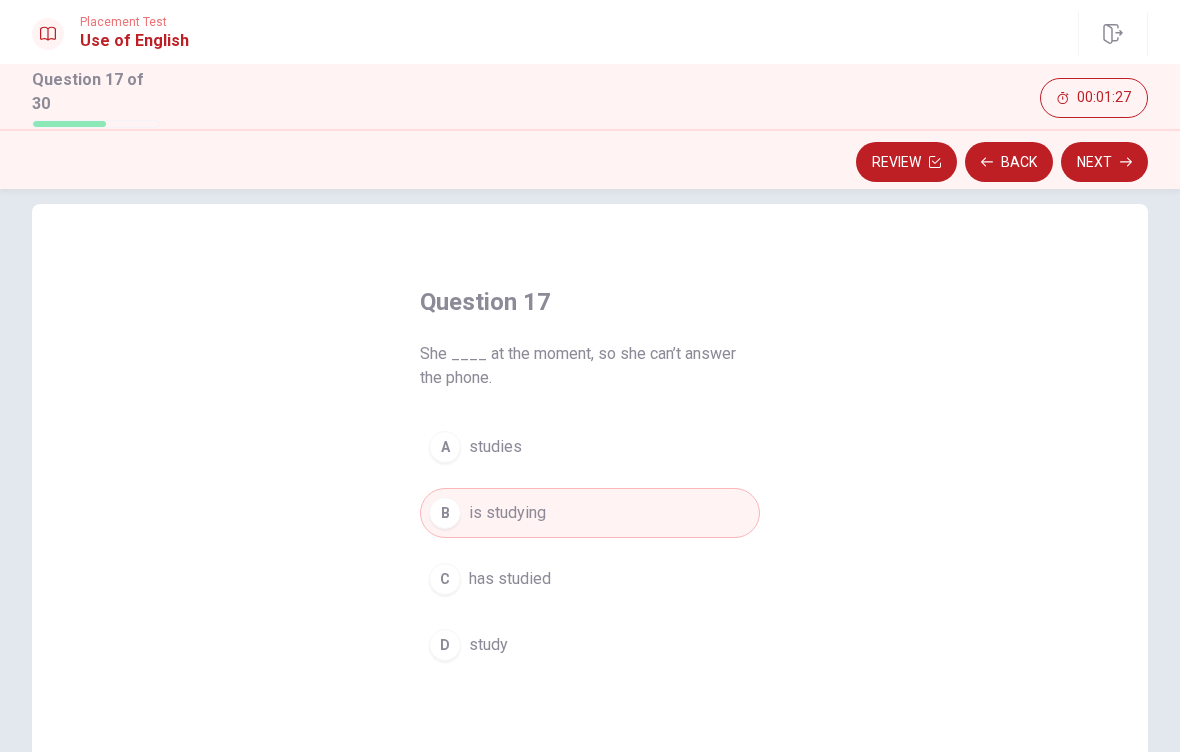 click on "Next" at bounding box center (1104, 162) 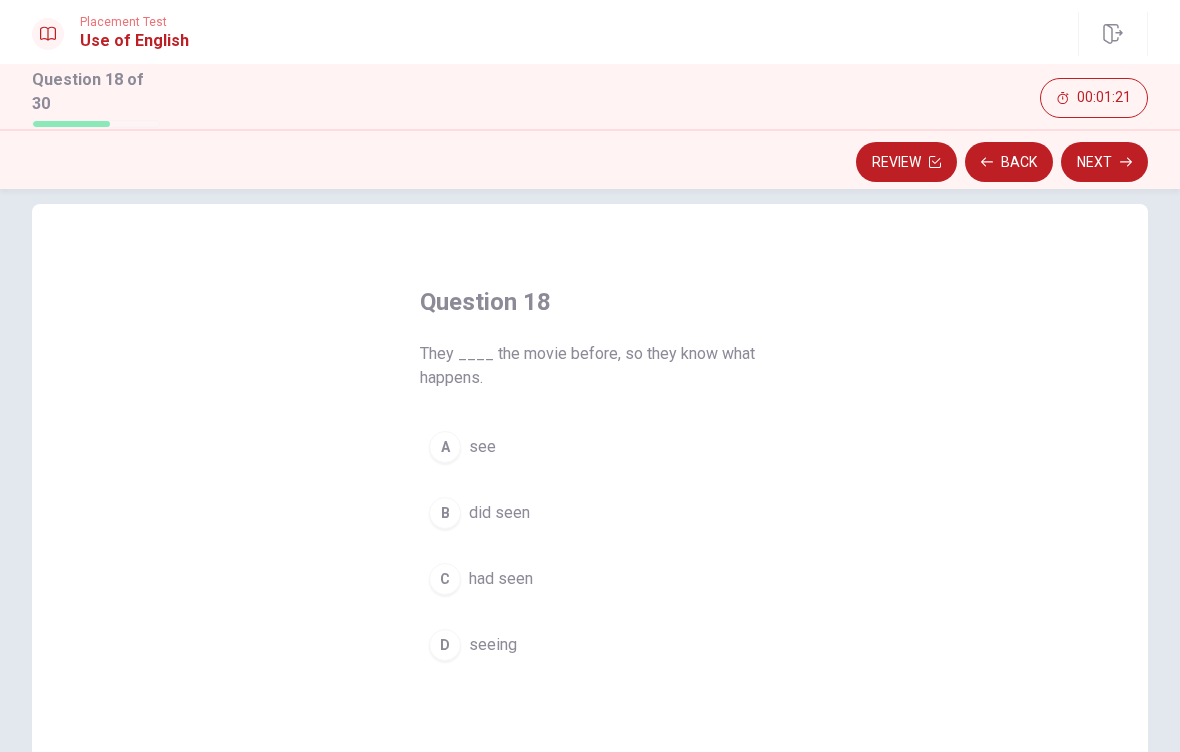 click on "C had seen" at bounding box center (590, 579) 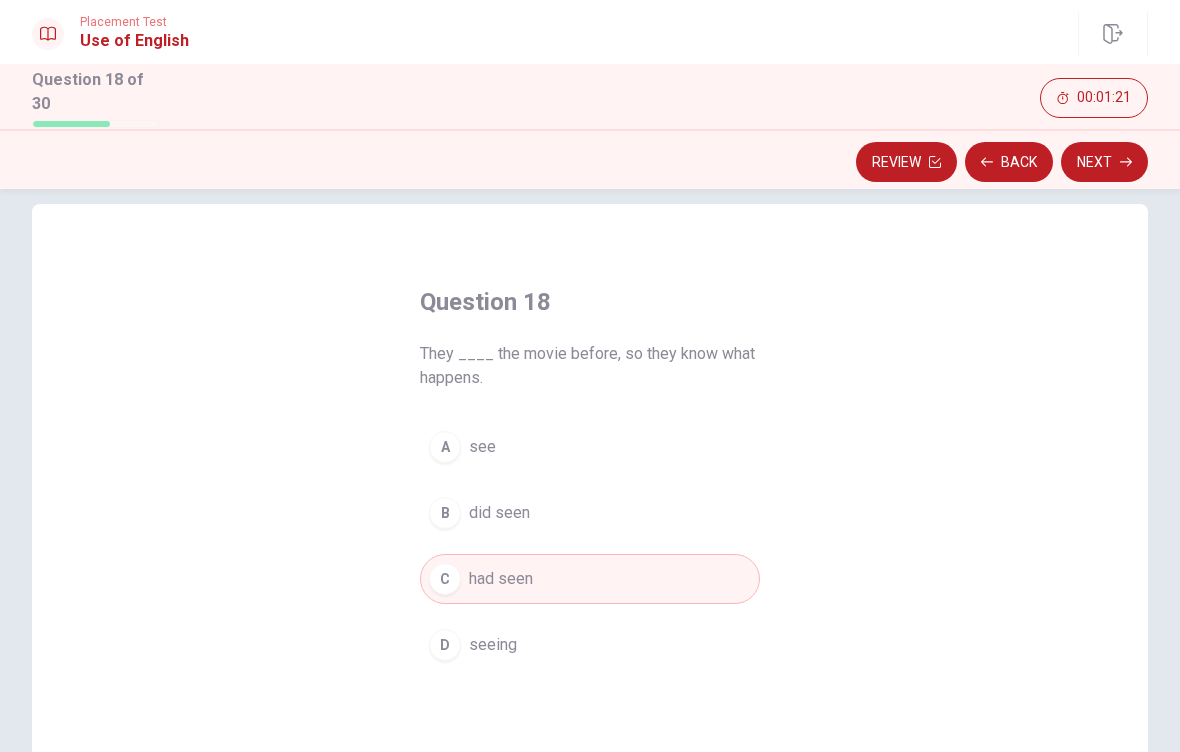 click on "Next" at bounding box center (1104, 162) 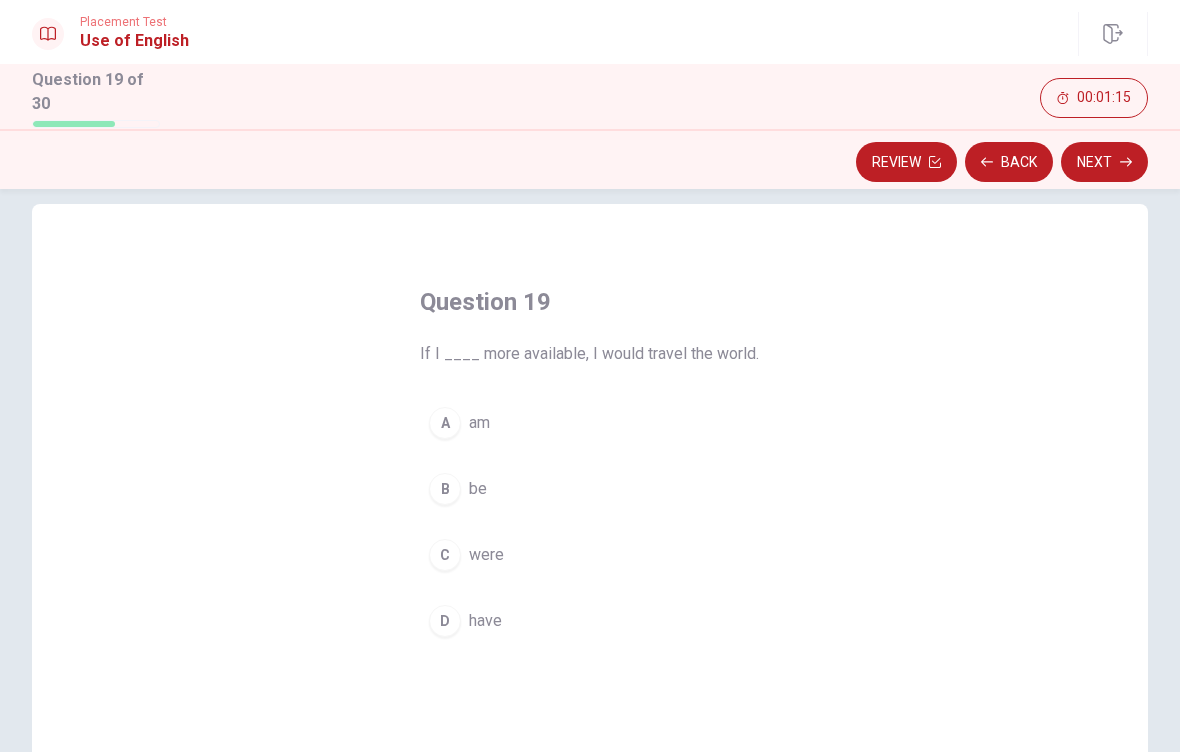 click on "C were" at bounding box center [590, 555] 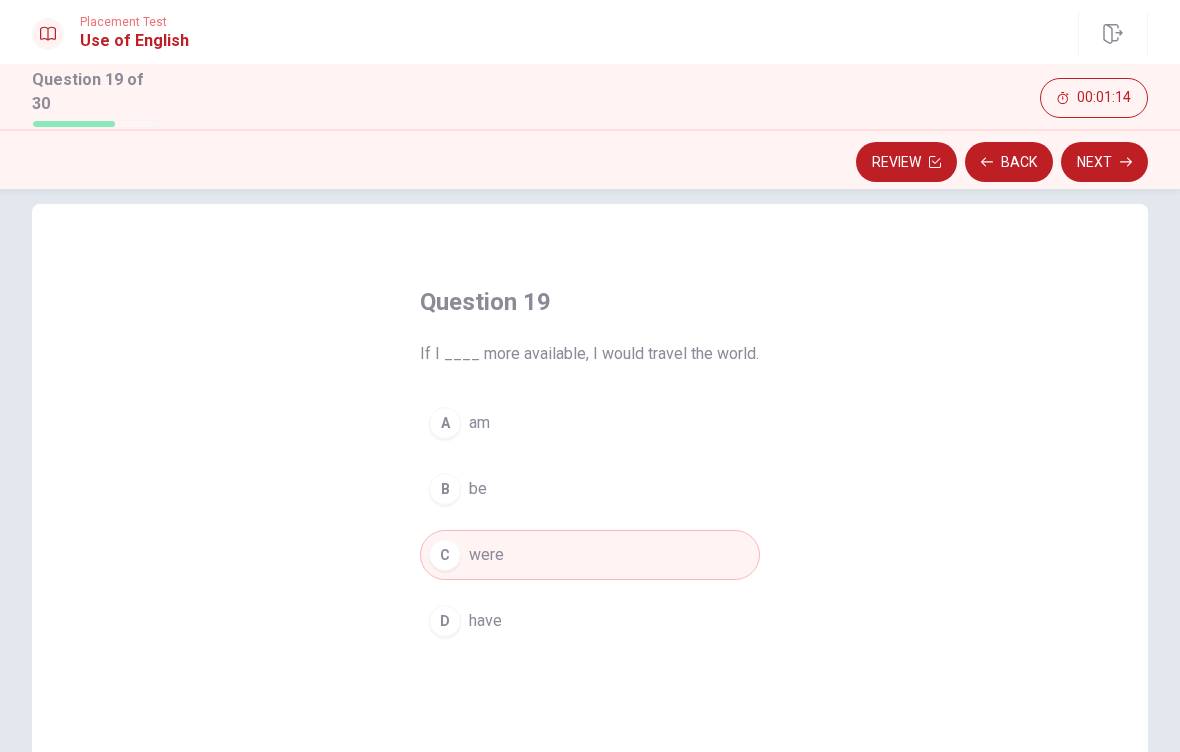 click on "Next" at bounding box center [1104, 162] 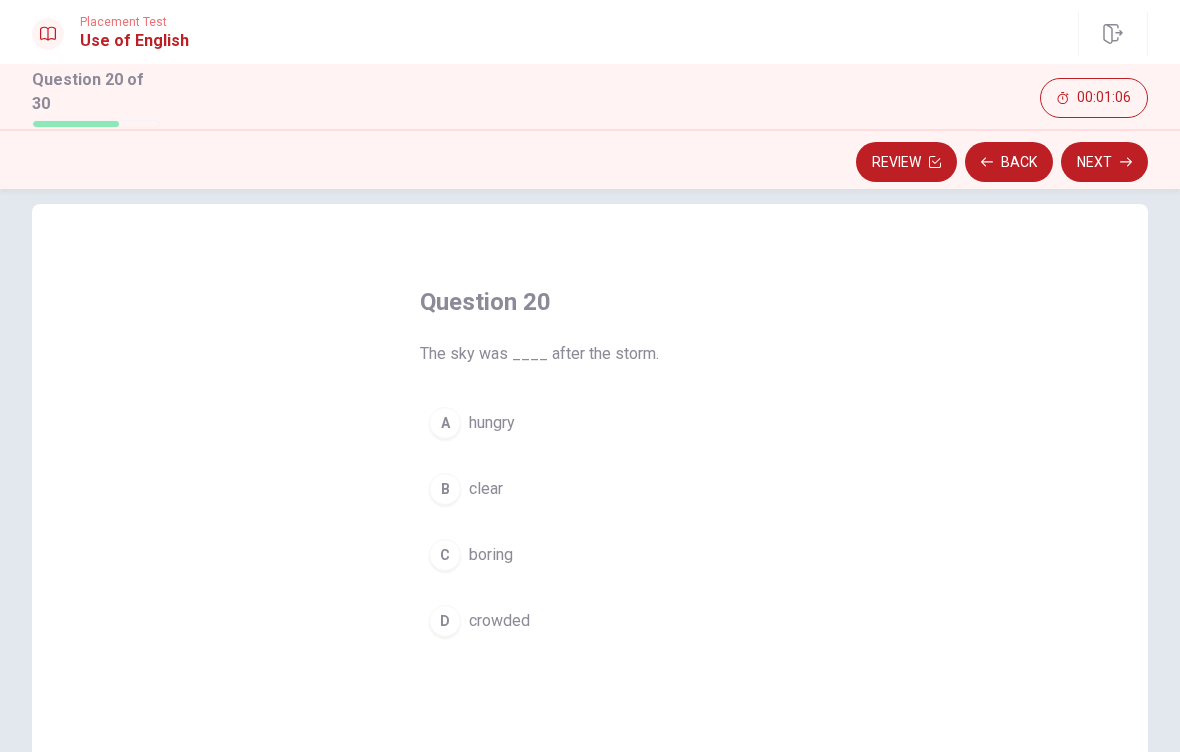 click on "B clear" at bounding box center (590, 489) 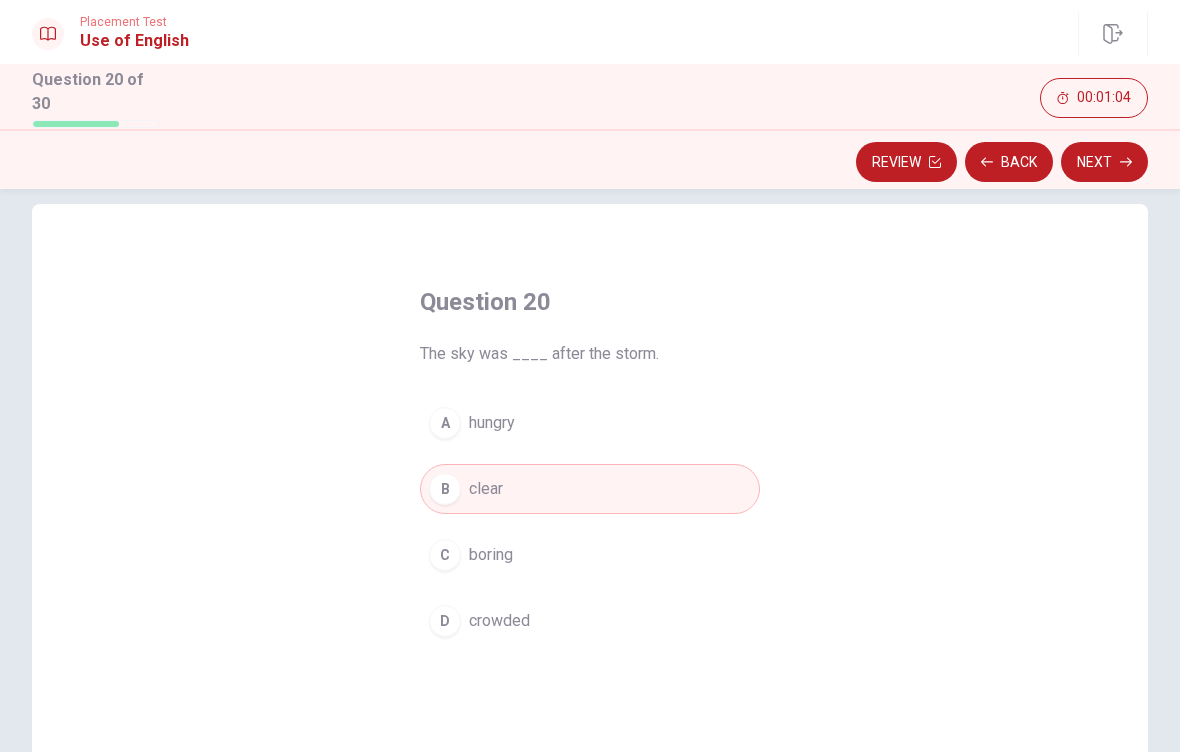 click on "Next" at bounding box center [1104, 162] 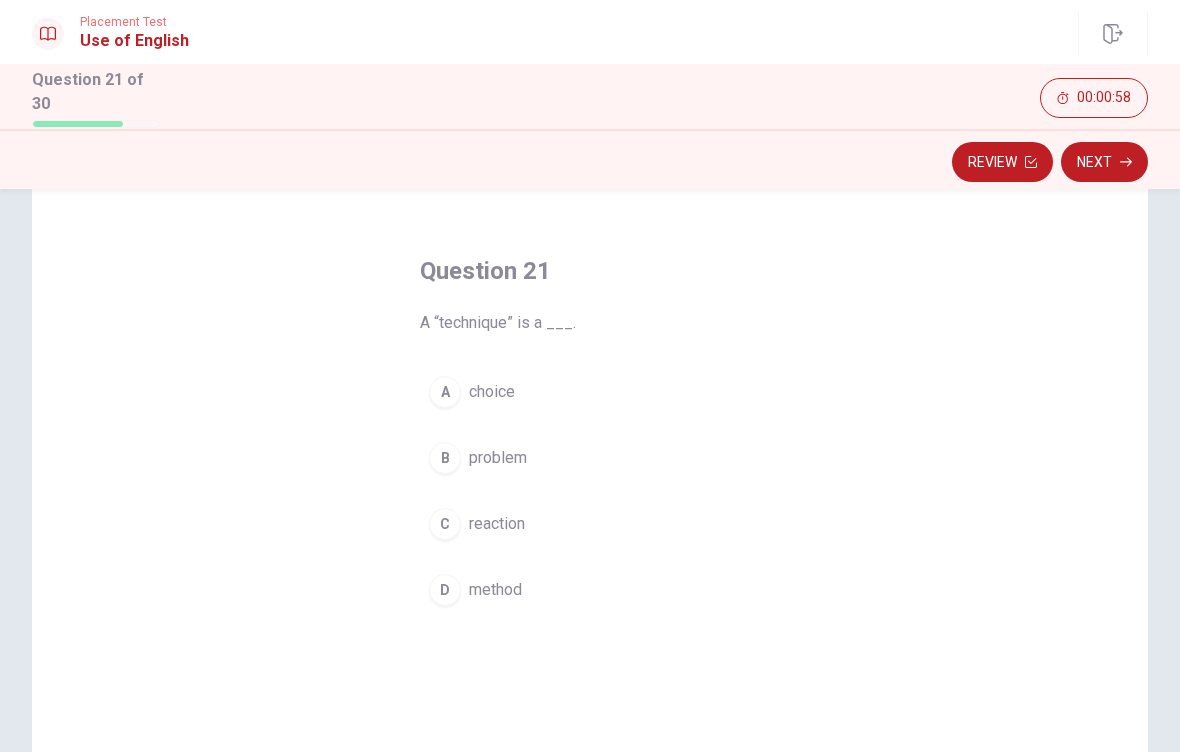 scroll, scrollTop: 57, scrollLeft: 0, axis: vertical 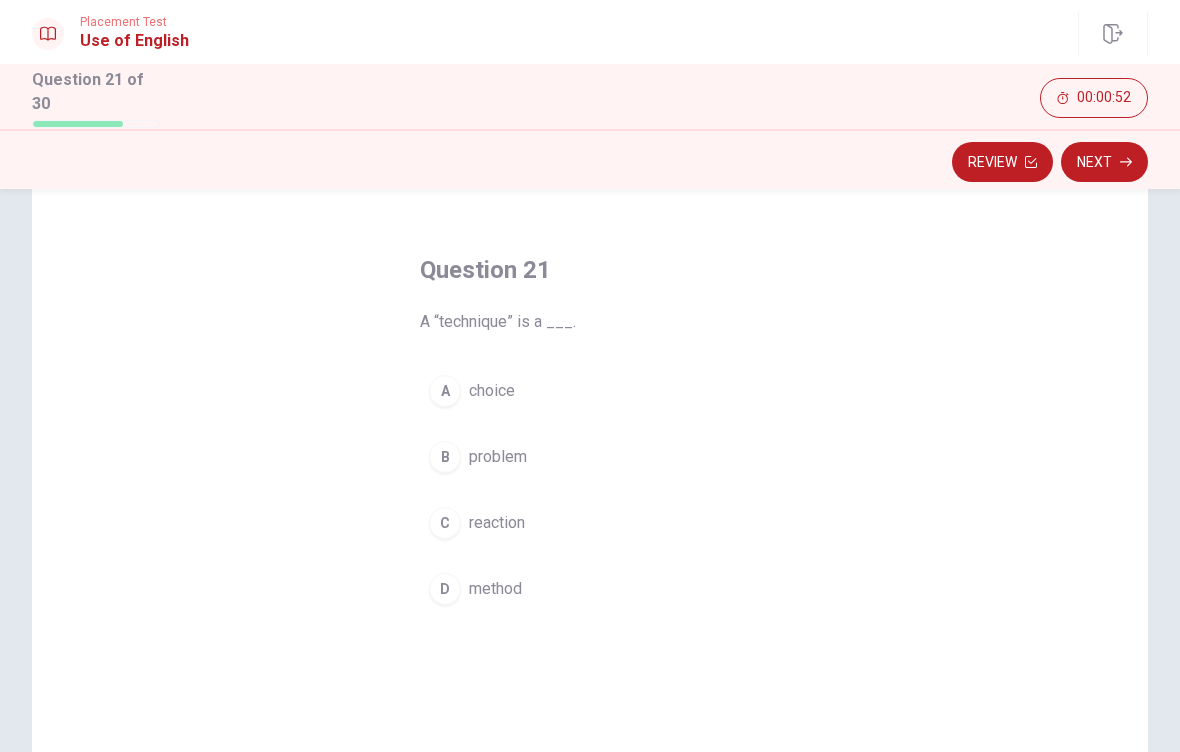 click on "C reaction" at bounding box center (590, 523) 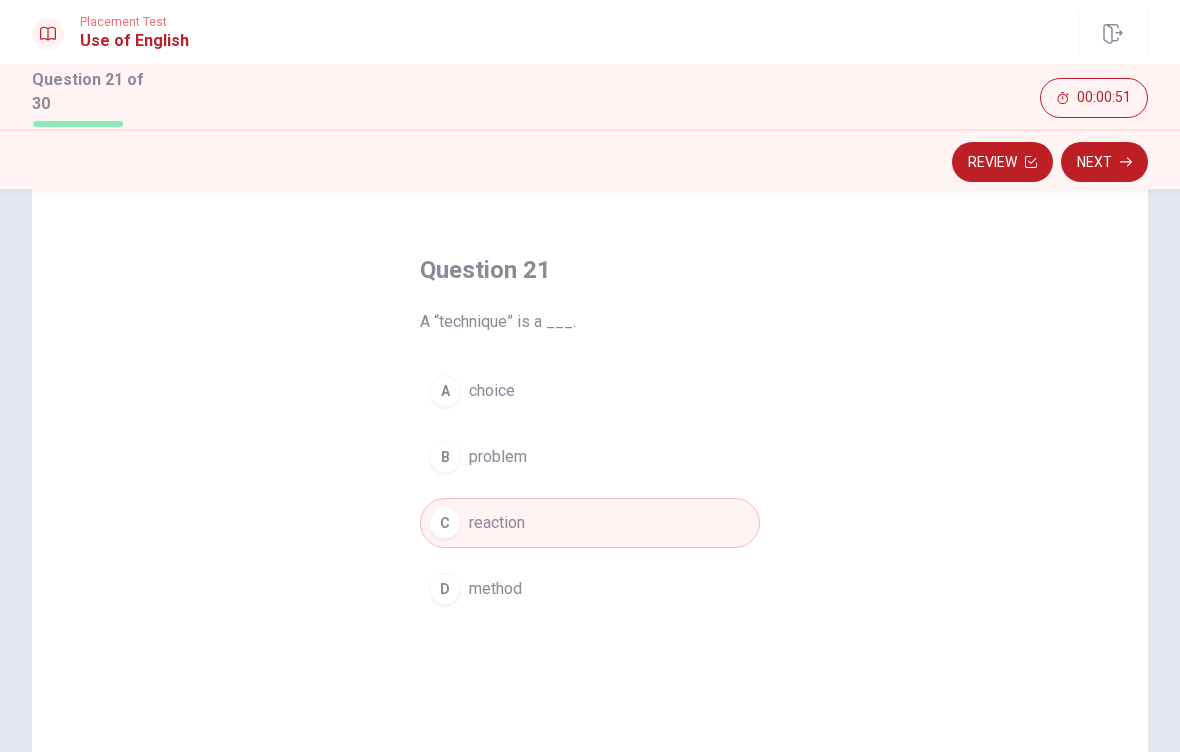 click on "D method" at bounding box center [590, 589] 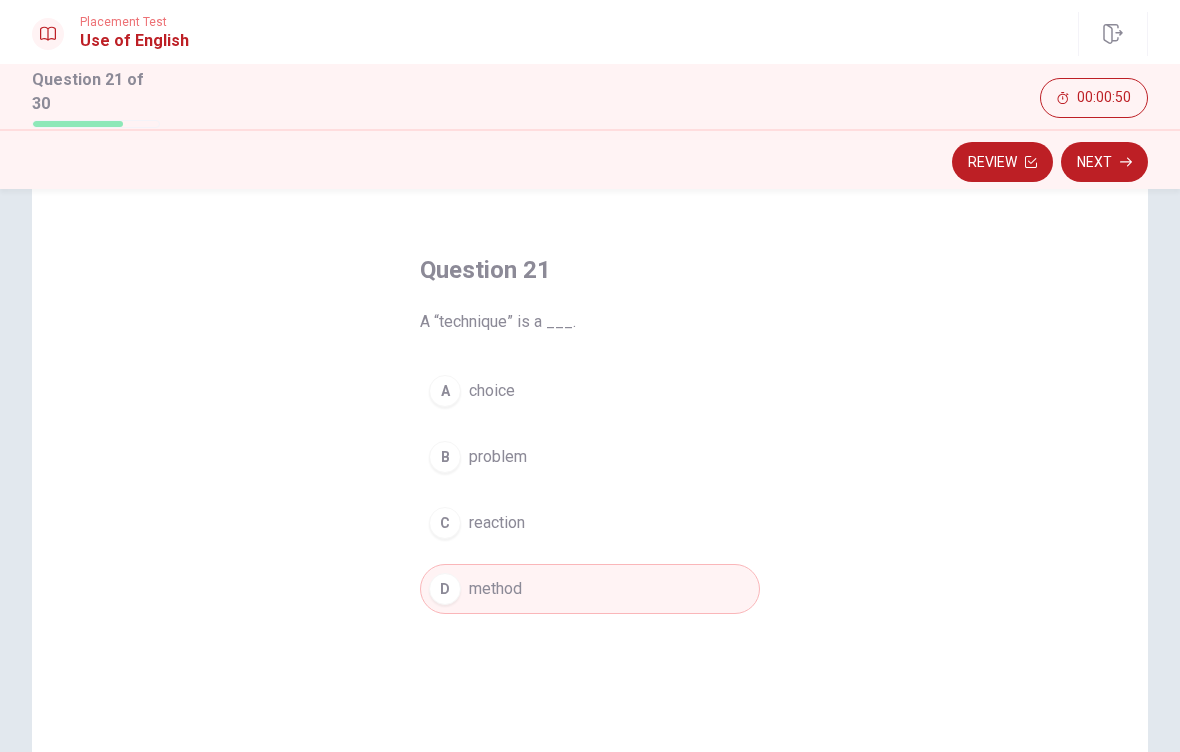 click on "Next" at bounding box center (1104, 162) 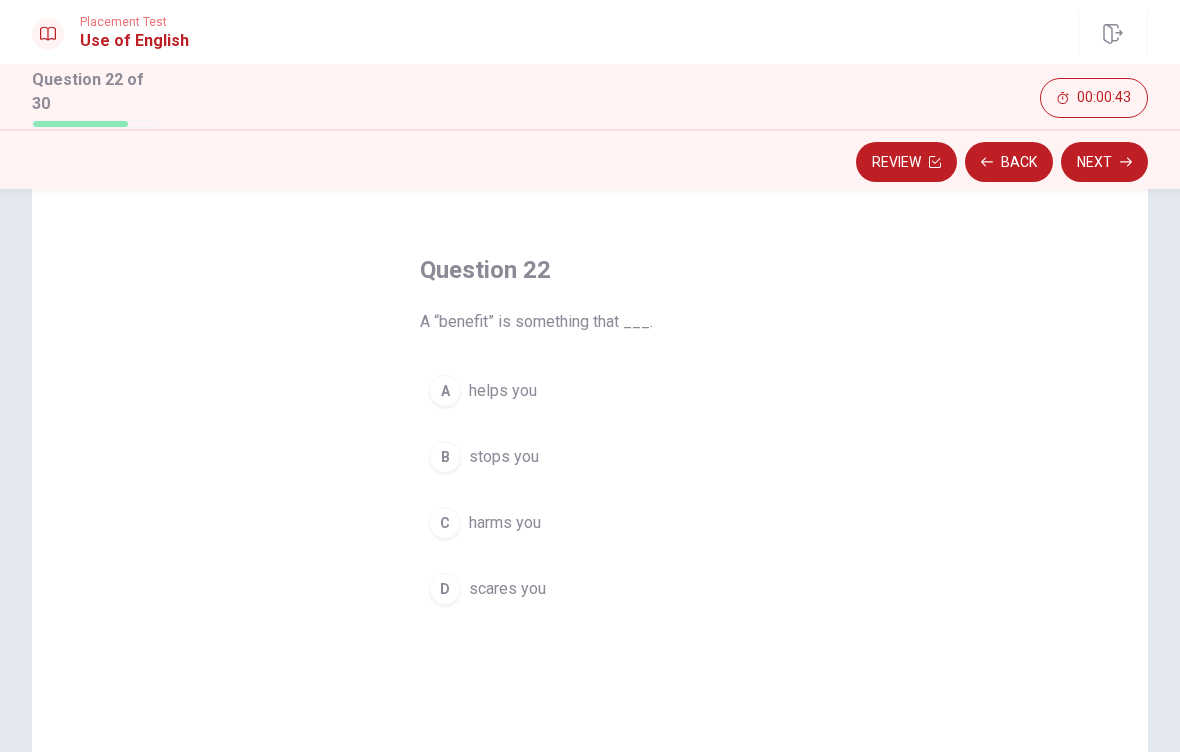click on "A helps you" at bounding box center [590, 391] 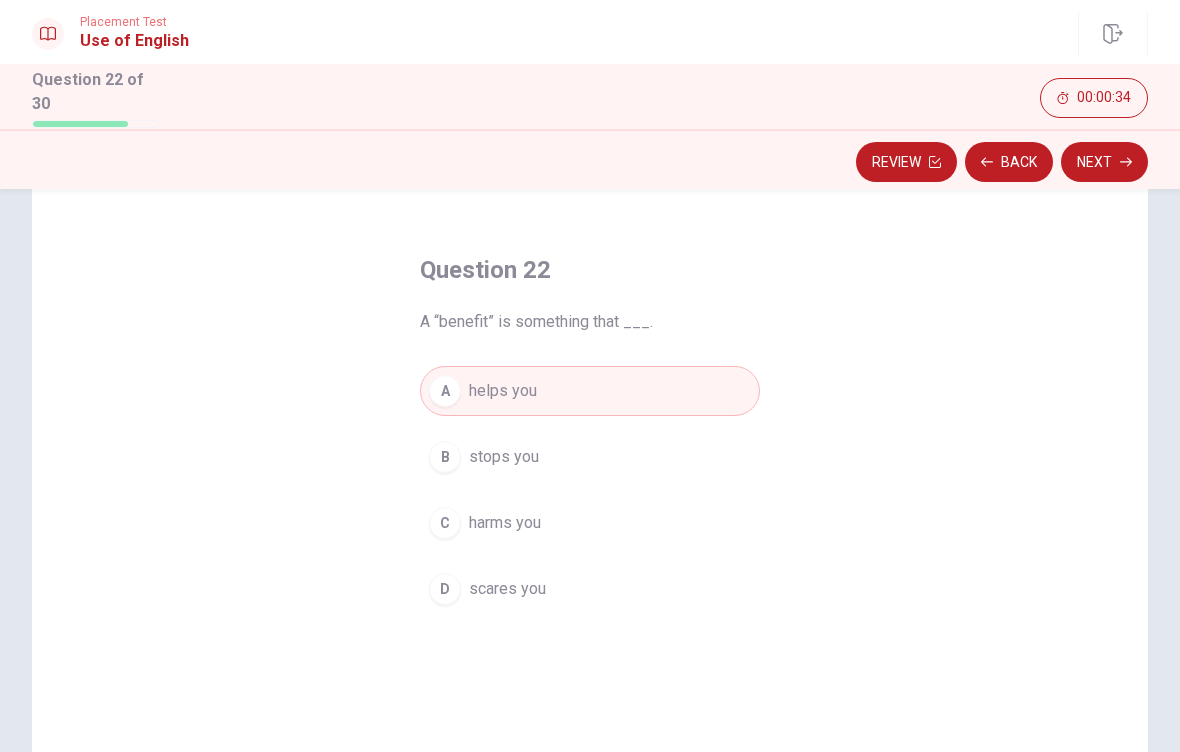 click on "Next" at bounding box center (1104, 162) 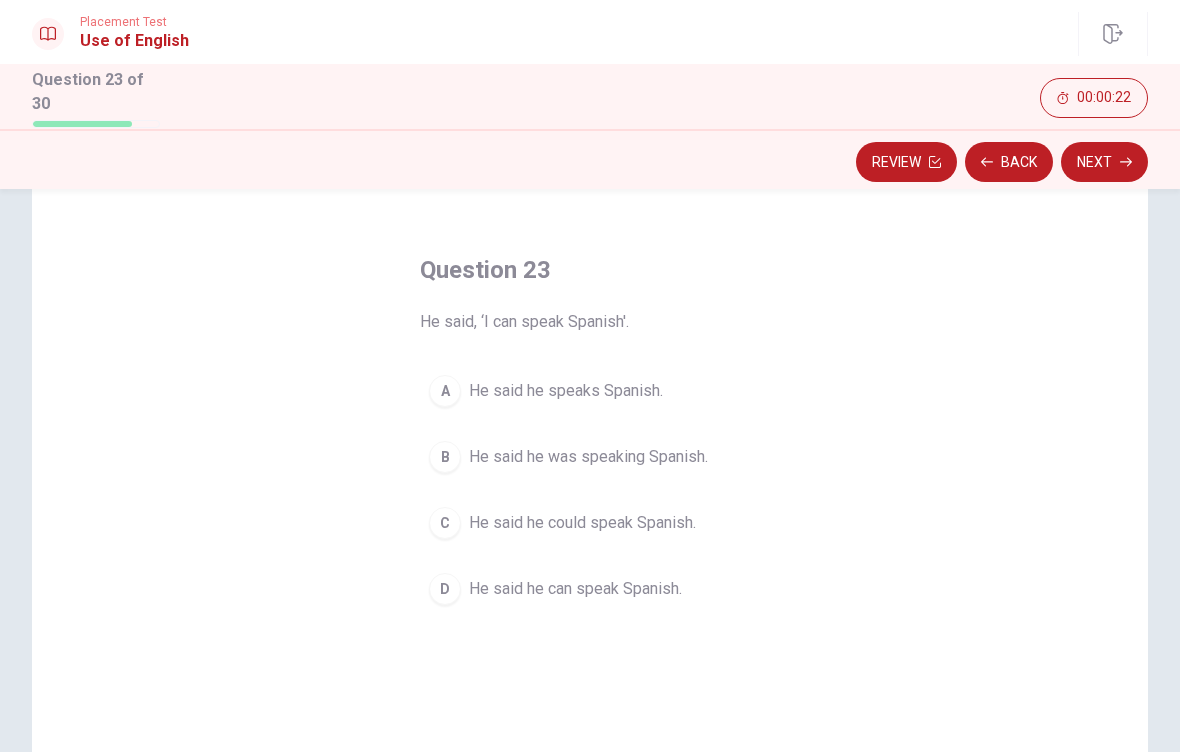 click on "He said he can speak Spanish." at bounding box center [575, 589] 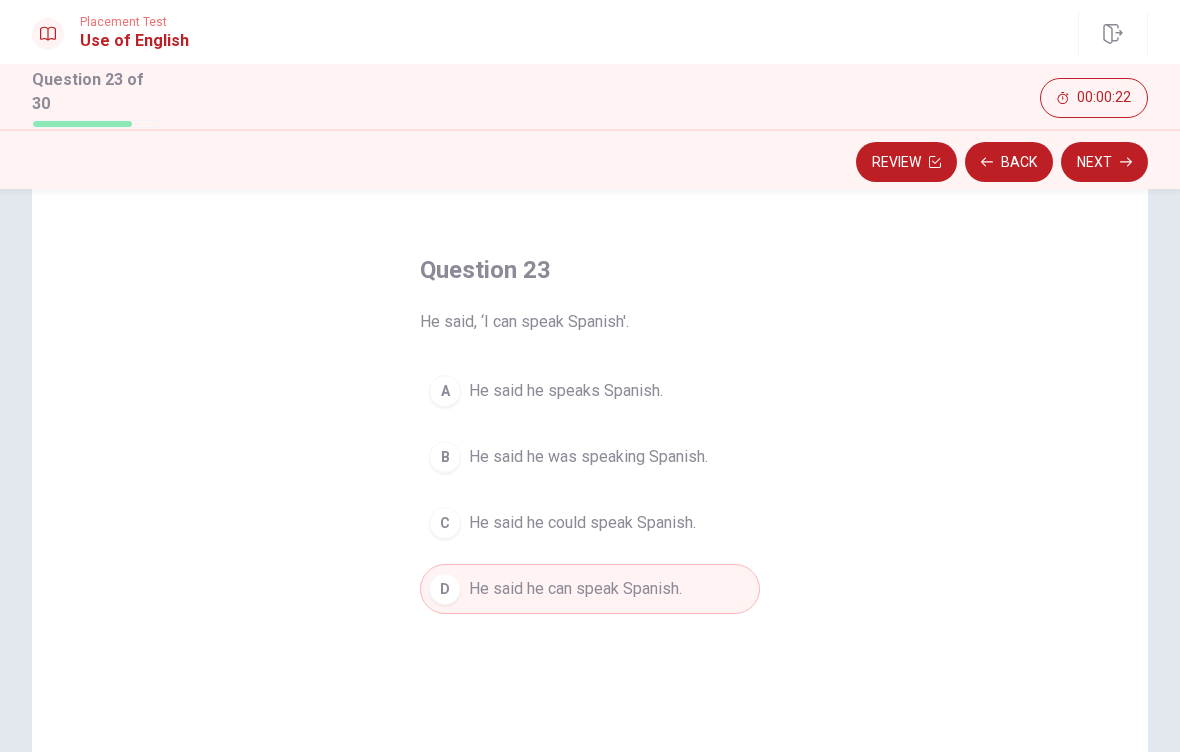 click on "Next" at bounding box center (1104, 162) 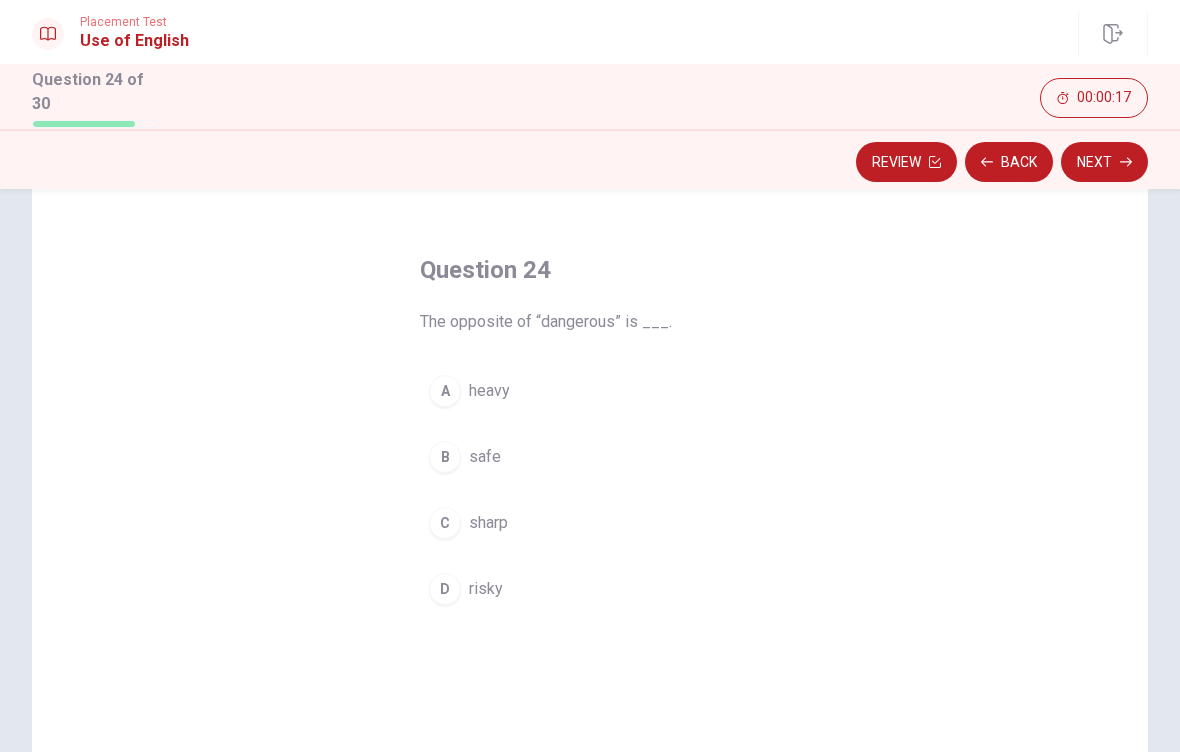 click on "B safe" at bounding box center [590, 457] 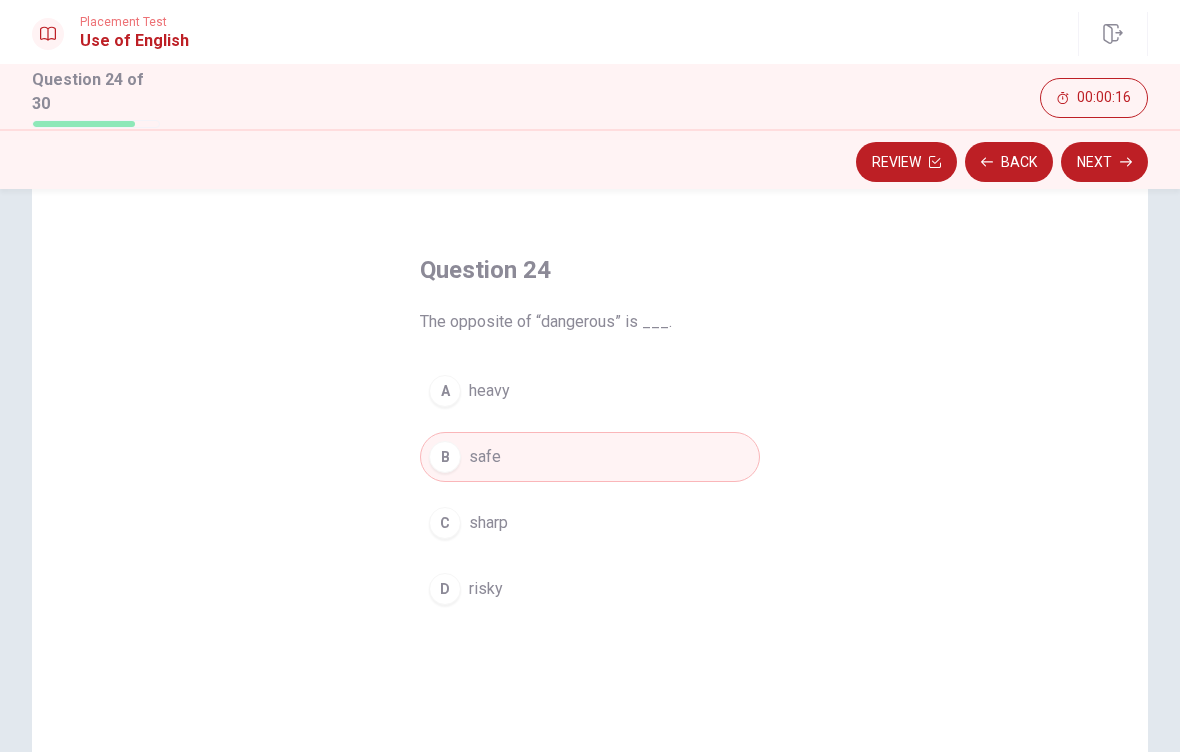 click on "Next" at bounding box center [1104, 162] 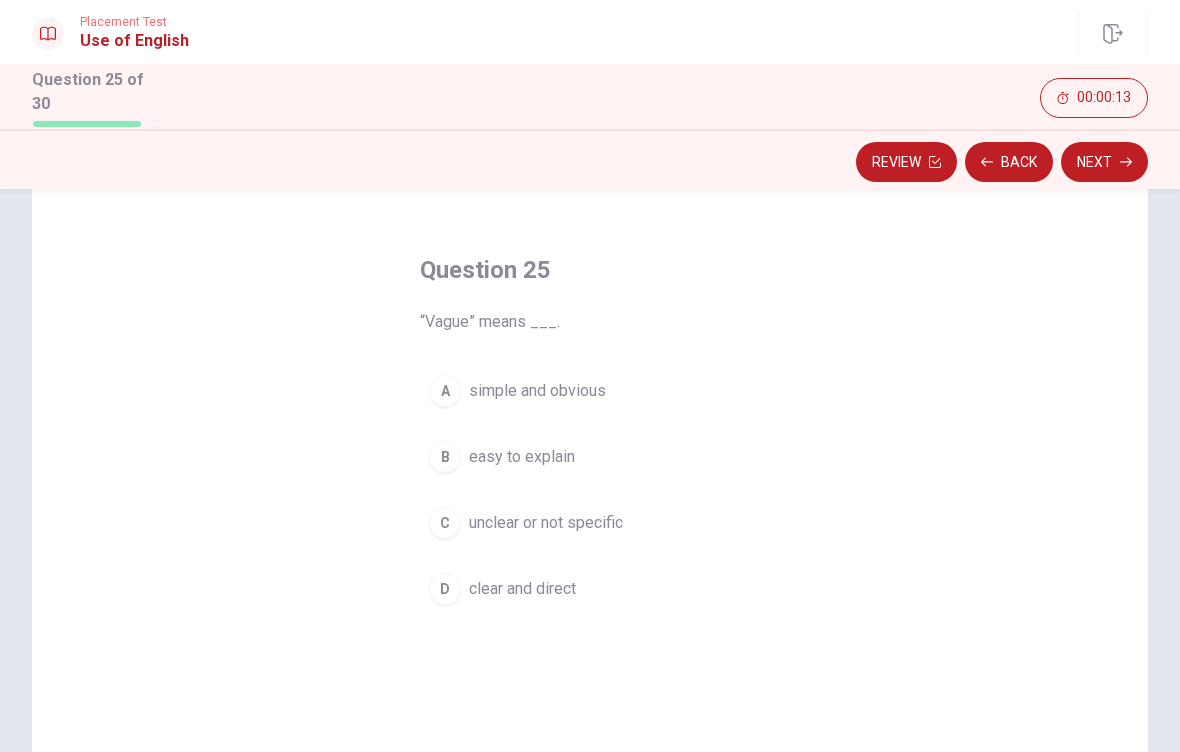 click on "B easy to explain" at bounding box center (590, 457) 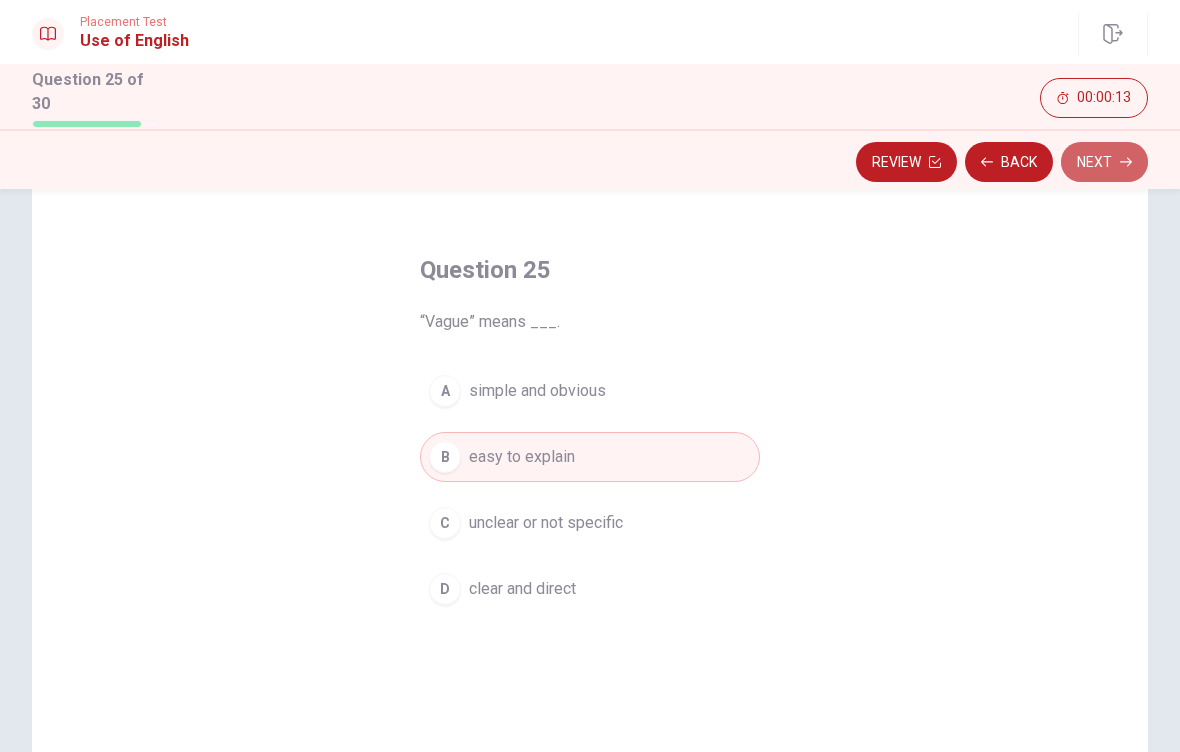 click on "Next" at bounding box center [1104, 162] 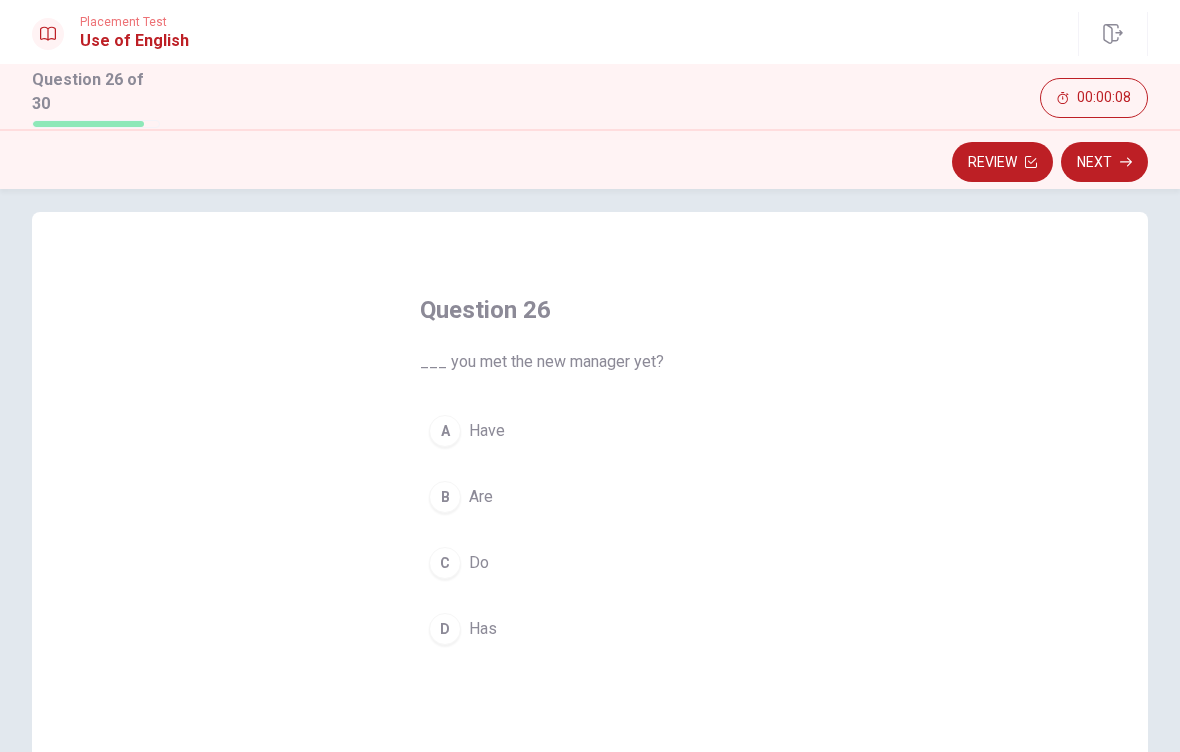 scroll, scrollTop: 20, scrollLeft: 0, axis: vertical 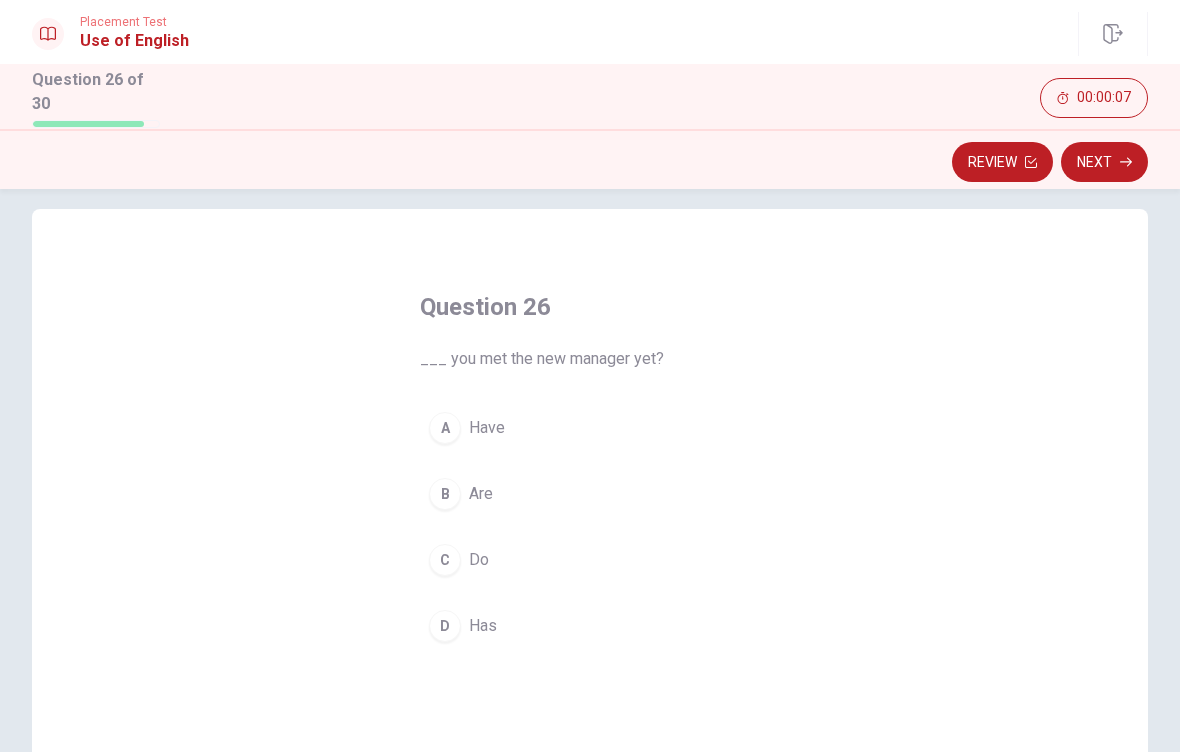 click on "B Are" at bounding box center (590, 494) 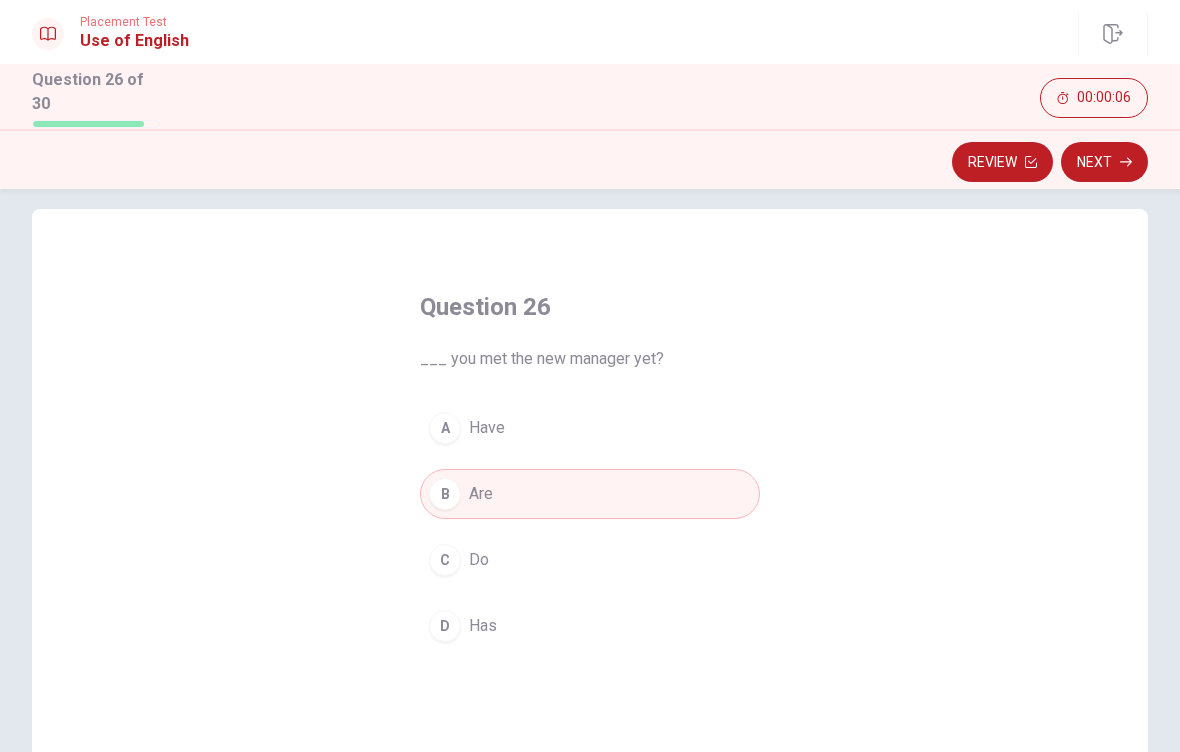 click on "Next" at bounding box center (1104, 162) 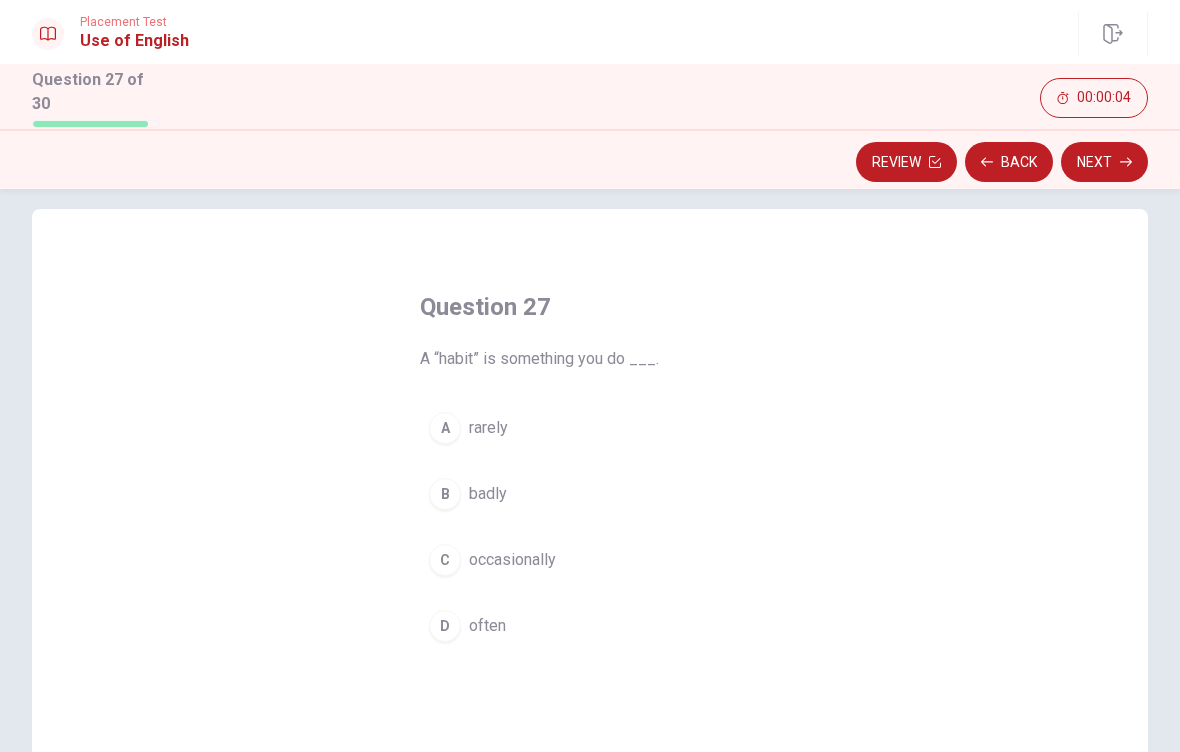 click on "D often" at bounding box center (590, 626) 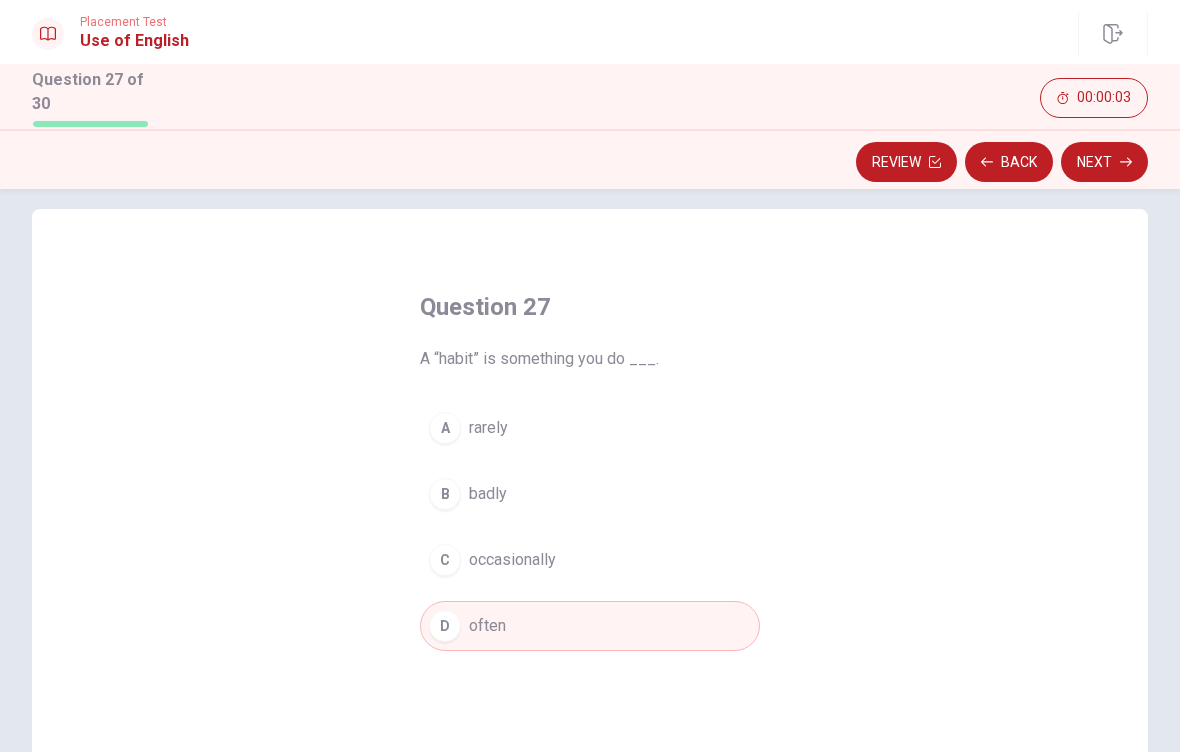 click on "Next" at bounding box center [1104, 162] 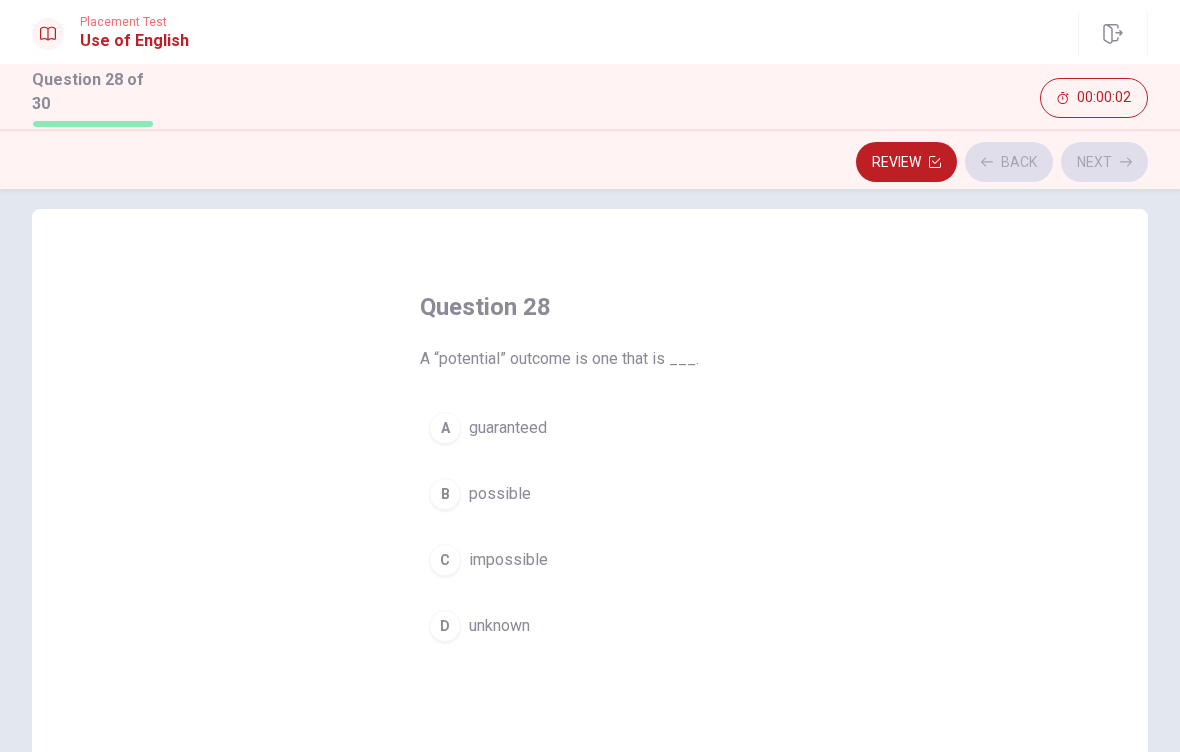 click on "A guaranteed" at bounding box center [590, 428] 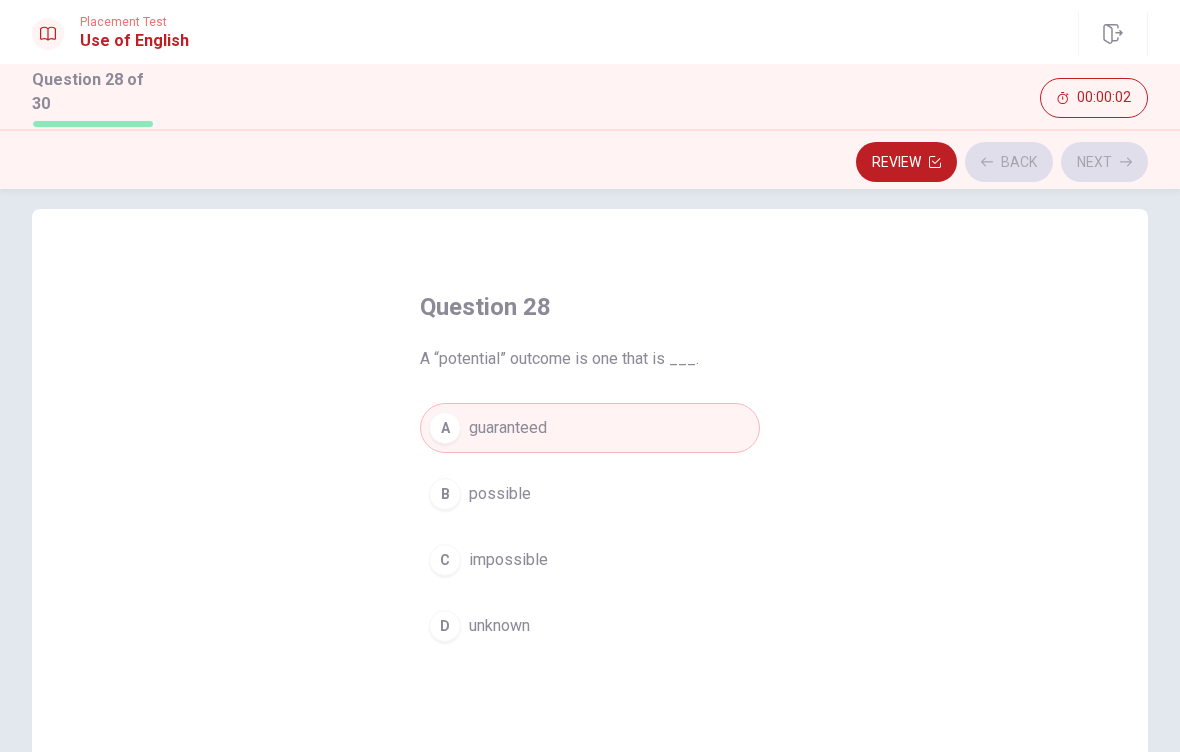 click 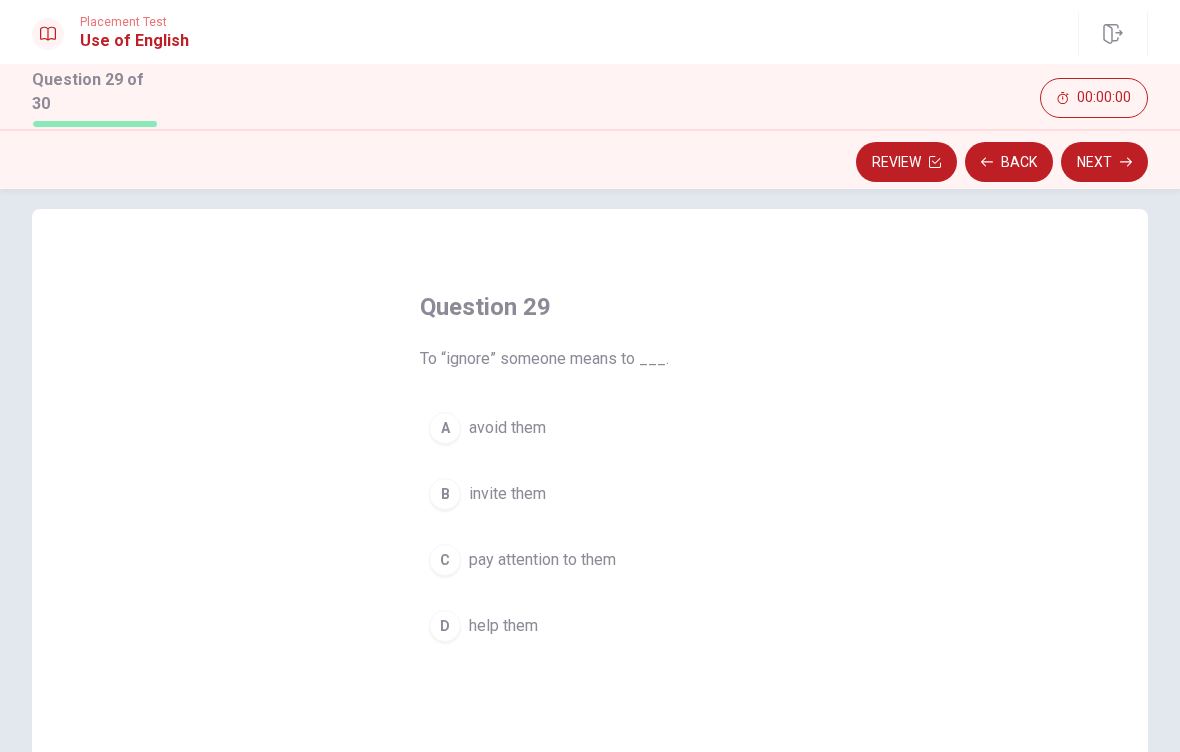 click on "Next" at bounding box center [1104, 162] 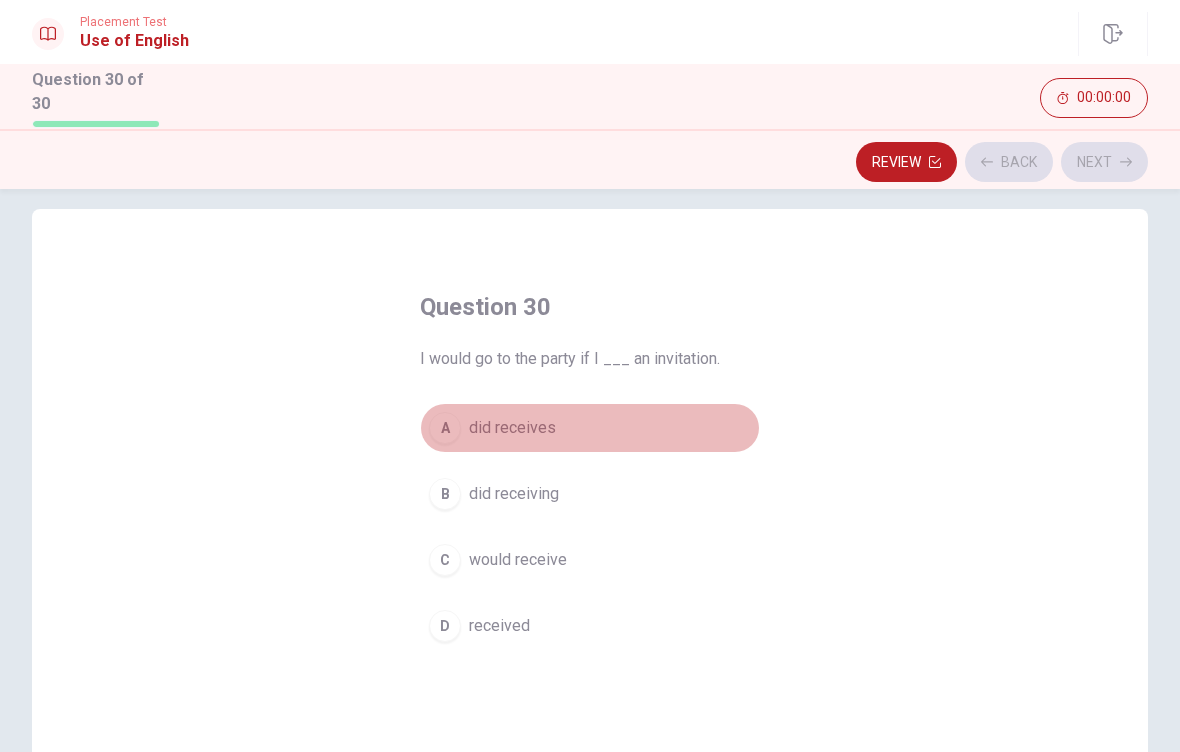 click on "Your time is up. This is end of the Use of English section. Click on Continue to go on" at bounding box center [590, 416] 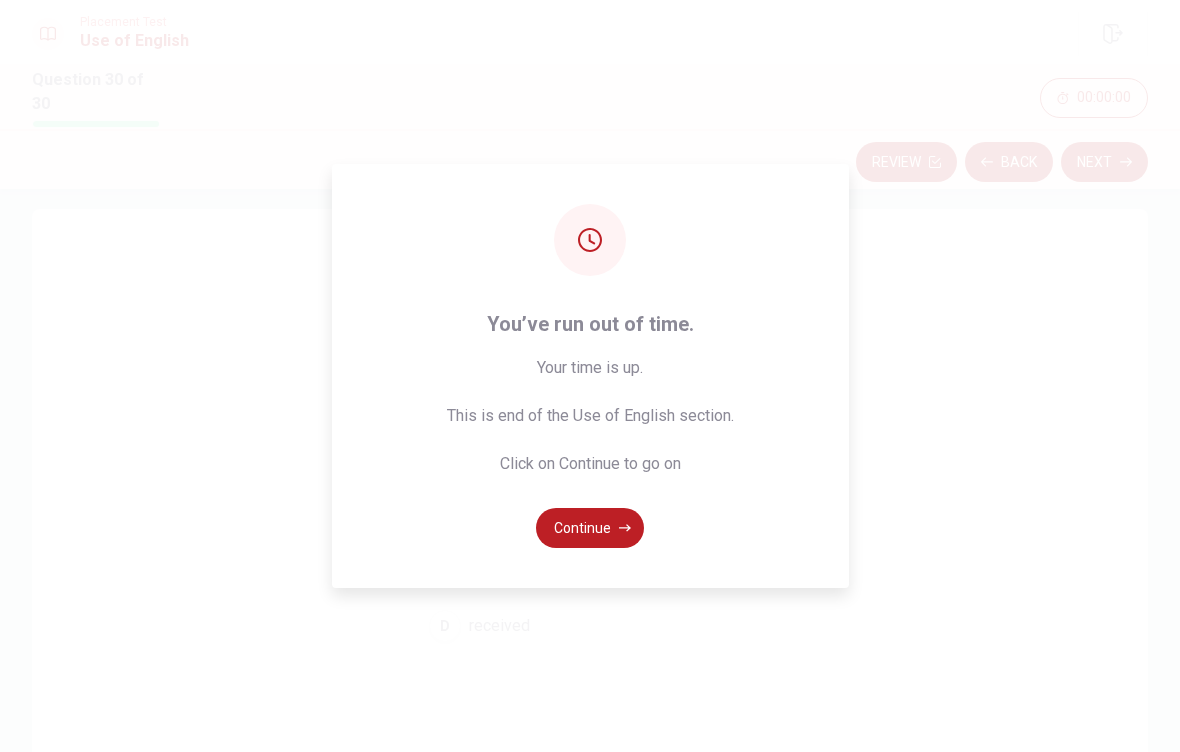 click on "Continue" at bounding box center [590, 528] 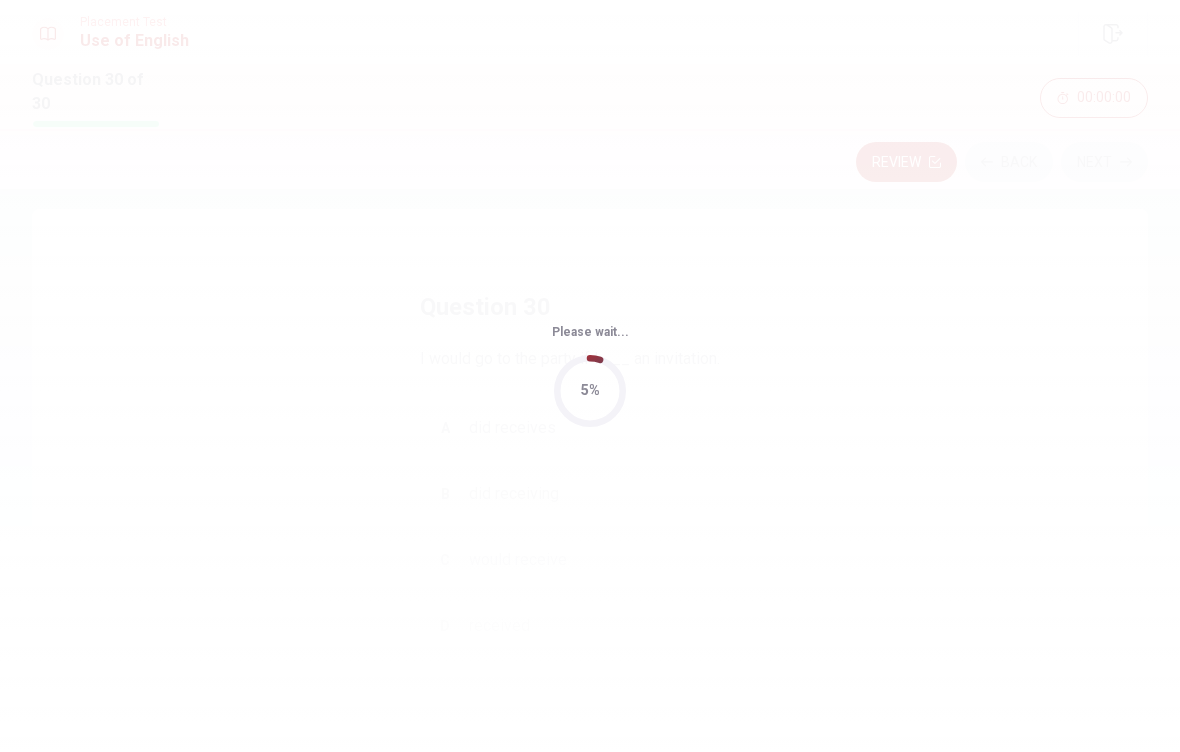 scroll, scrollTop: 0, scrollLeft: 0, axis: both 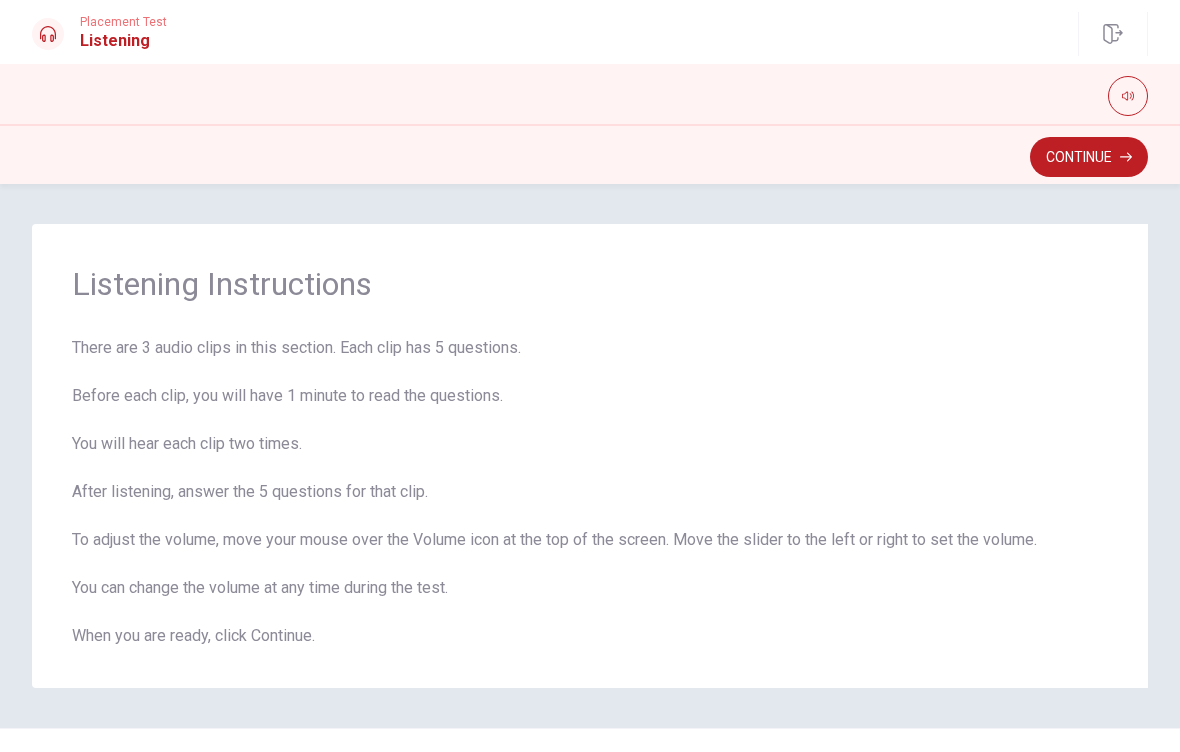 click at bounding box center (590, 96) 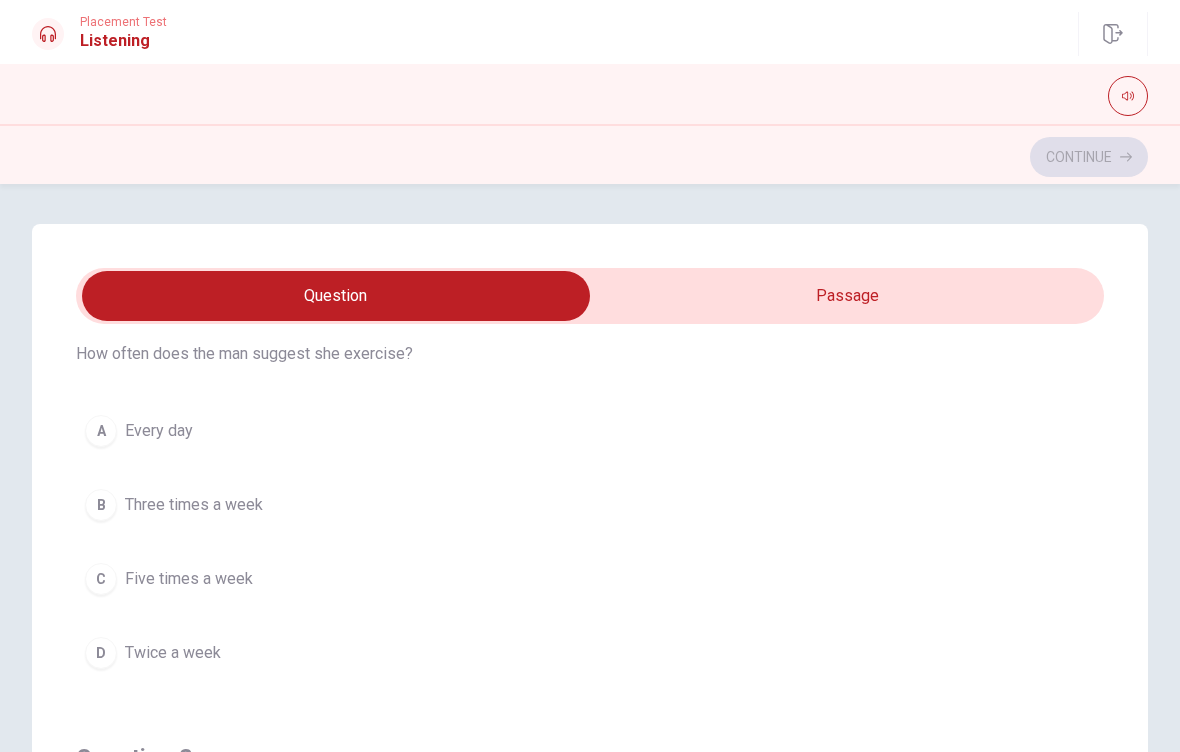 scroll, scrollTop: 74, scrollLeft: 0, axis: vertical 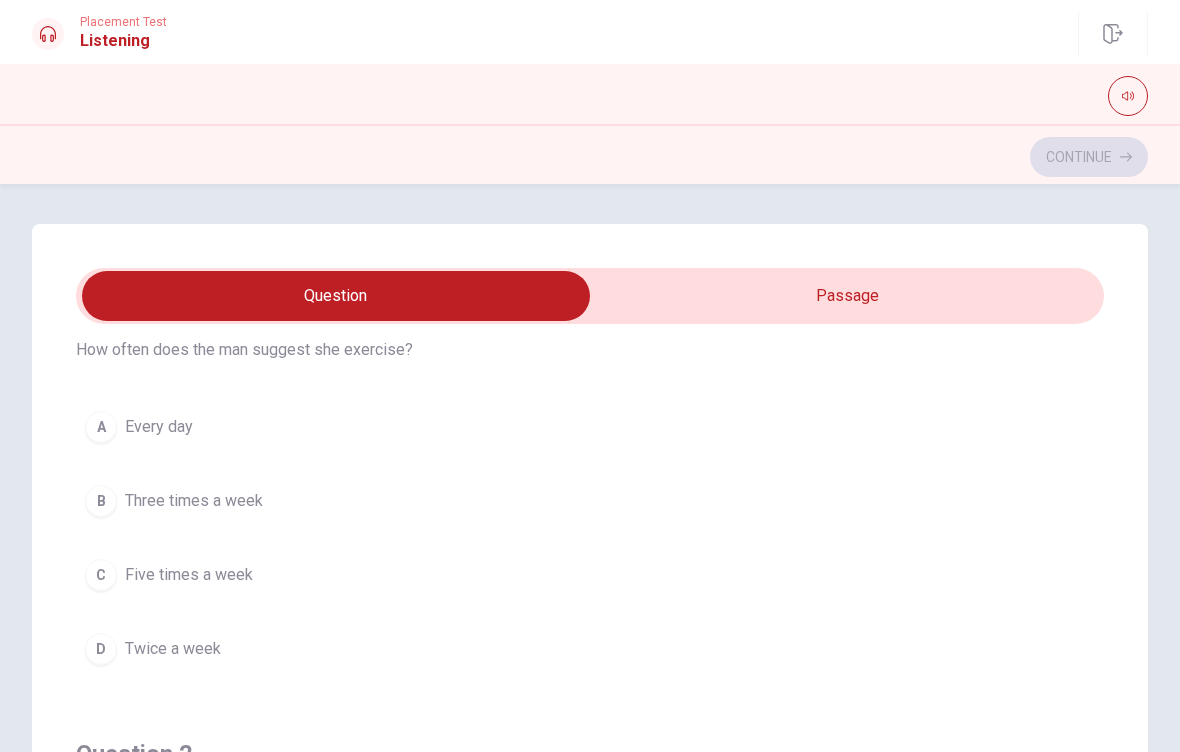 type on "5" 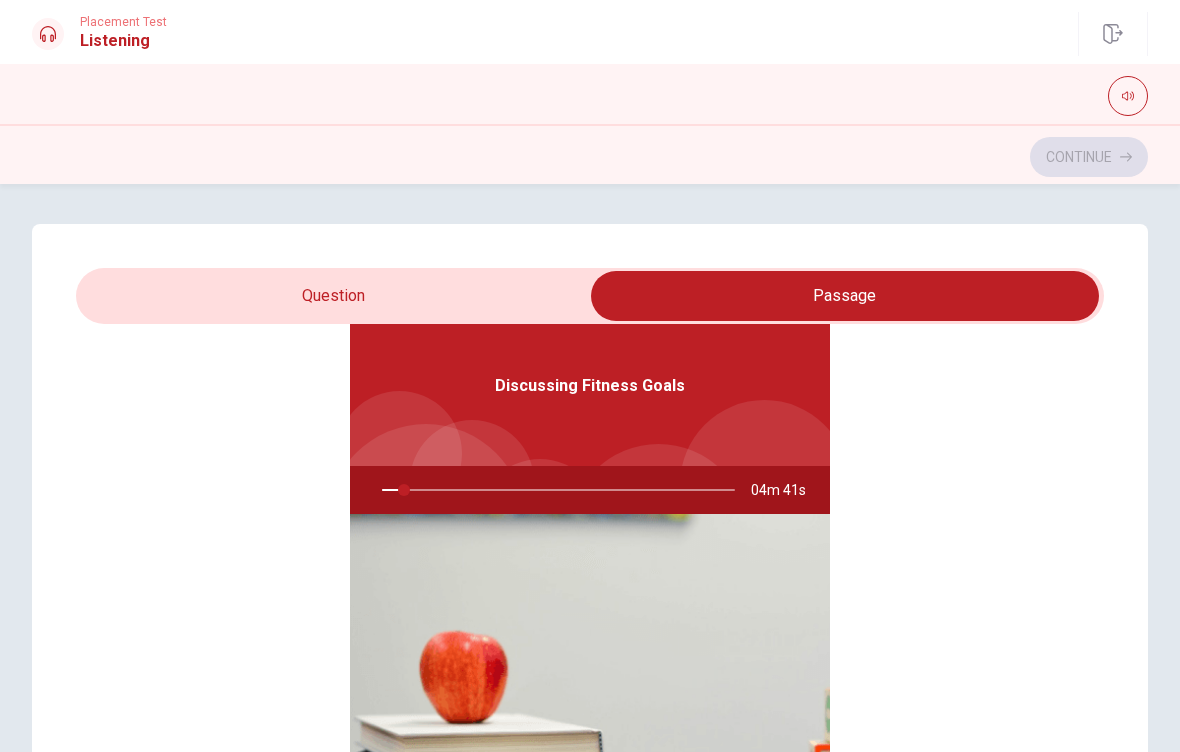scroll, scrollTop: 112, scrollLeft: 0, axis: vertical 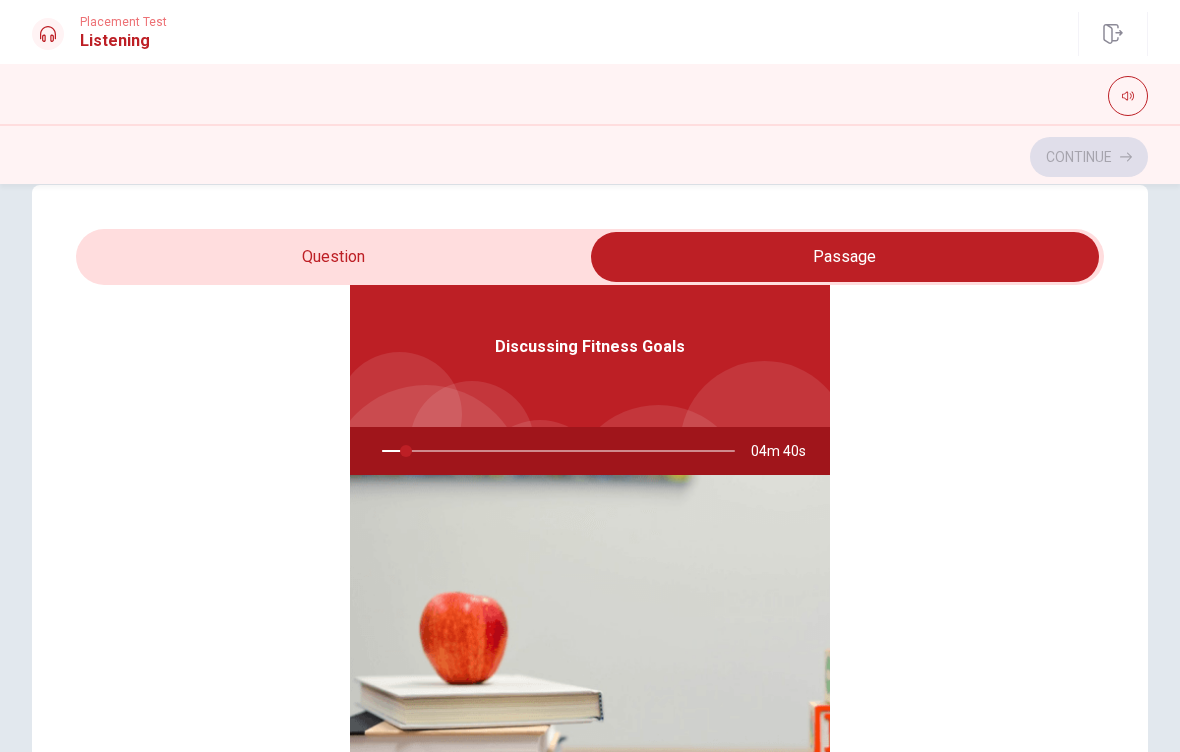 type on "7" 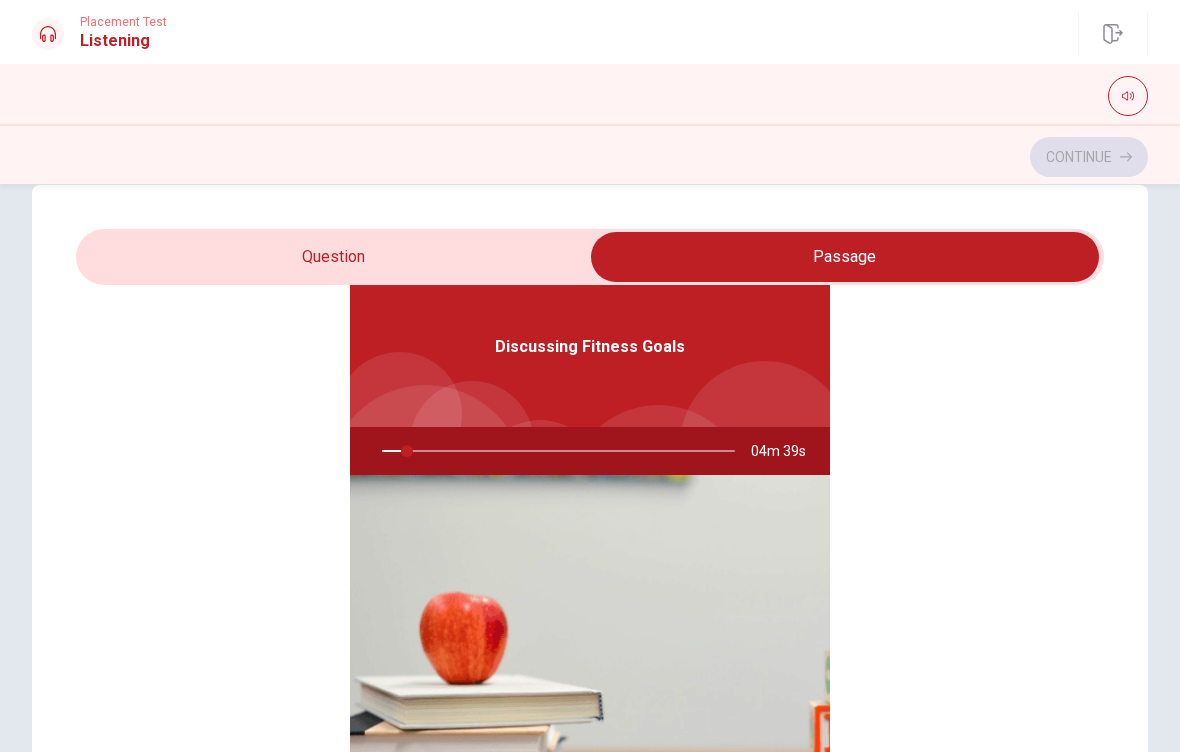 click on "Discussing Fitness Goals 04m 39s" at bounding box center (590, 559) 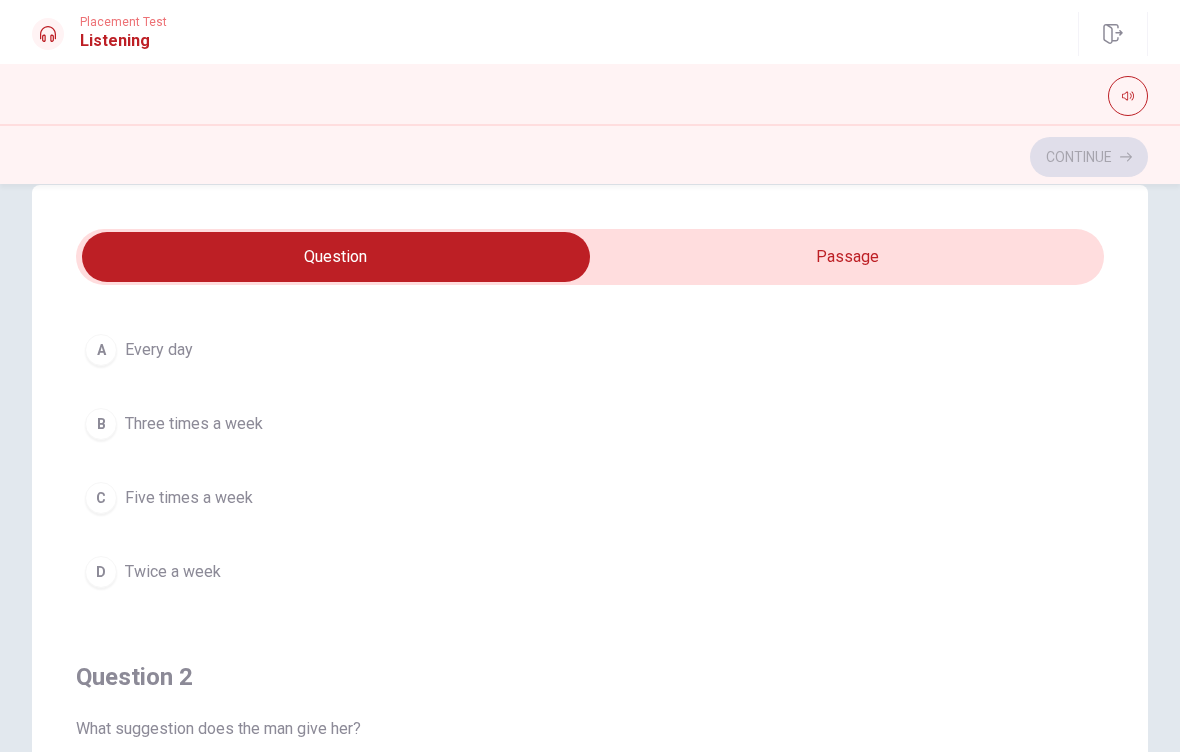 click on "C Five times a week" at bounding box center (590, 498) 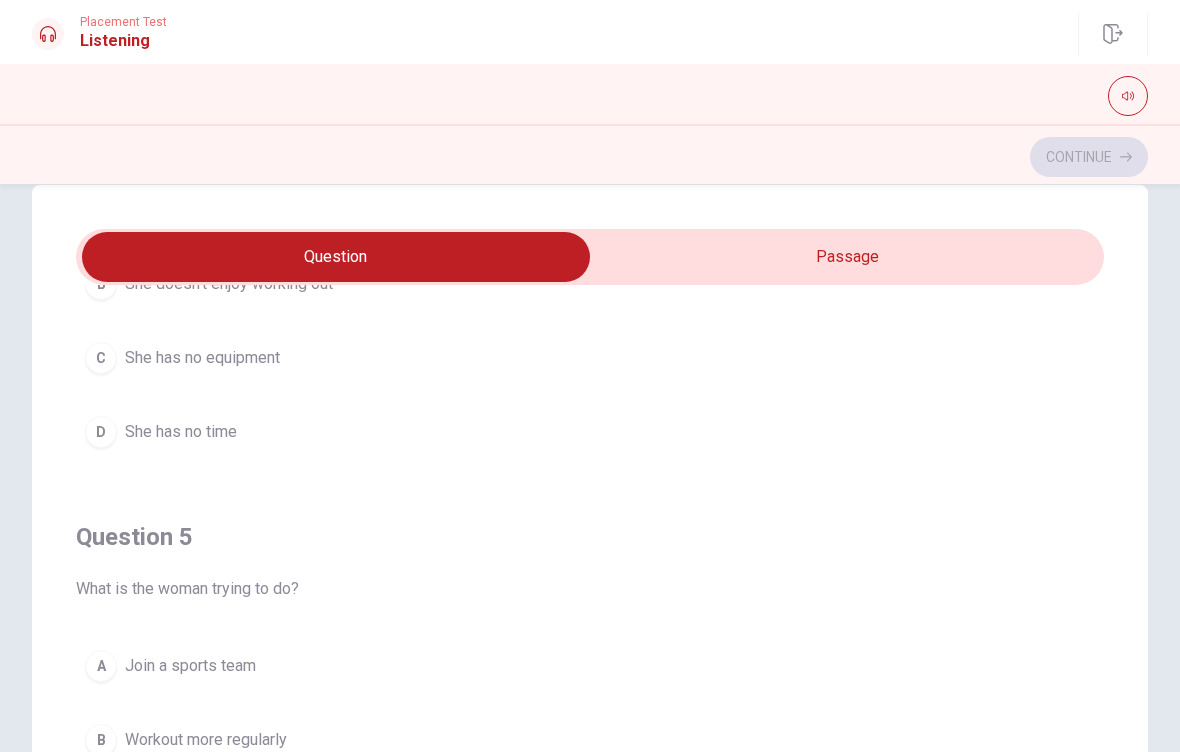 scroll, scrollTop: 1620, scrollLeft: 0, axis: vertical 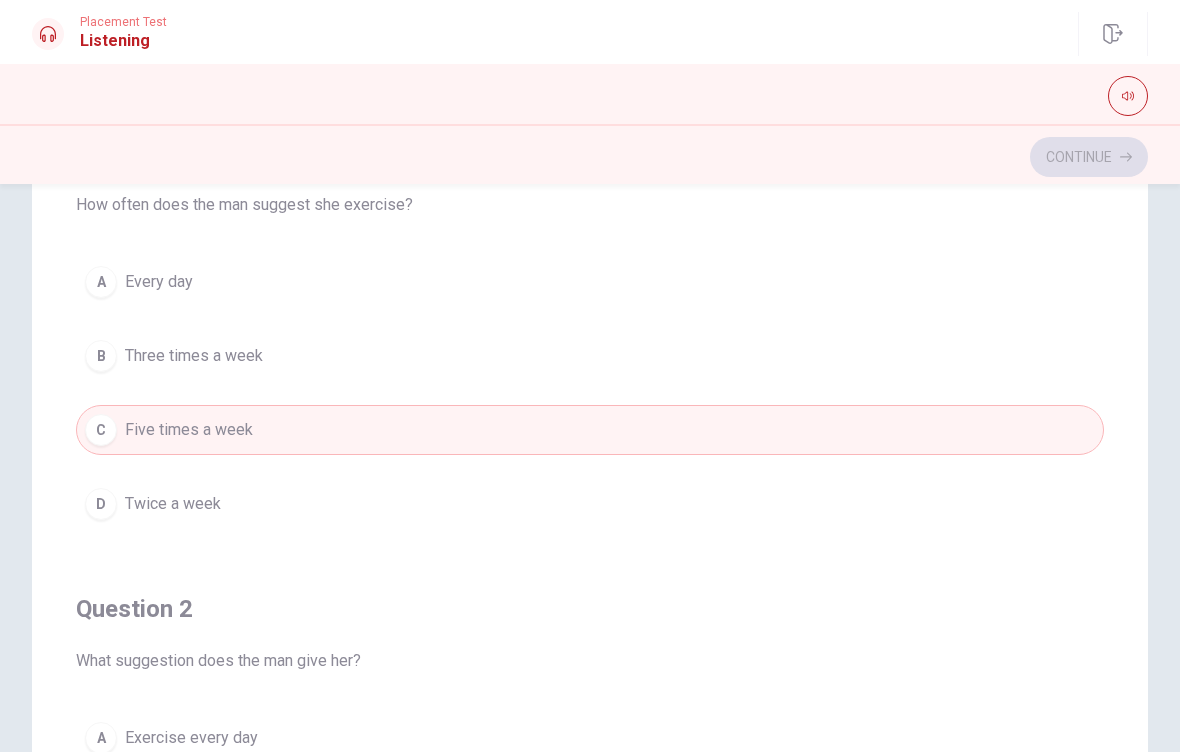 click on "B Three times a week" at bounding box center (590, 356) 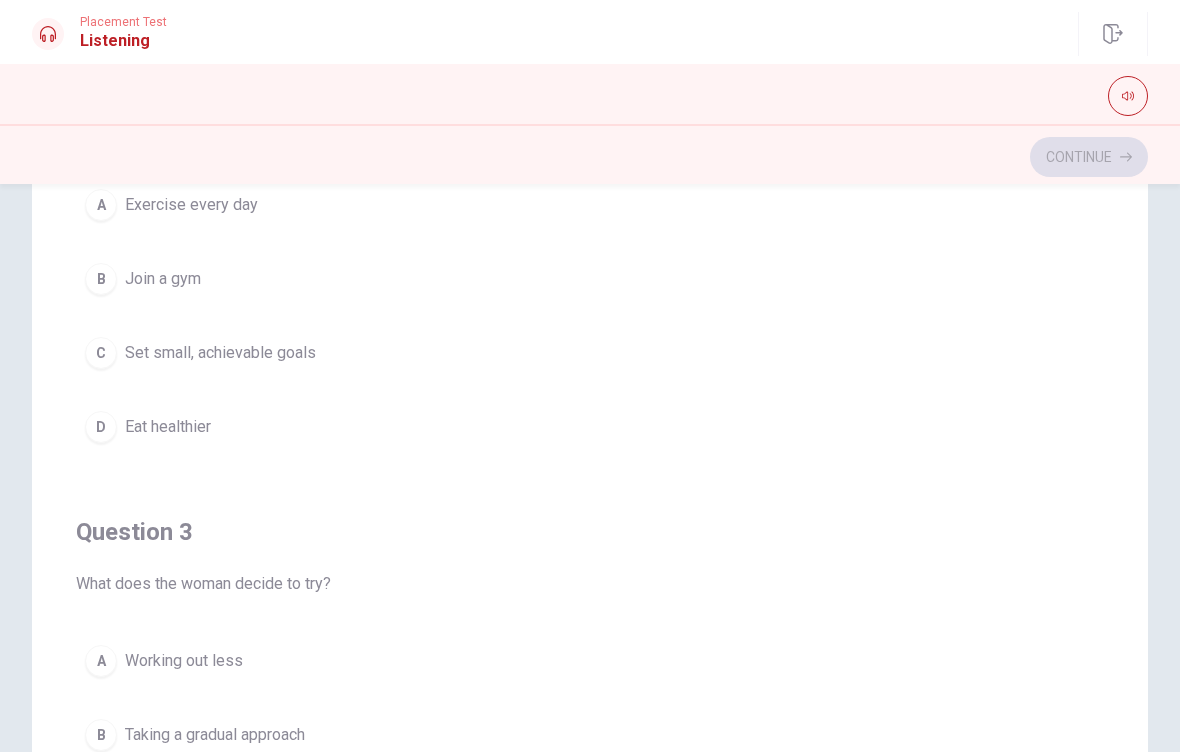 scroll, scrollTop: 536, scrollLeft: 0, axis: vertical 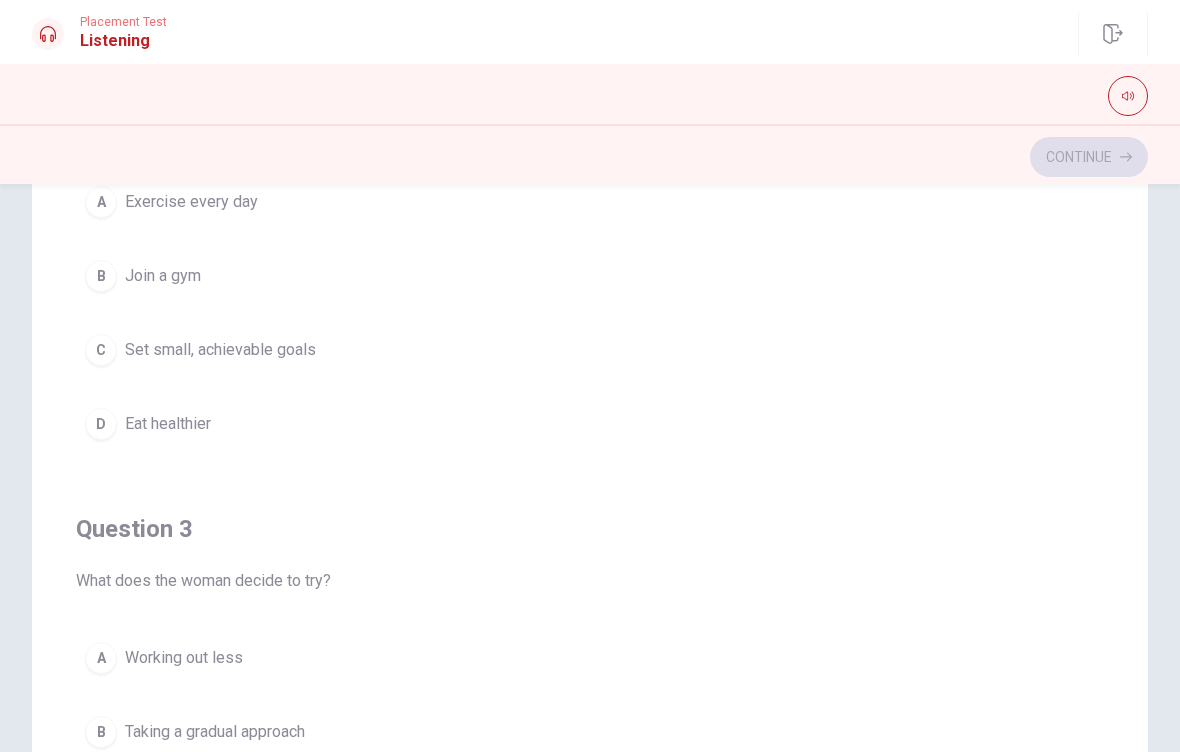 click on "C Set small, achievable goals" at bounding box center (590, 350) 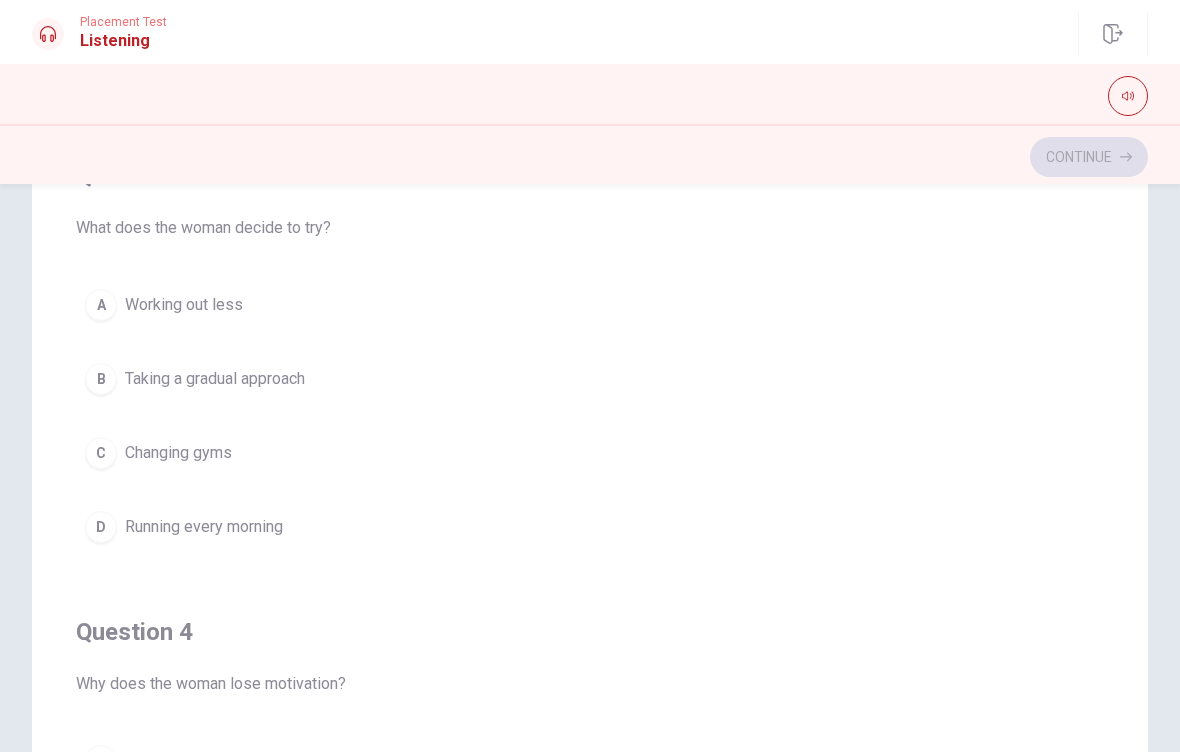 scroll, scrollTop: 890, scrollLeft: 0, axis: vertical 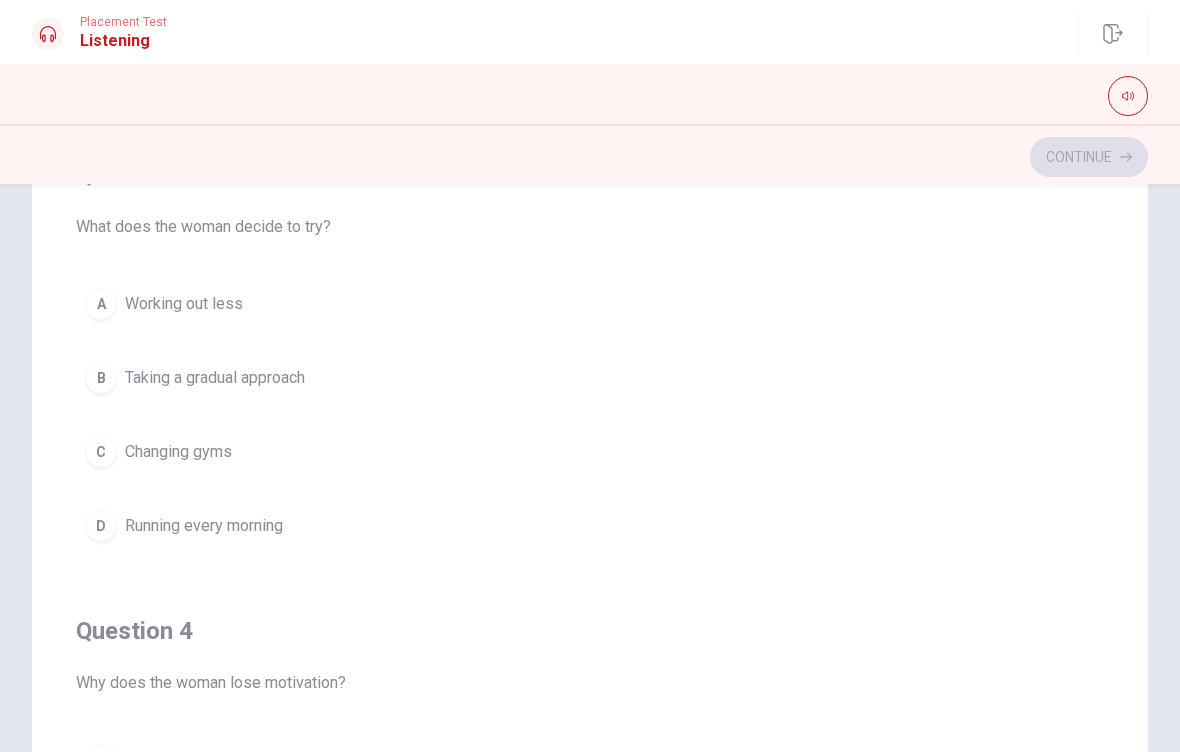 click on "B Taking a gradual approach" at bounding box center (590, 378) 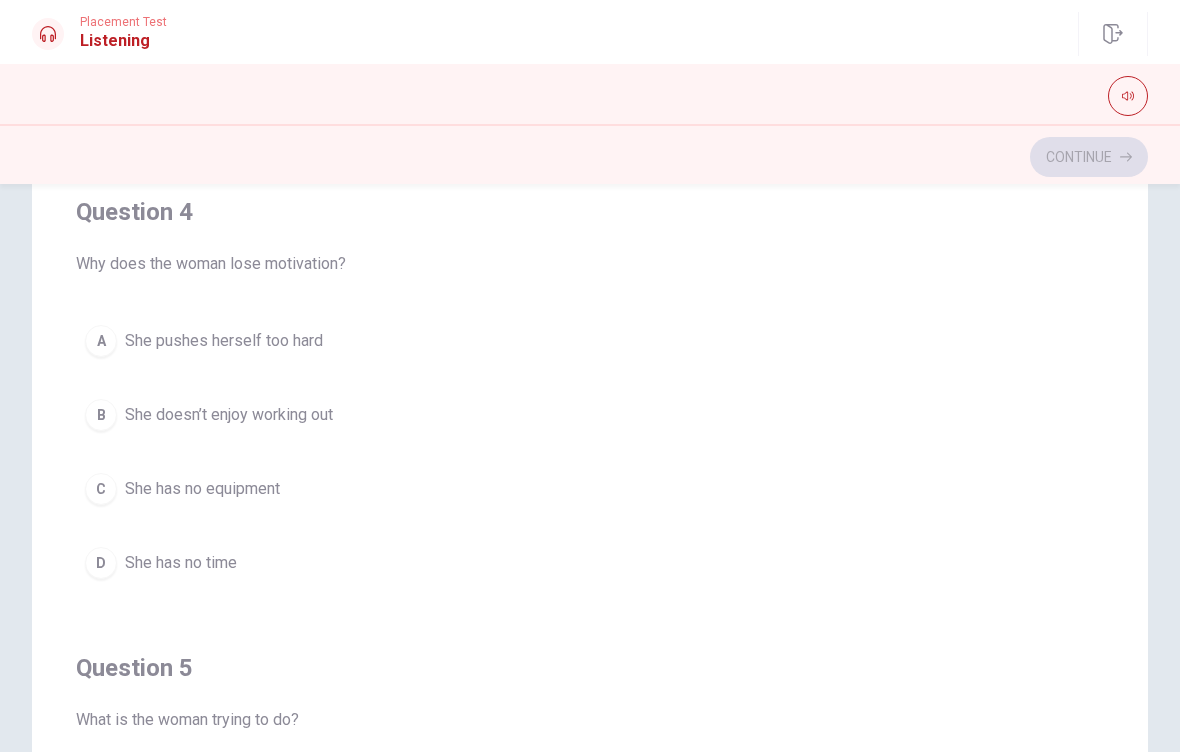 scroll, scrollTop: 1311, scrollLeft: 0, axis: vertical 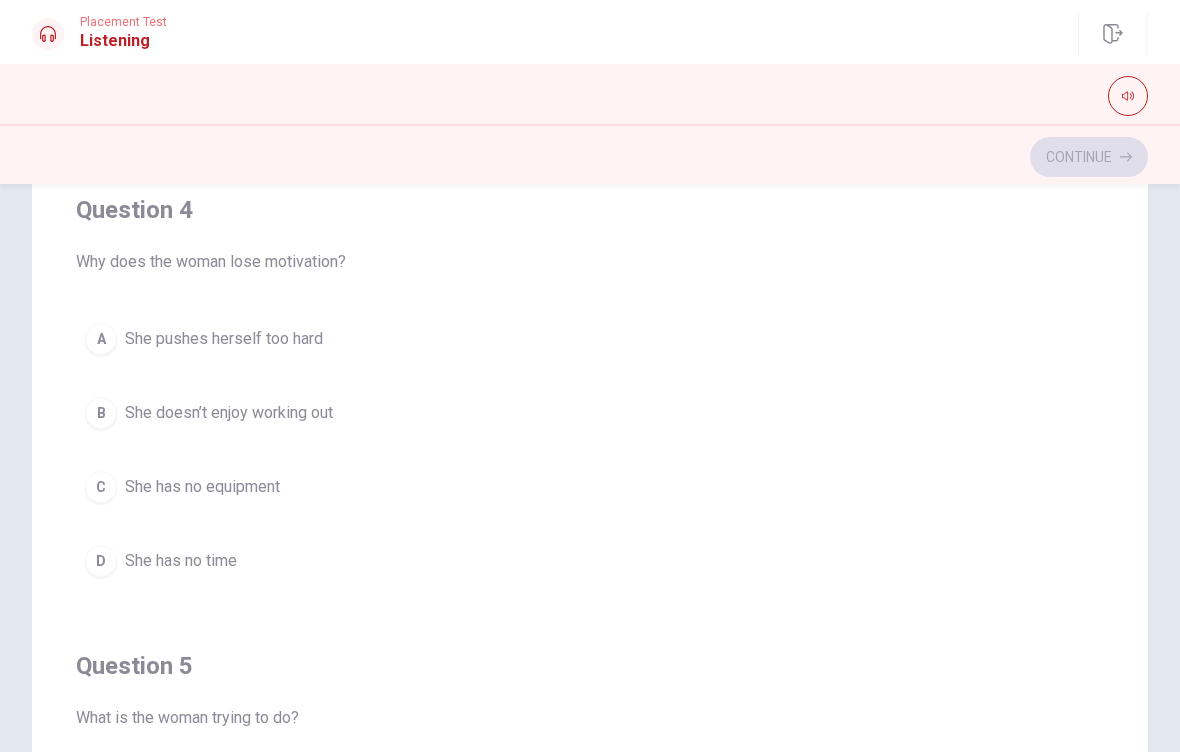 click on "A She pushes herself too hard" at bounding box center [590, 339] 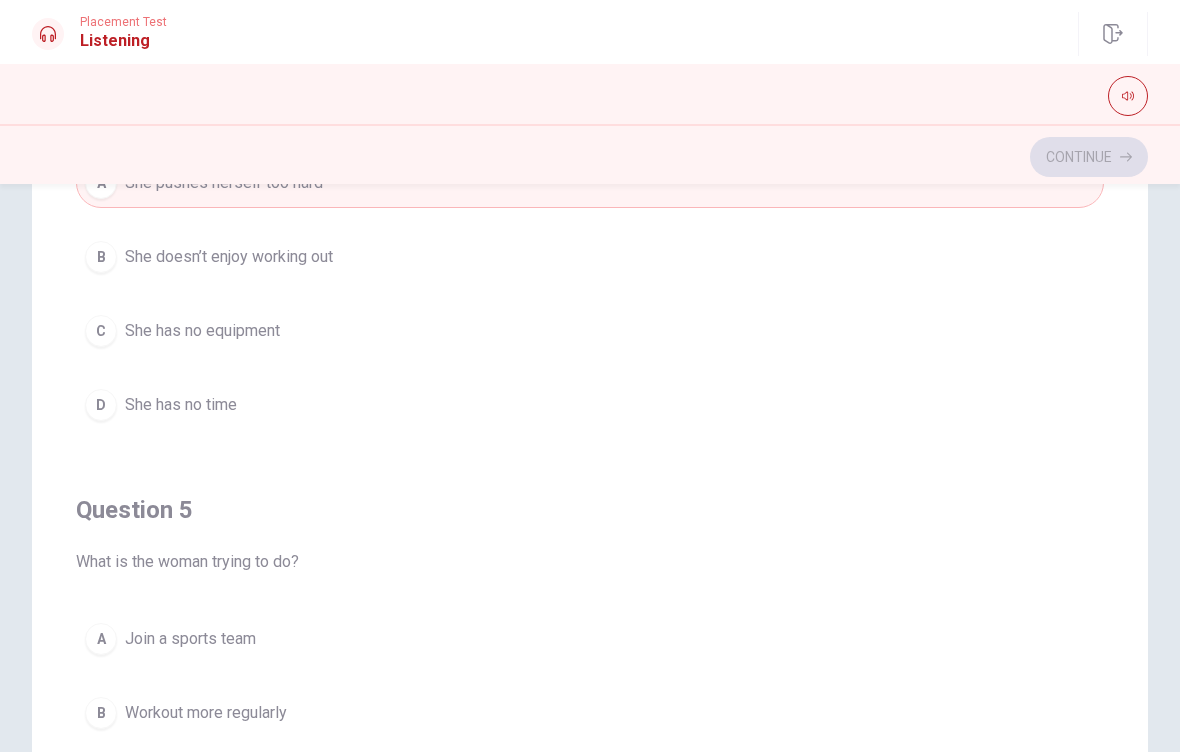 scroll, scrollTop: 1461, scrollLeft: 0, axis: vertical 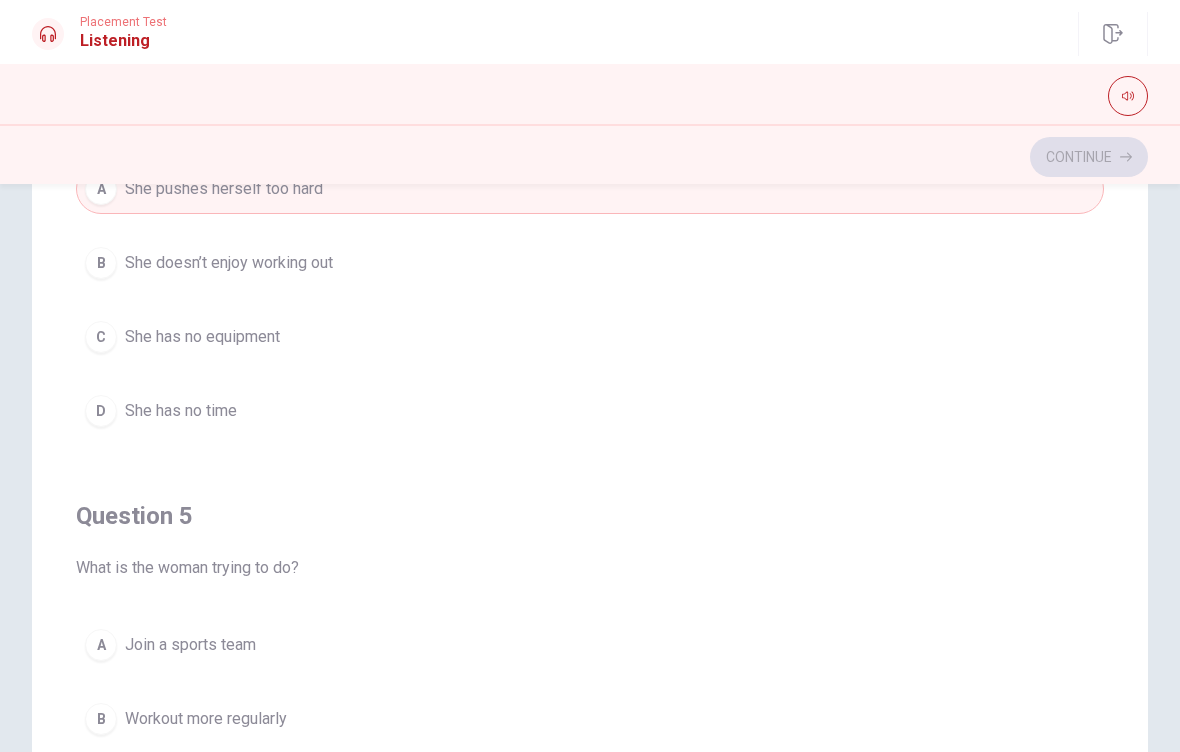 click on "B She doesn’t enjoy working out" at bounding box center (590, 263) 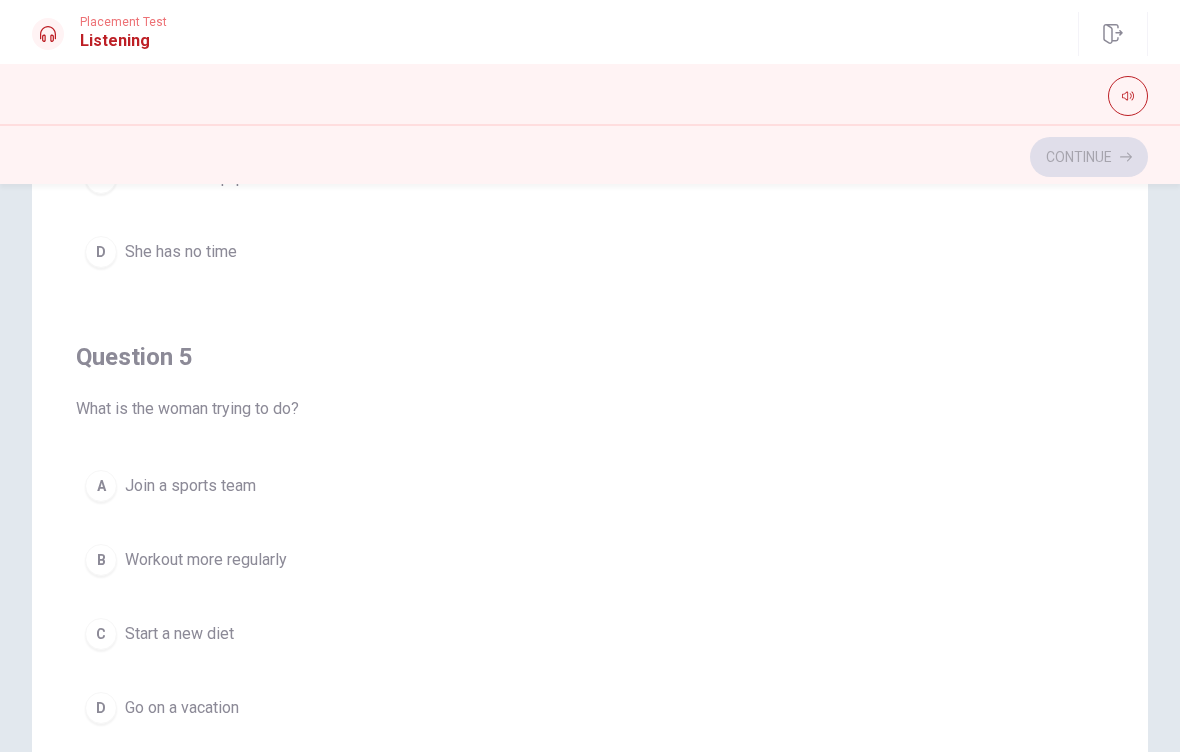 scroll, scrollTop: 1620, scrollLeft: 0, axis: vertical 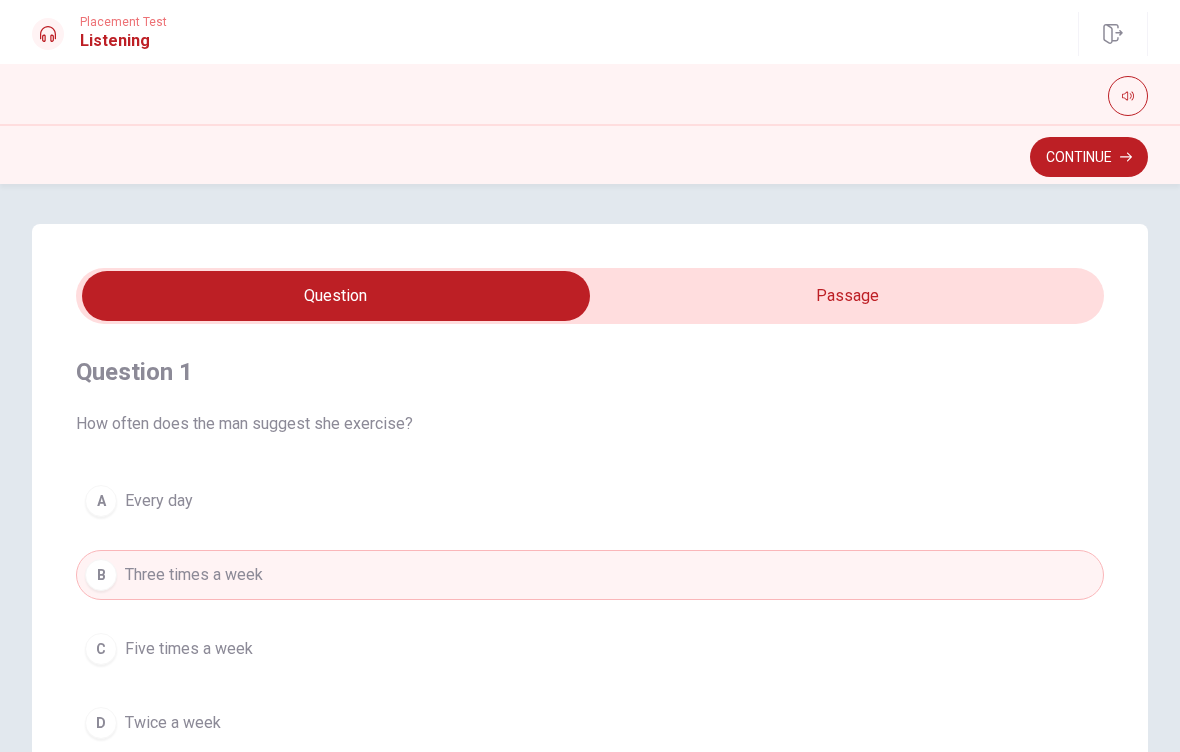 type on "61" 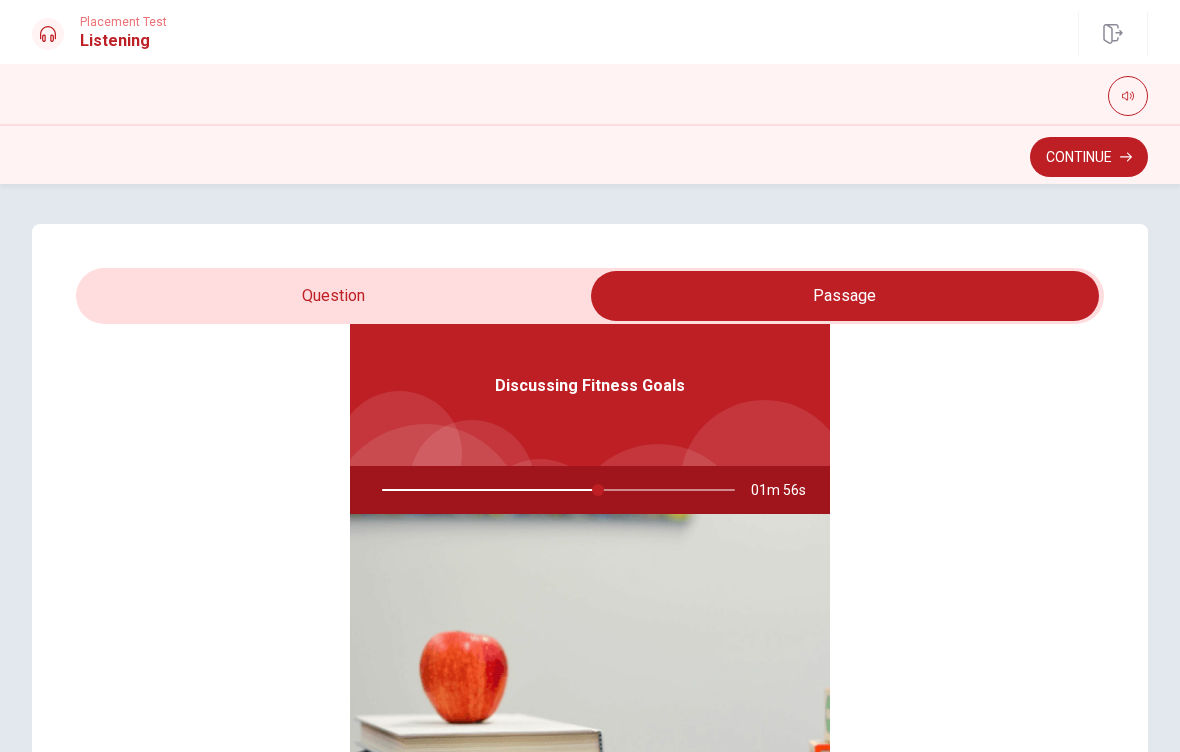scroll, scrollTop: 112, scrollLeft: 0, axis: vertical 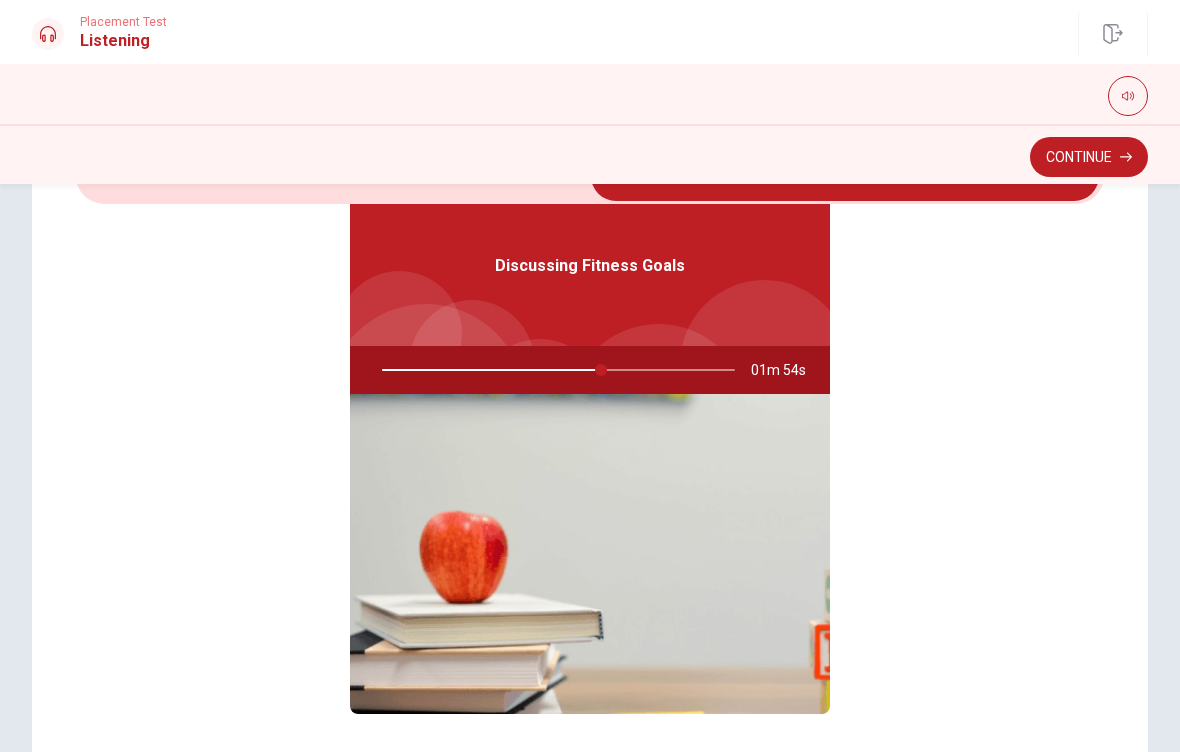 click at bounding box center (554, 370) 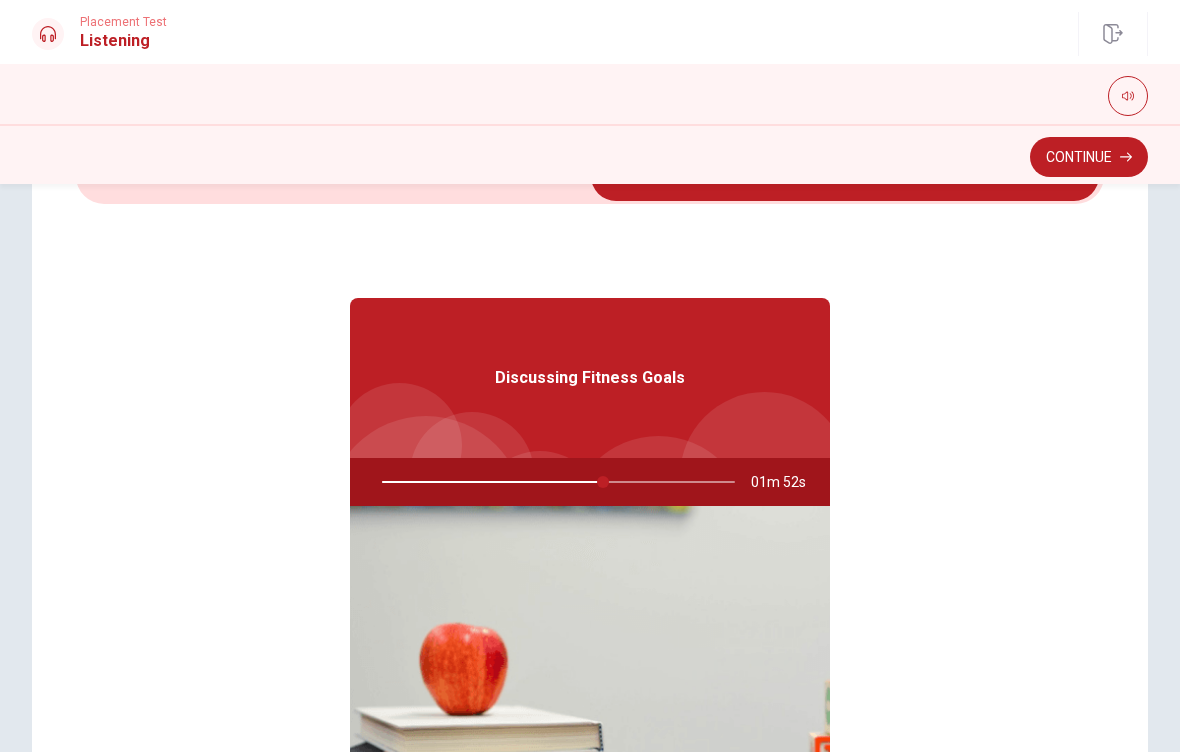 scroll, scrollTop: 0, scrollLeft: 0, axis: both 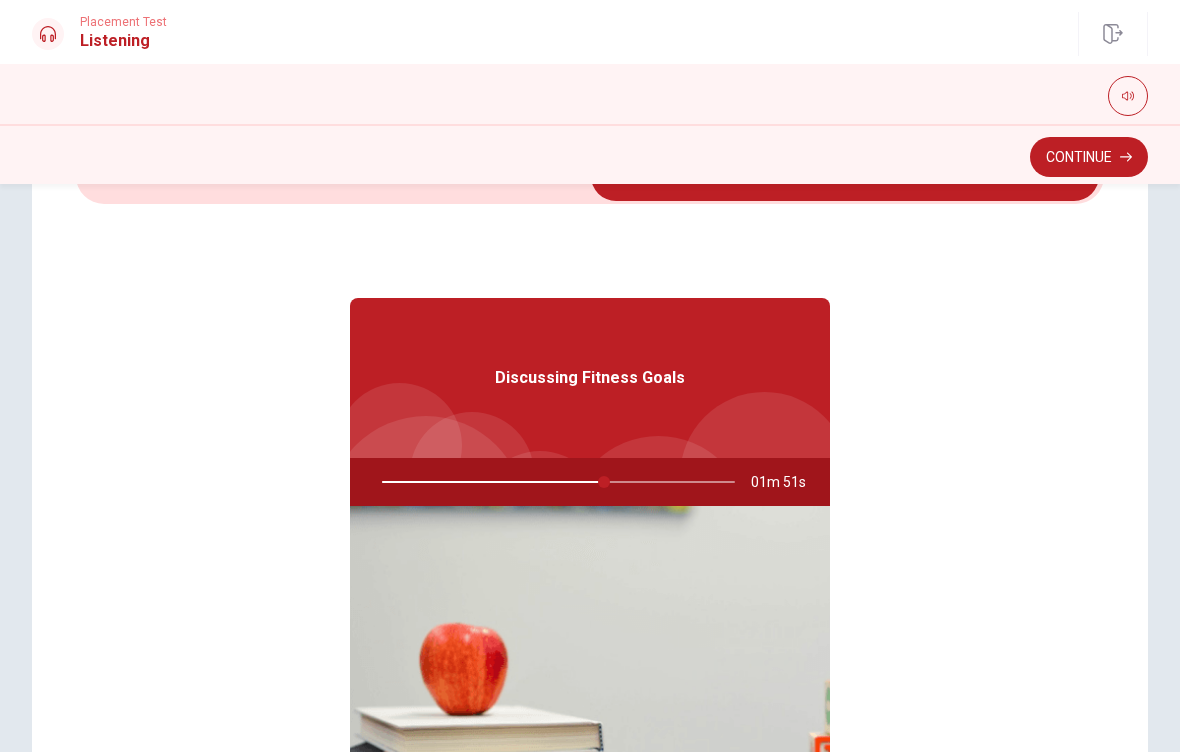 click on "Continue" at bounding box center [1089, 157] 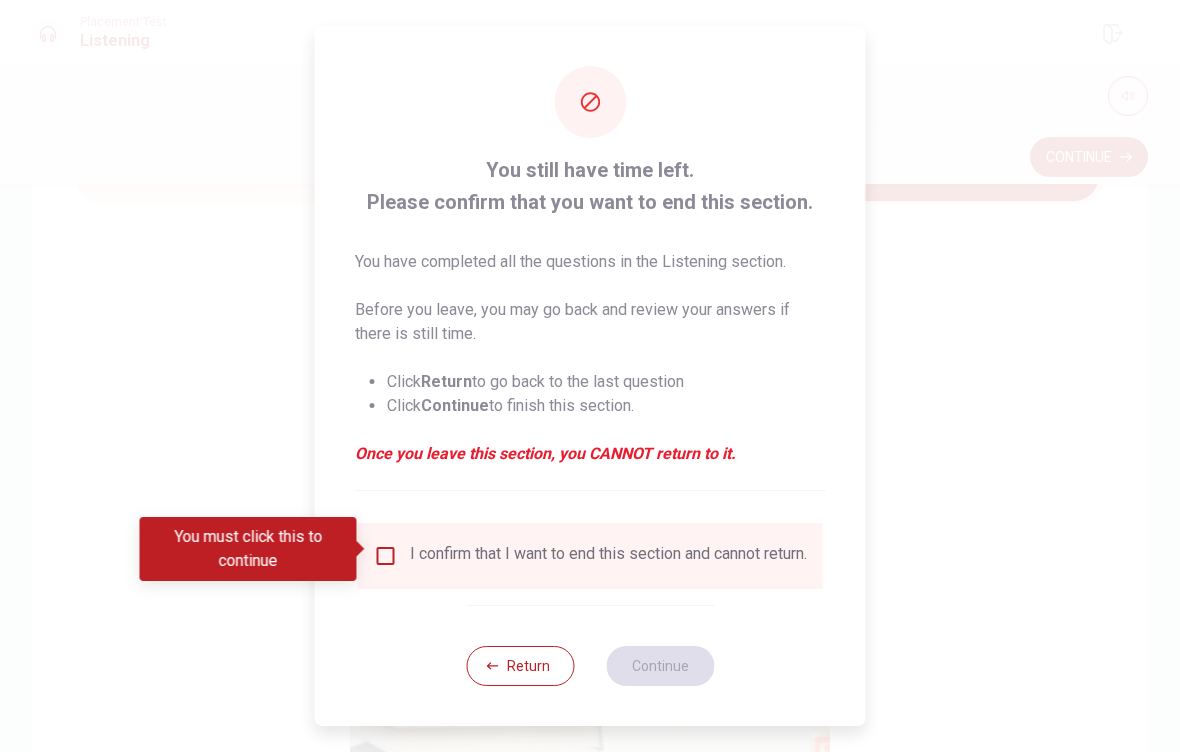 click at bounding box center (386, 556) 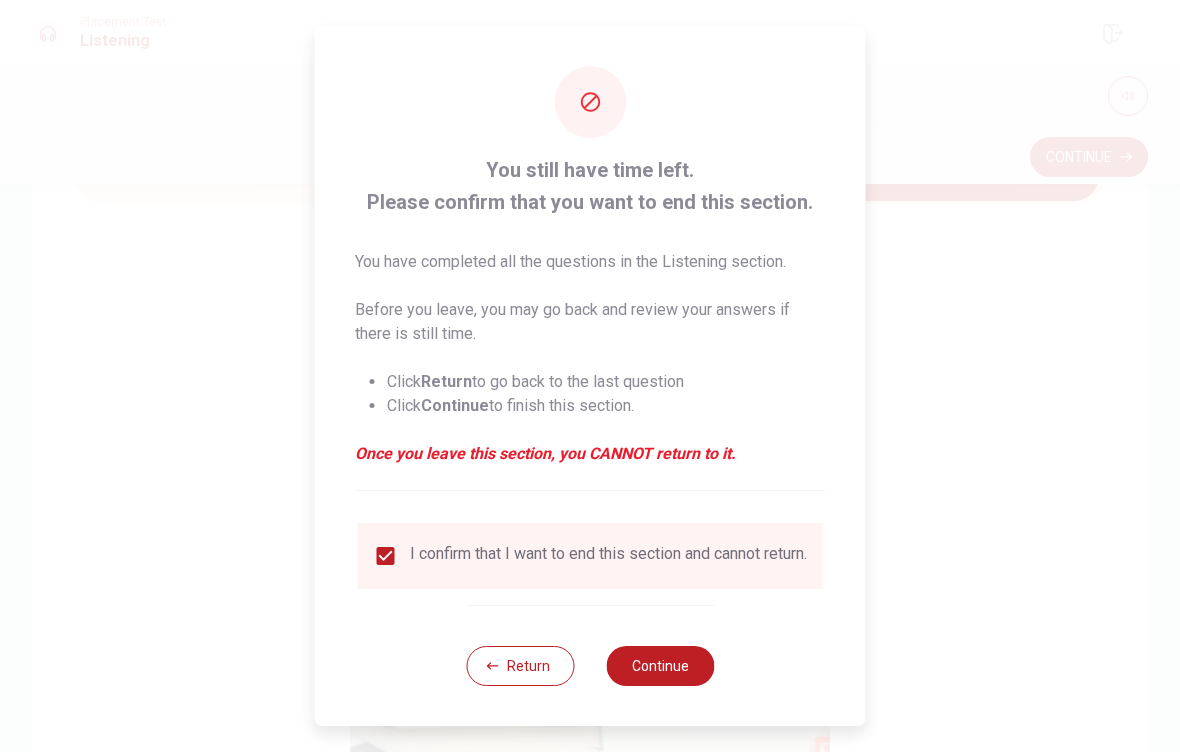 click on "Continue" at bounding box center [660, 666] 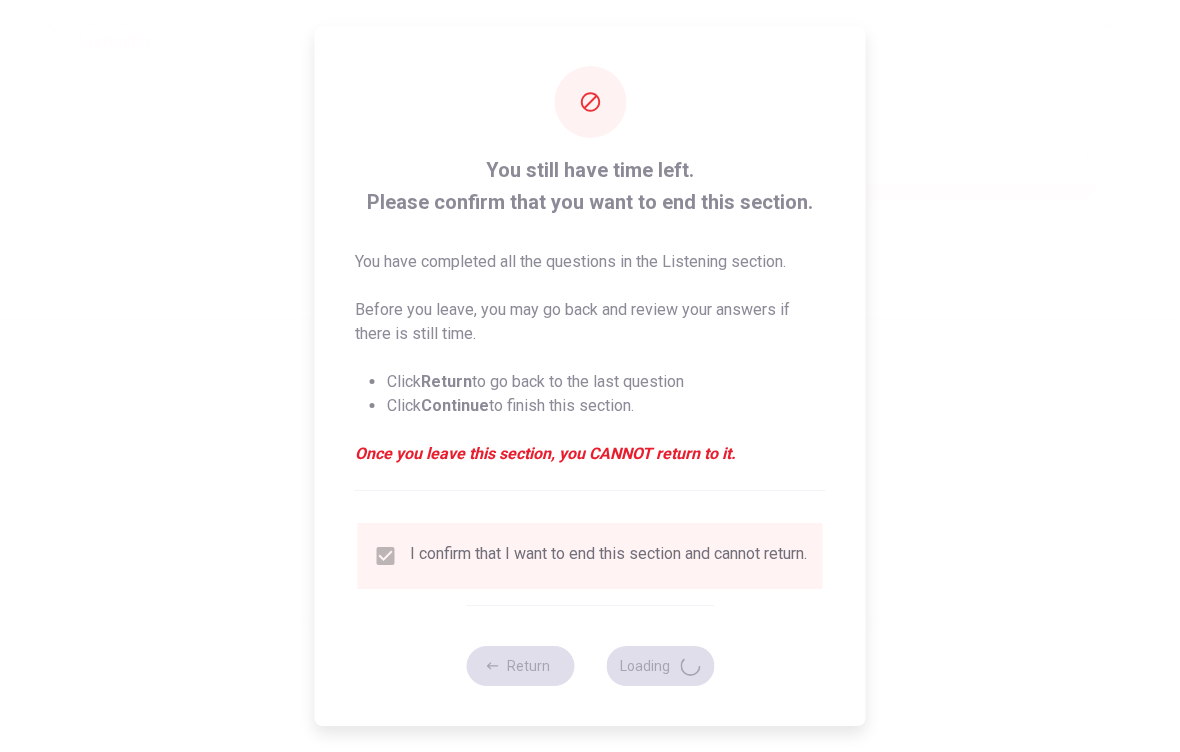 type on "68" 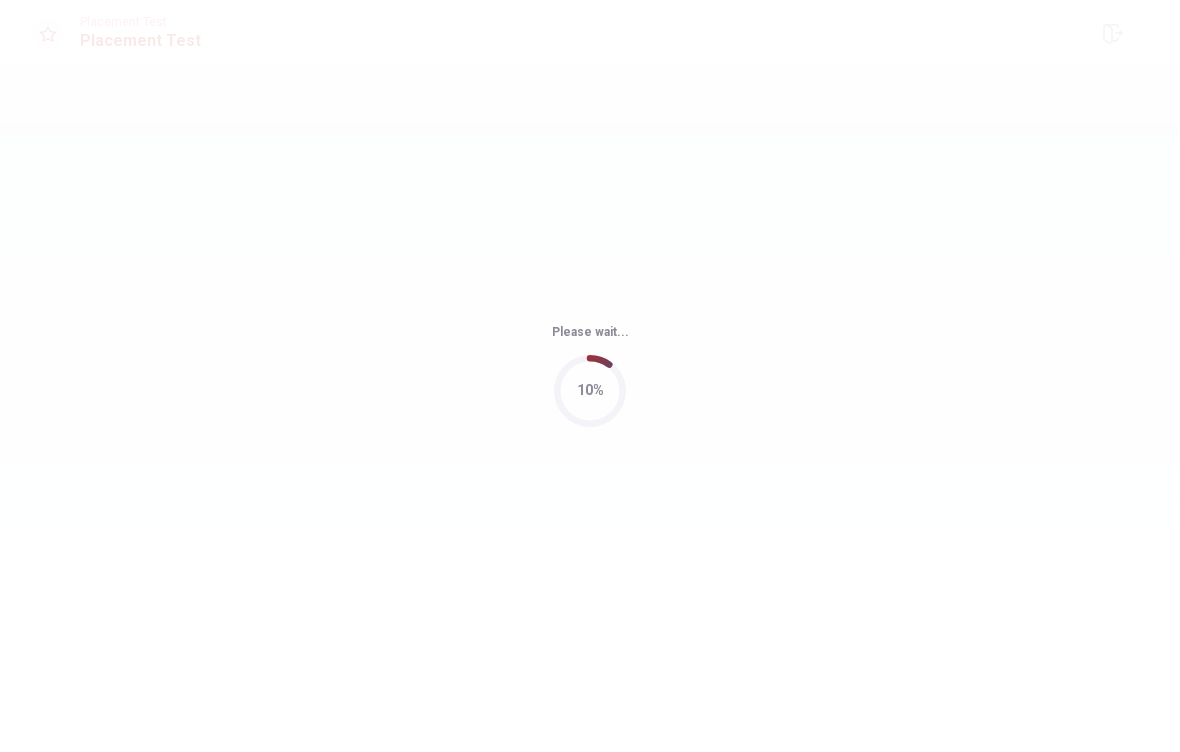 scroll, scrollTop: 0, scrollLeft: 0, axis: both 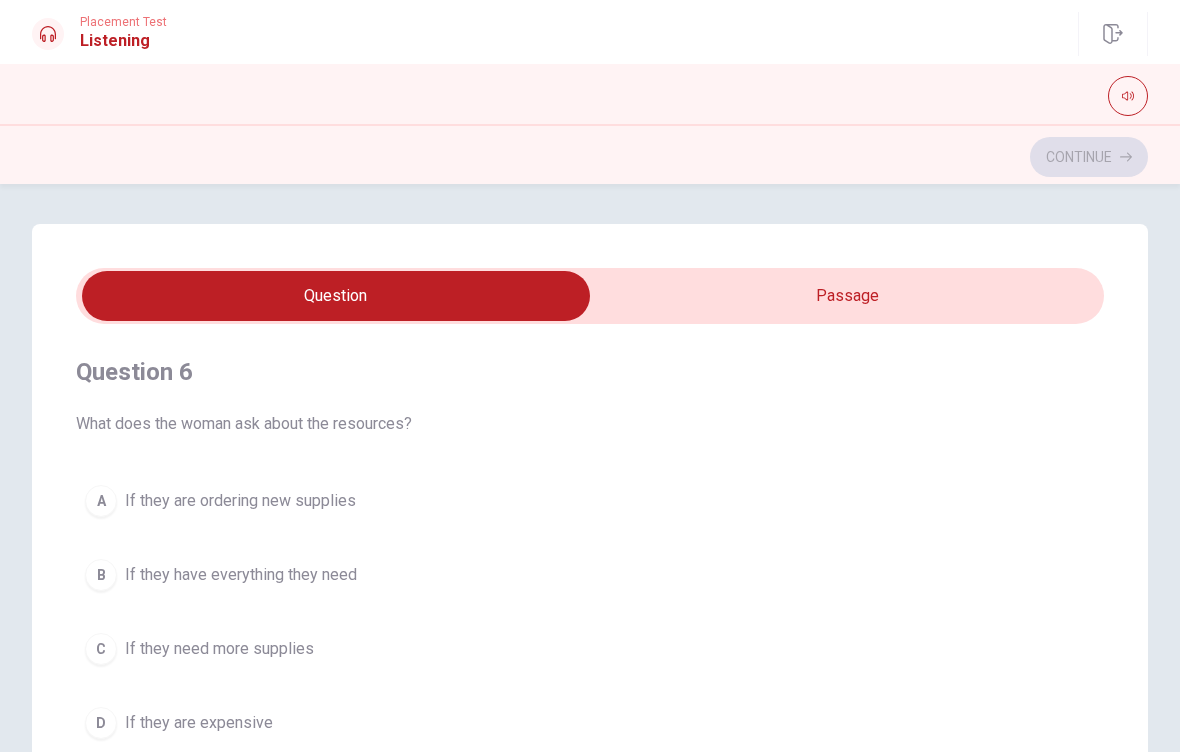 click at bounding box center [336, 296] 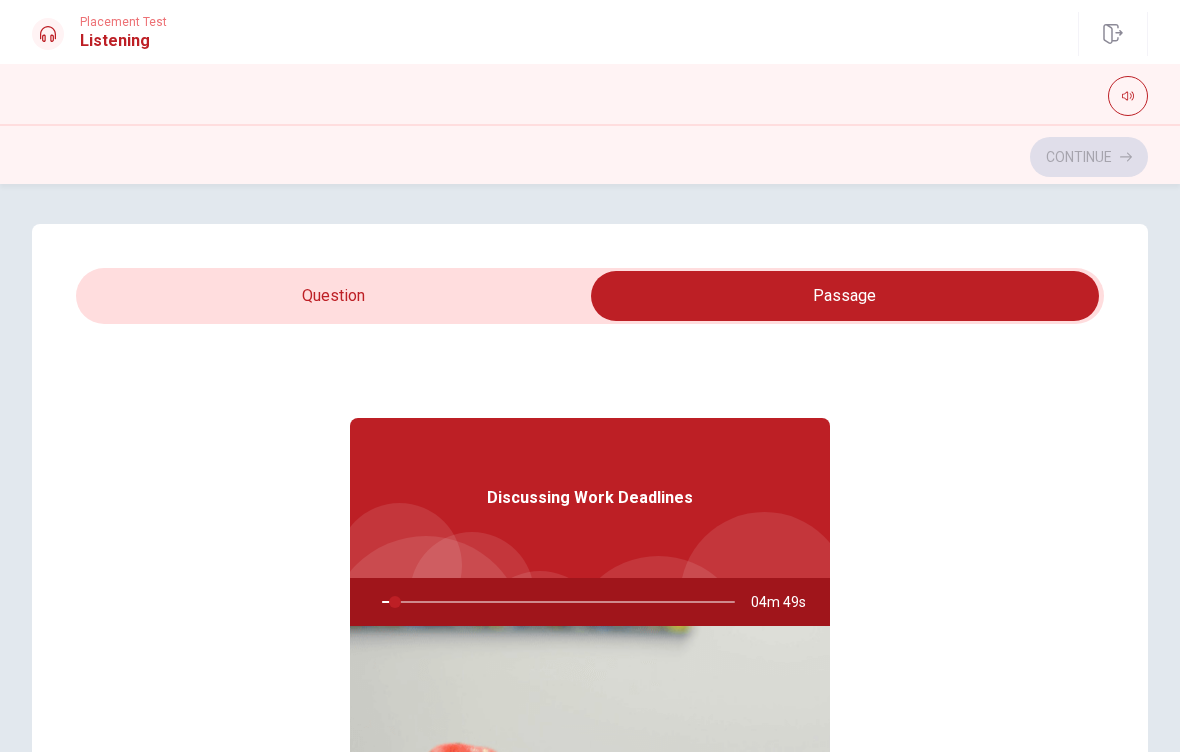 type on "4" 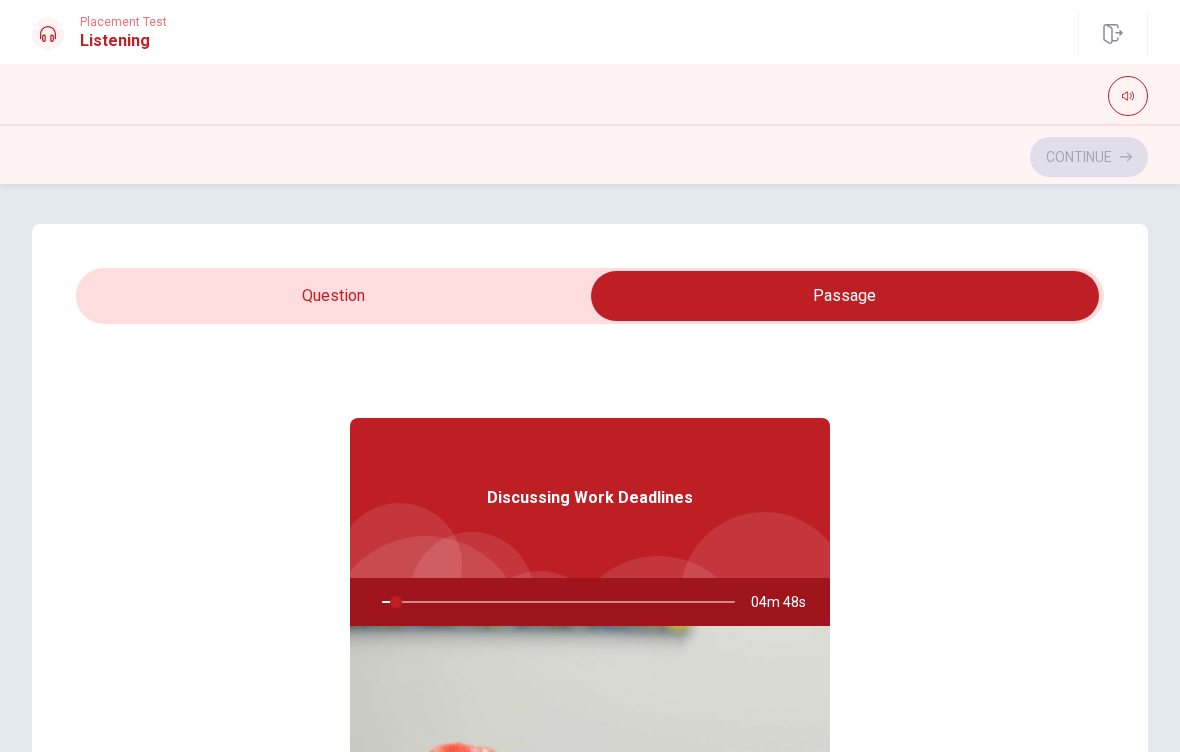 click at bounding box center [845, 296] 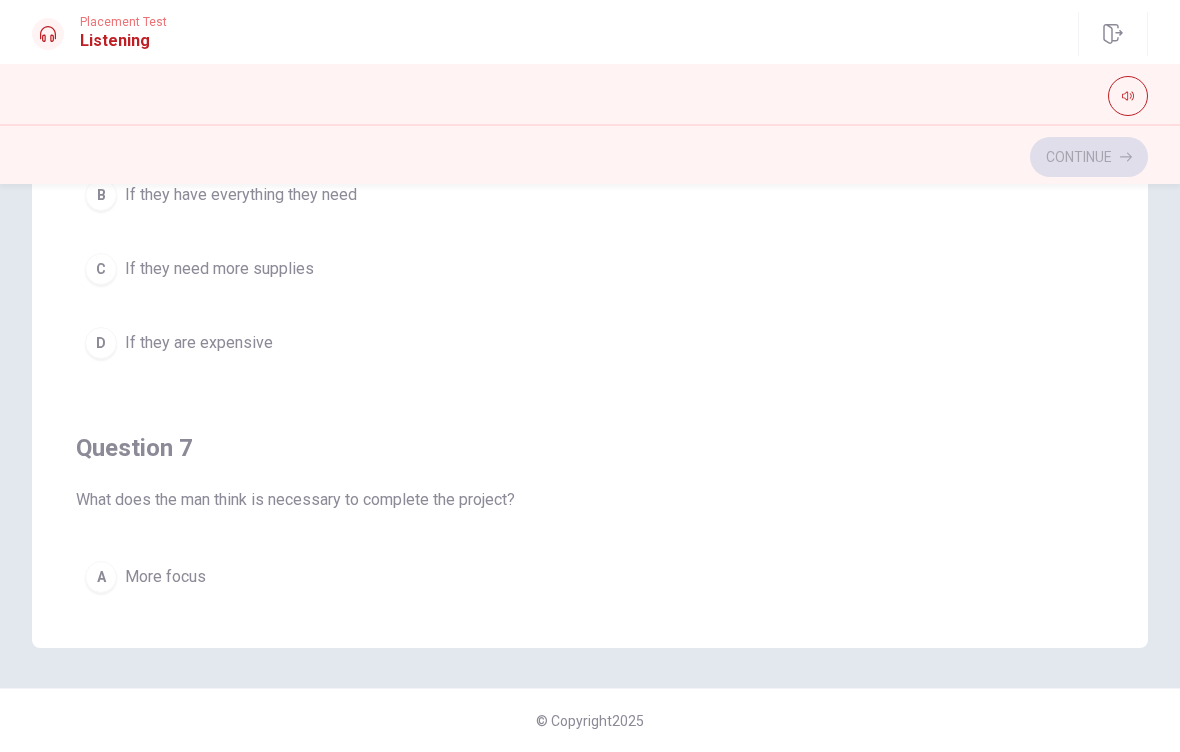scroll, scrollTop: 380, scrollLeft: 0, axis: vertical 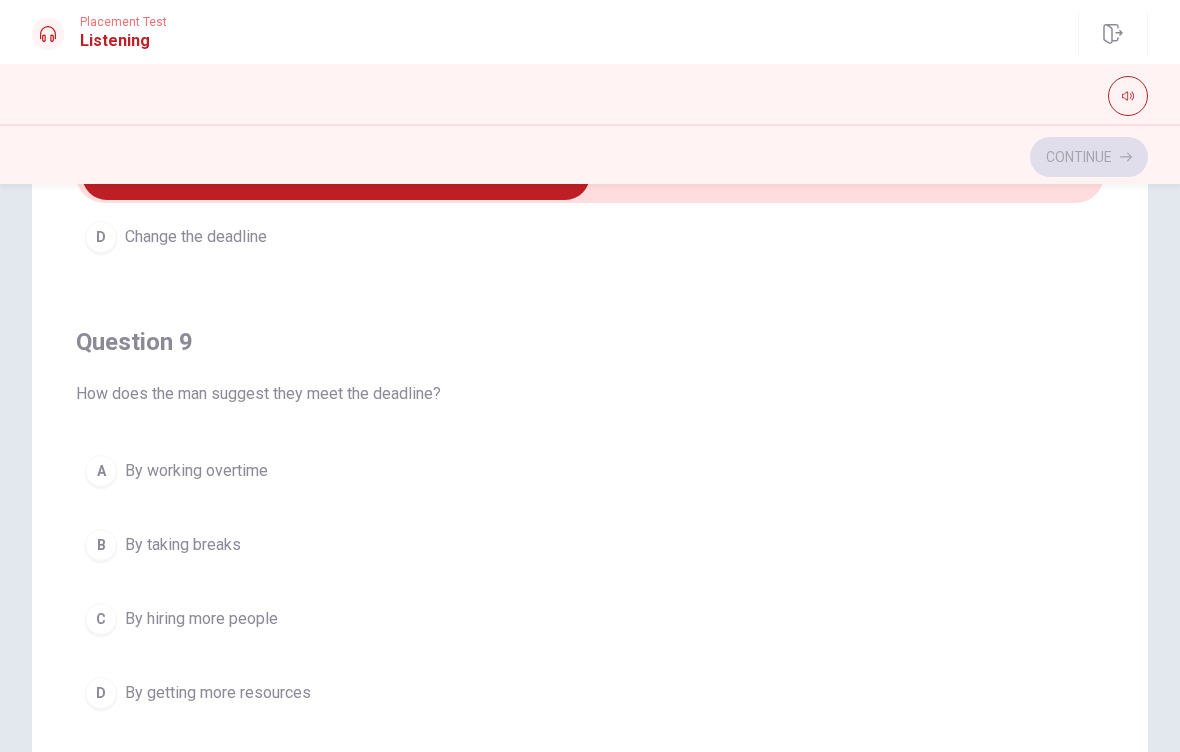 click on "A By working overtime" at bounding box center (590, 471) 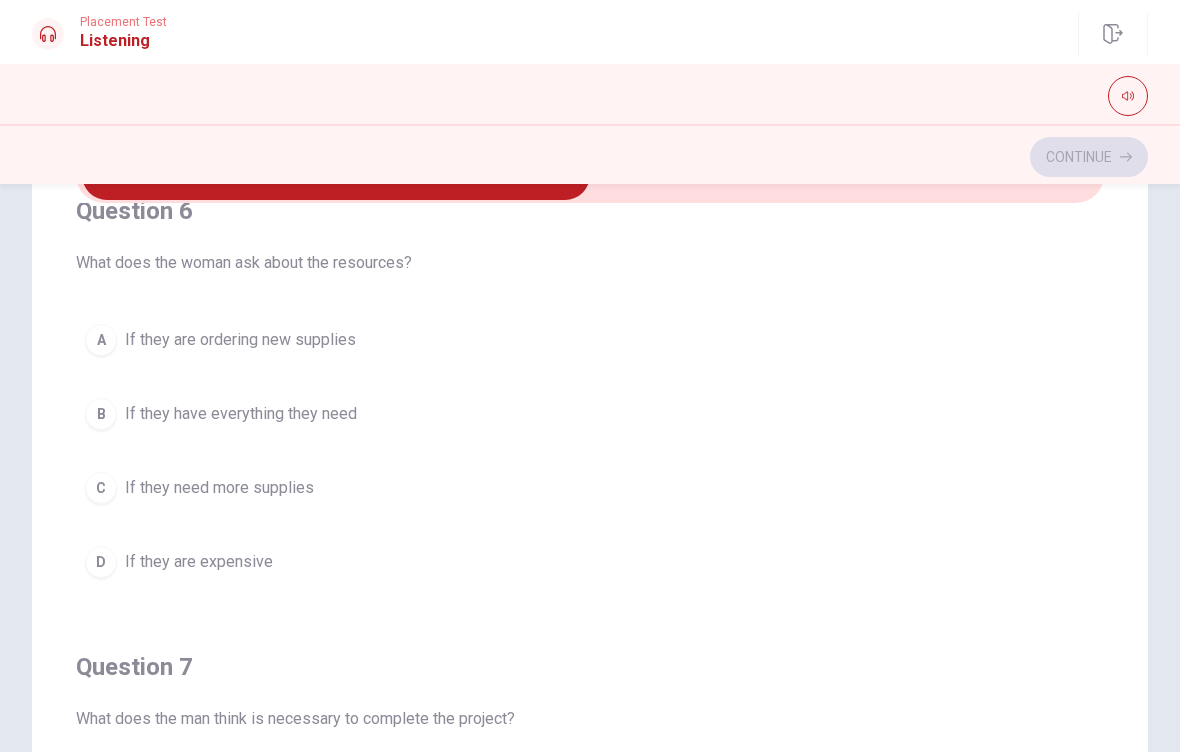 scroll, scrollTop: 34, scrollLeft: 0, axis: vertical 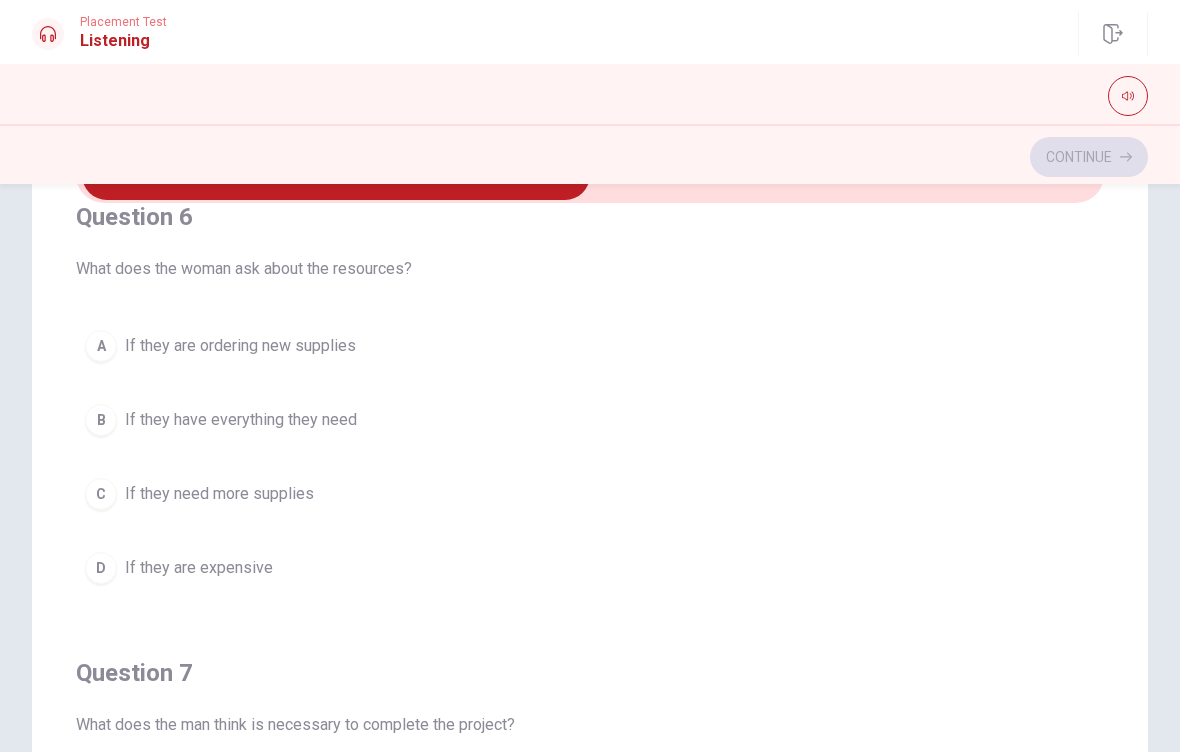 click on "B" at bounding box center (101, 420) 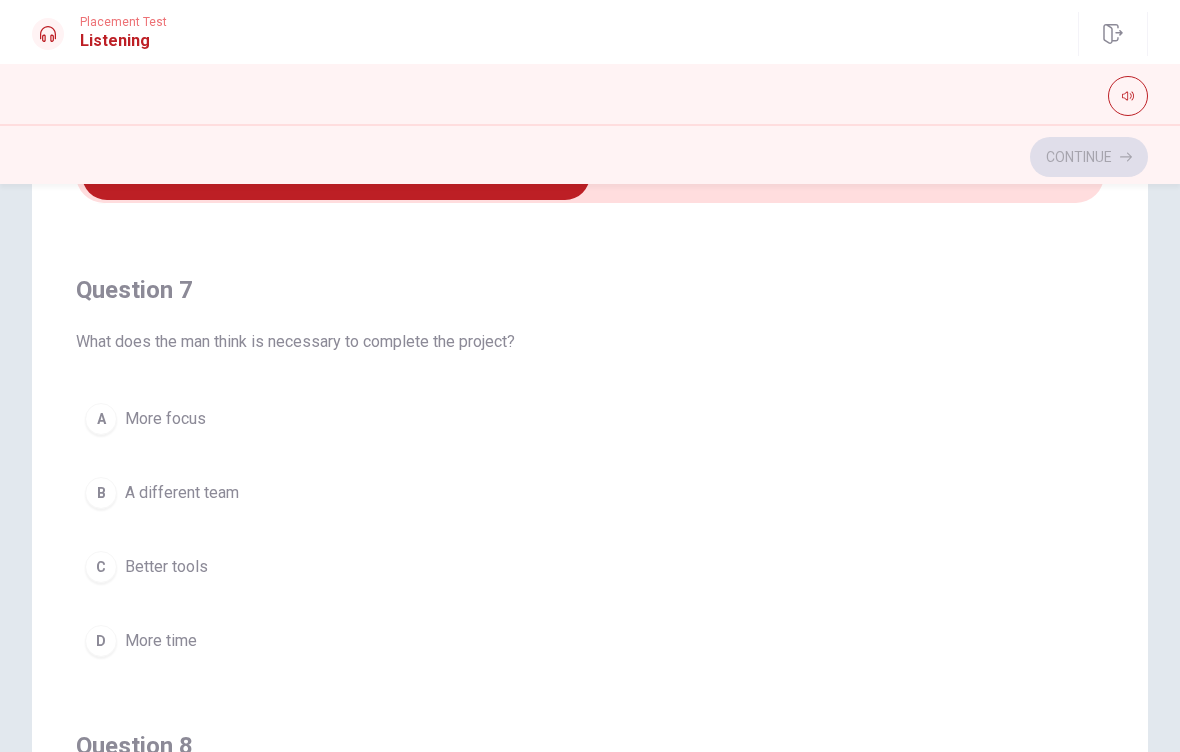 scroll, scrollTop: 424, scrollLeft: 0, axis: vertical 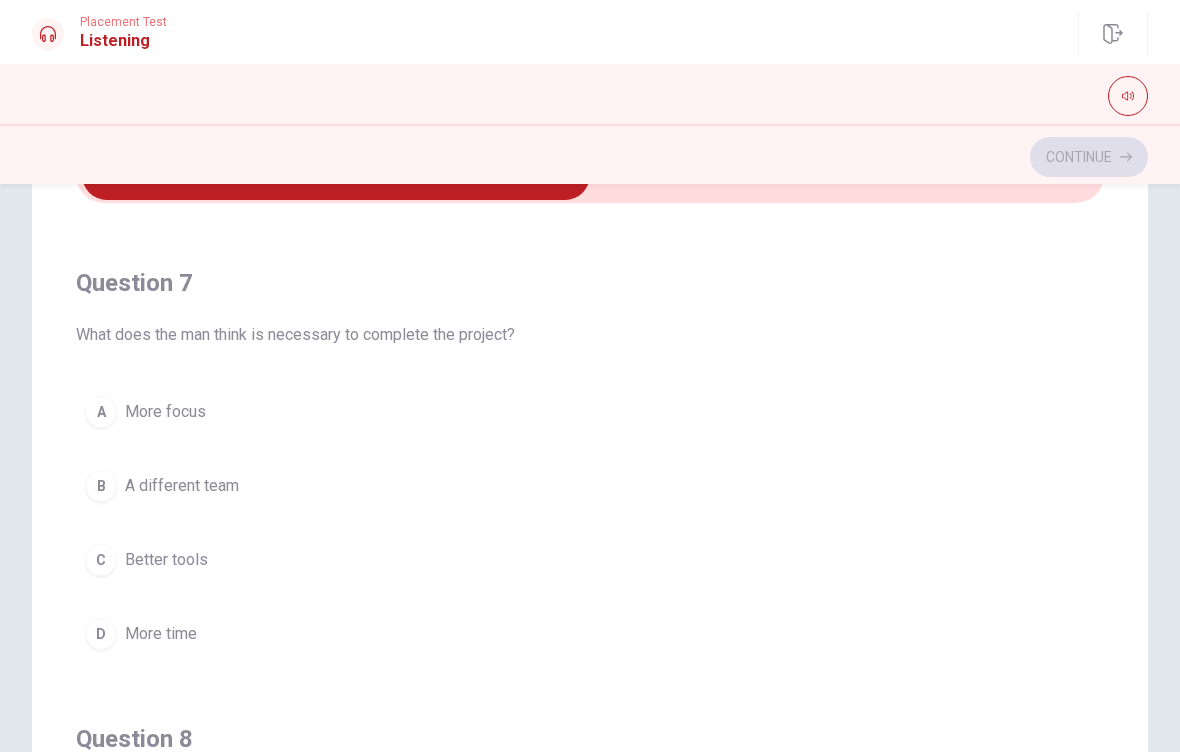 click on "A More focus" at bounding box center [590, 412] 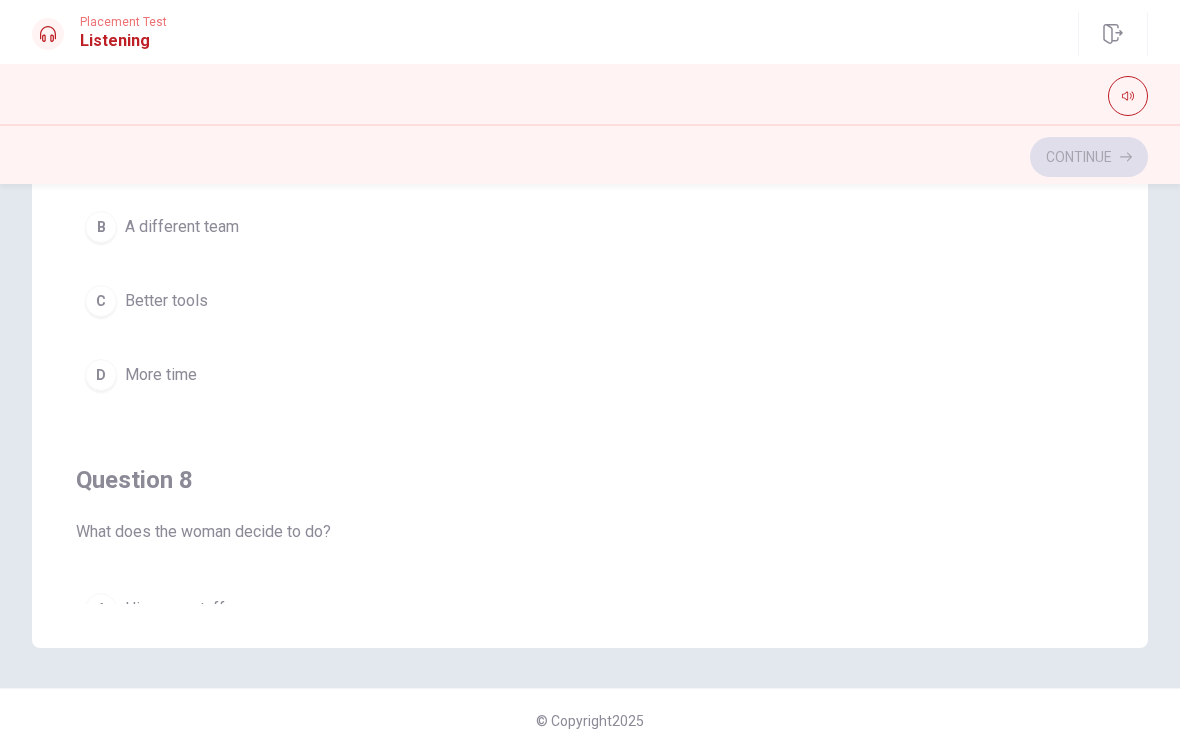 scroll, scrollTop: 380, scrollLeft: 0, axis: vertical 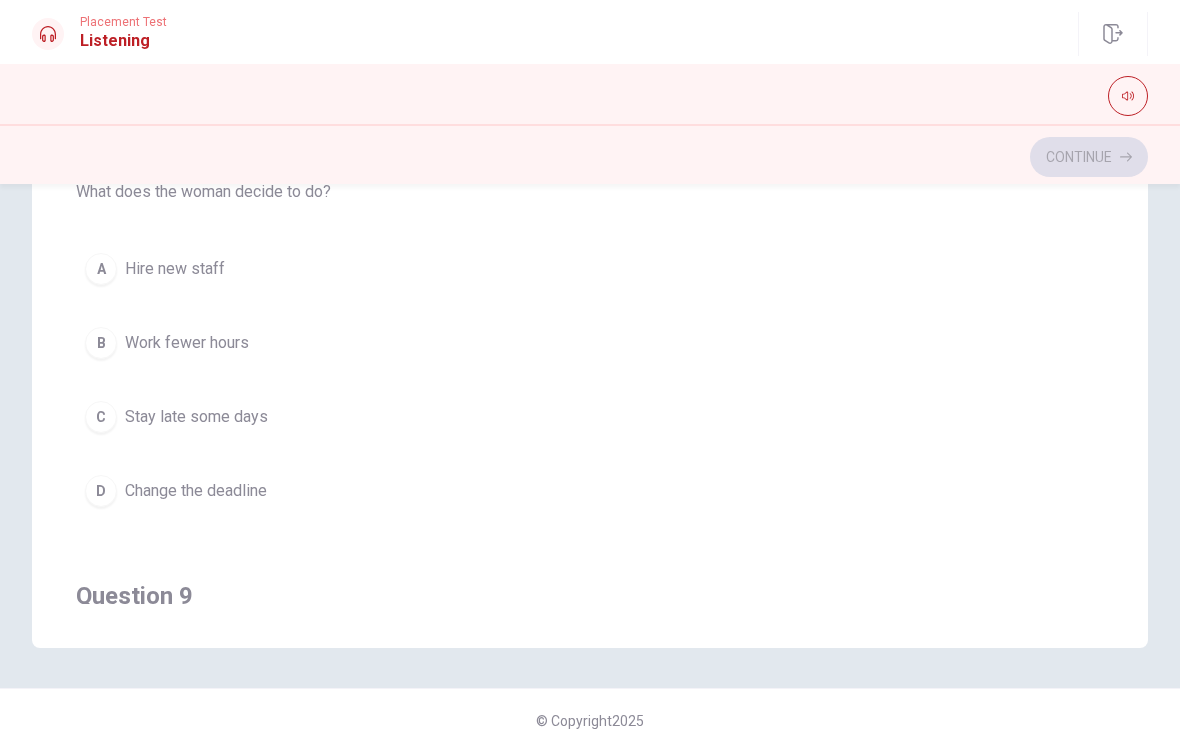 click on "Stay late some days" at bounding box center (196, 417) 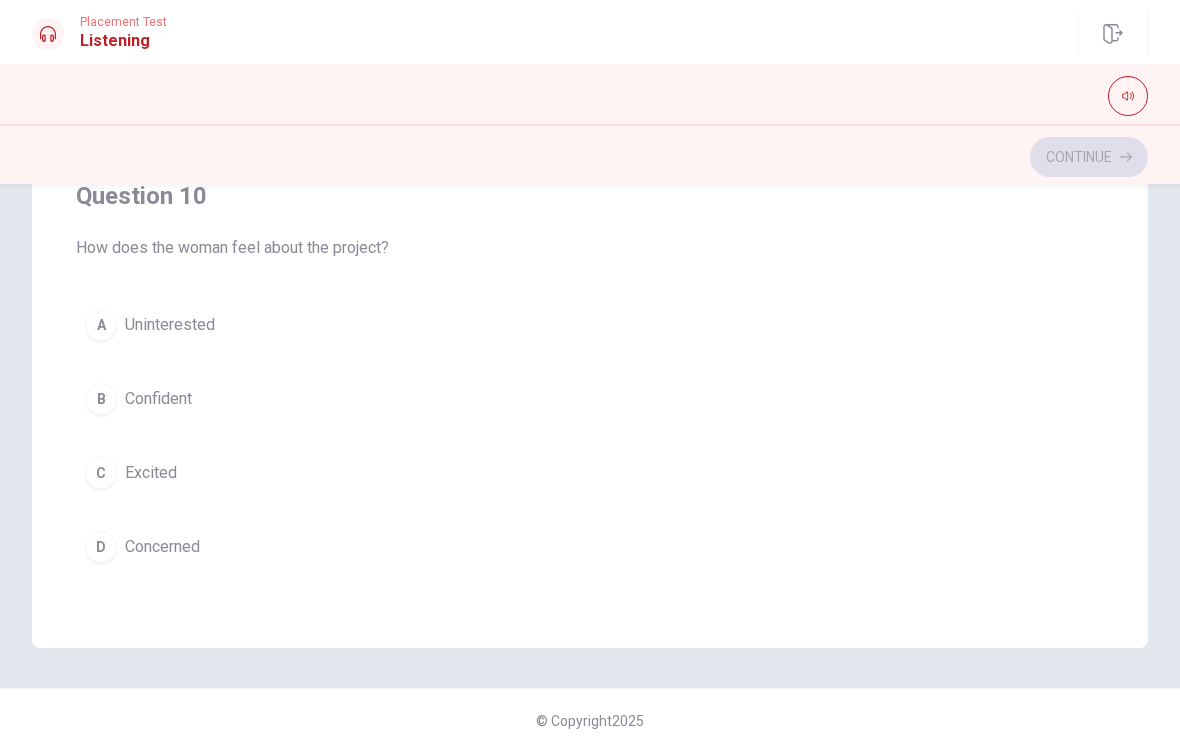 scroll, scrollTop: 1620, scrollLeft: 0, axis: vertical 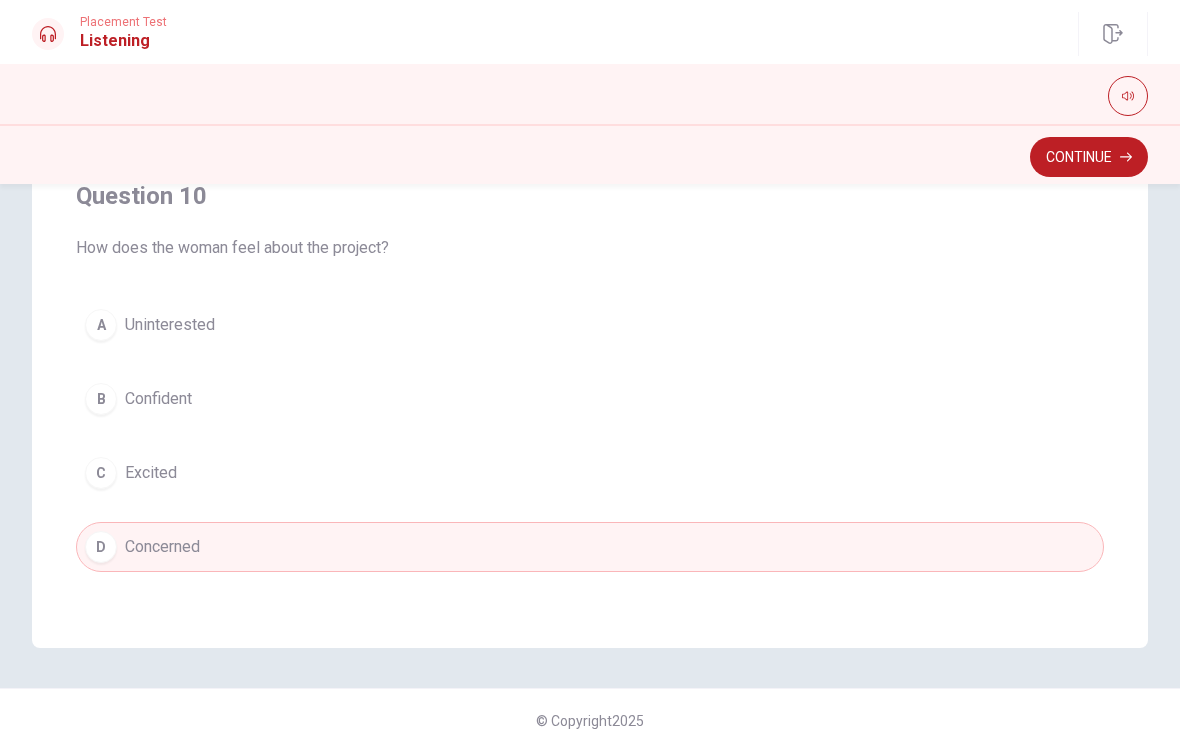click on "A Uninterested B Confident C Excited D Concerned" at bounding box center (590, 436) 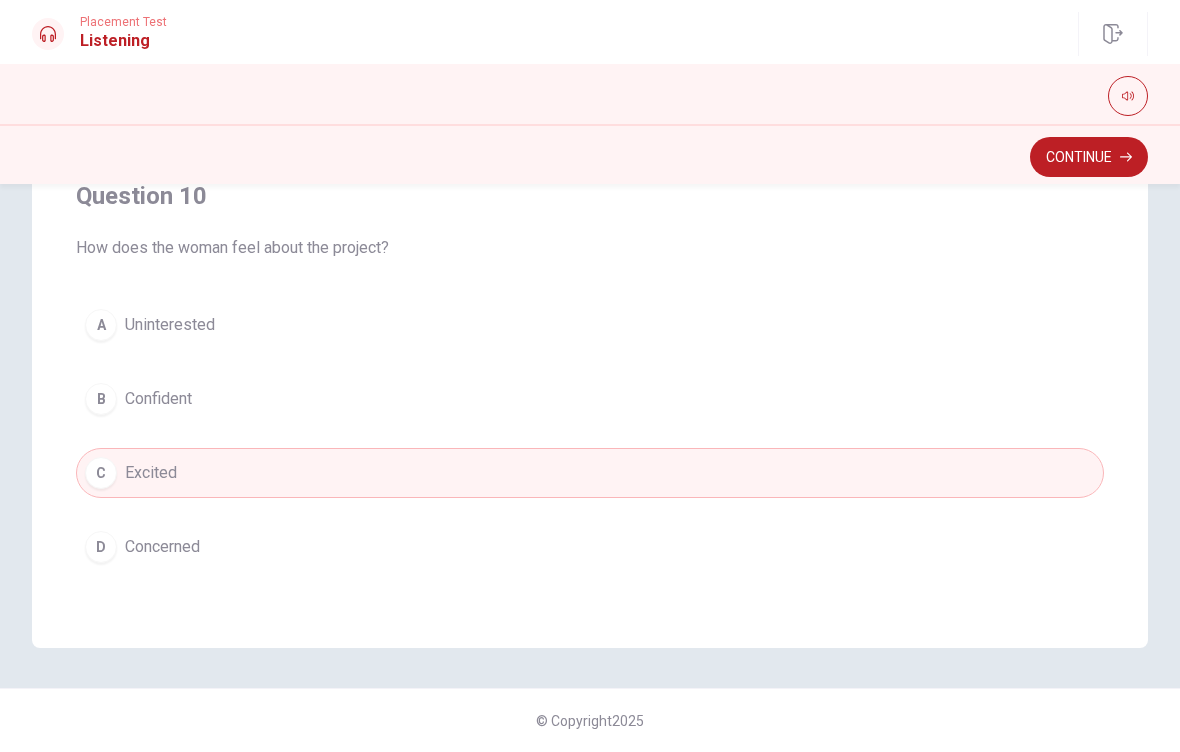click on "Confident" at bounding box center [158, 399] 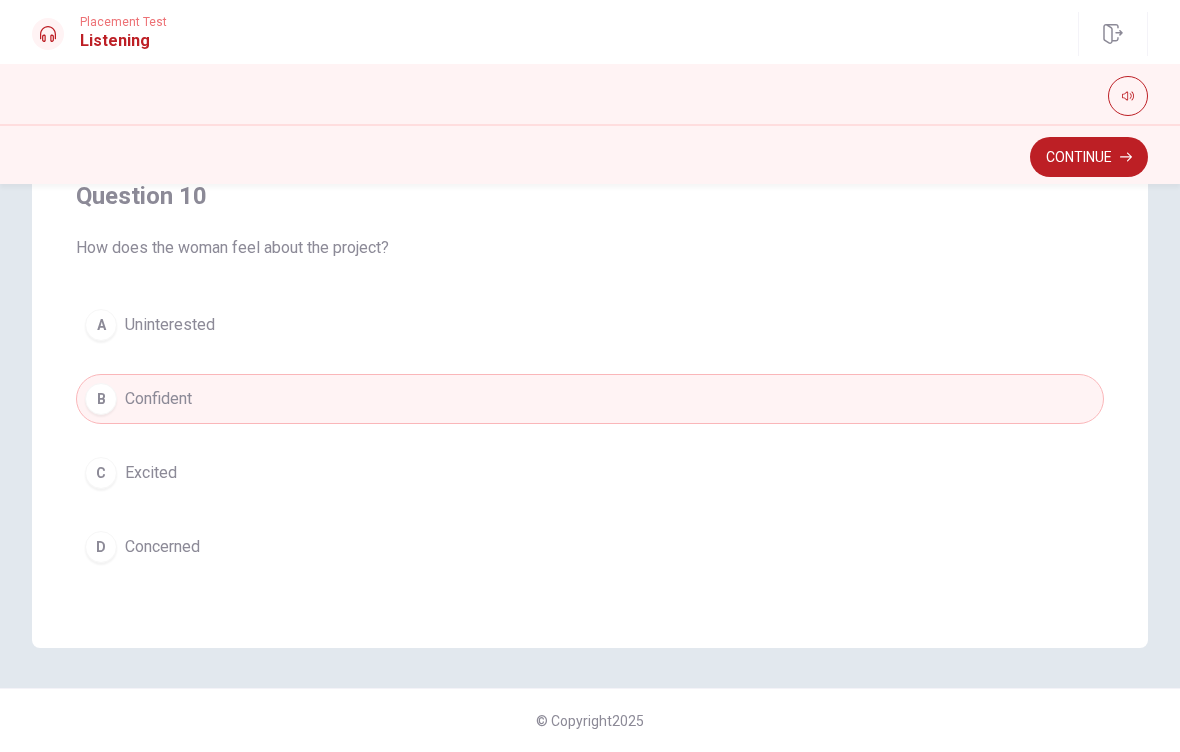 click on "A Uninterested" at bounding box center [590, 325] 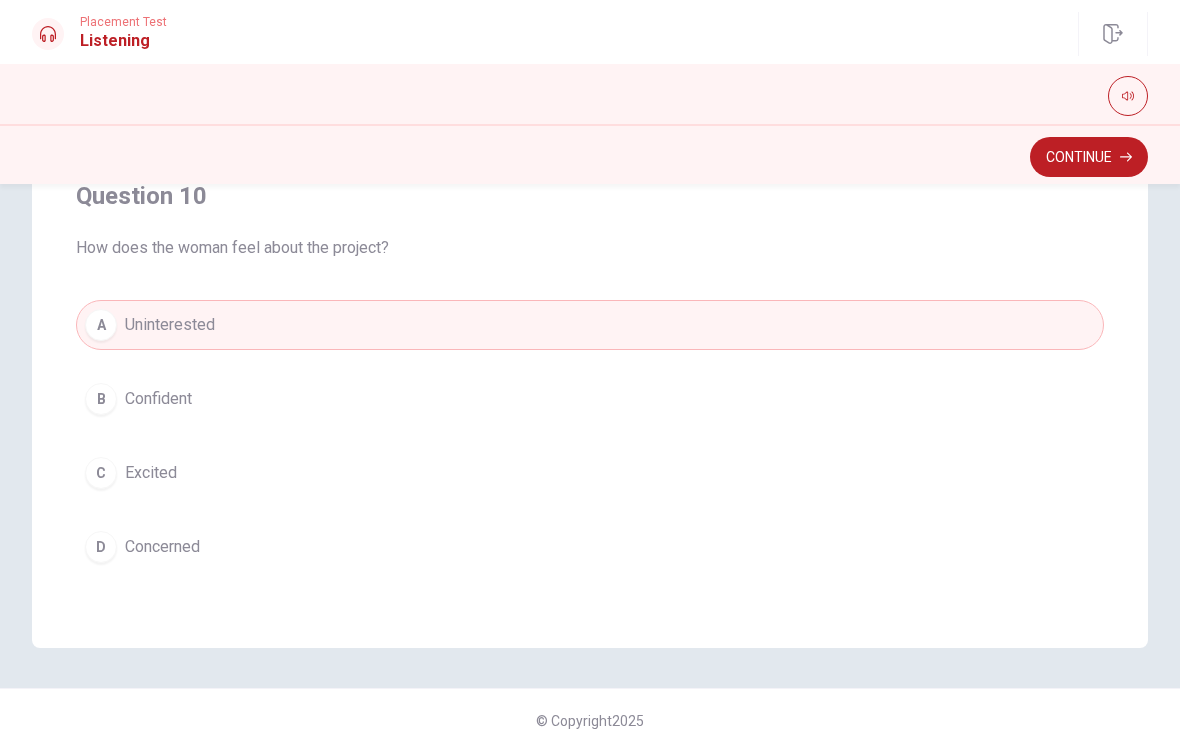 click on "Confident" at bounding box center (158, 399) 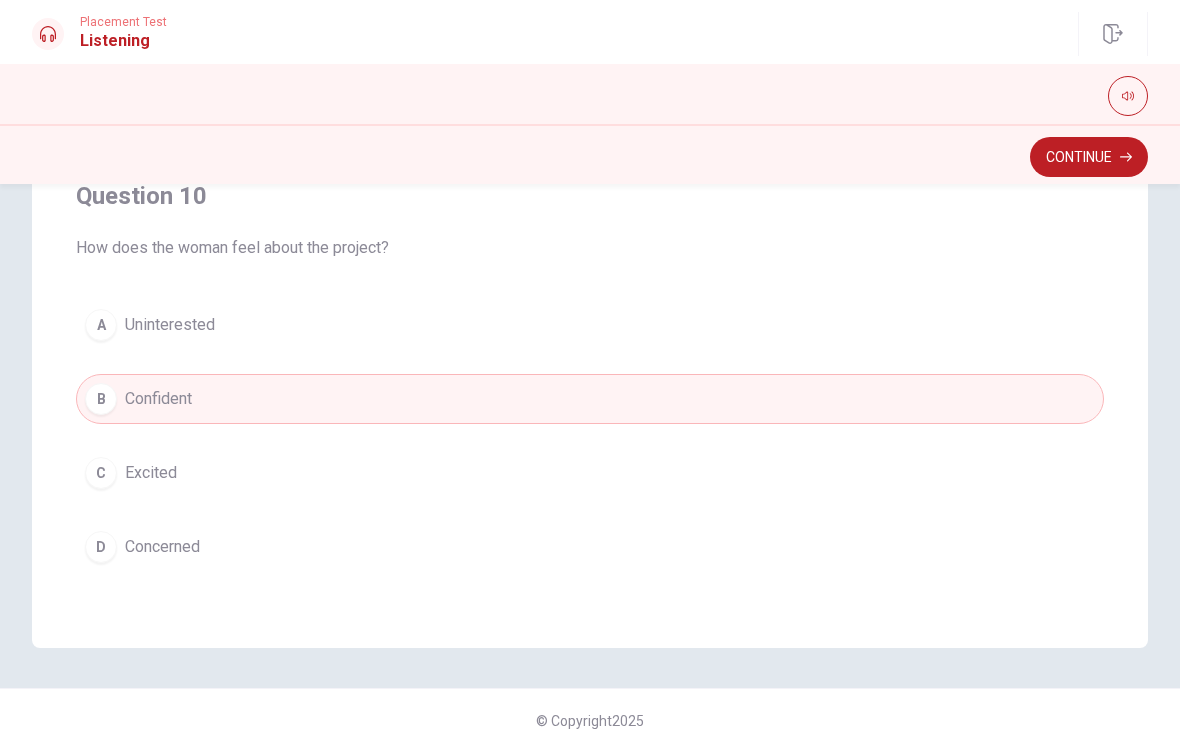 click on "Uninterested" at bounding box center (170, 325) 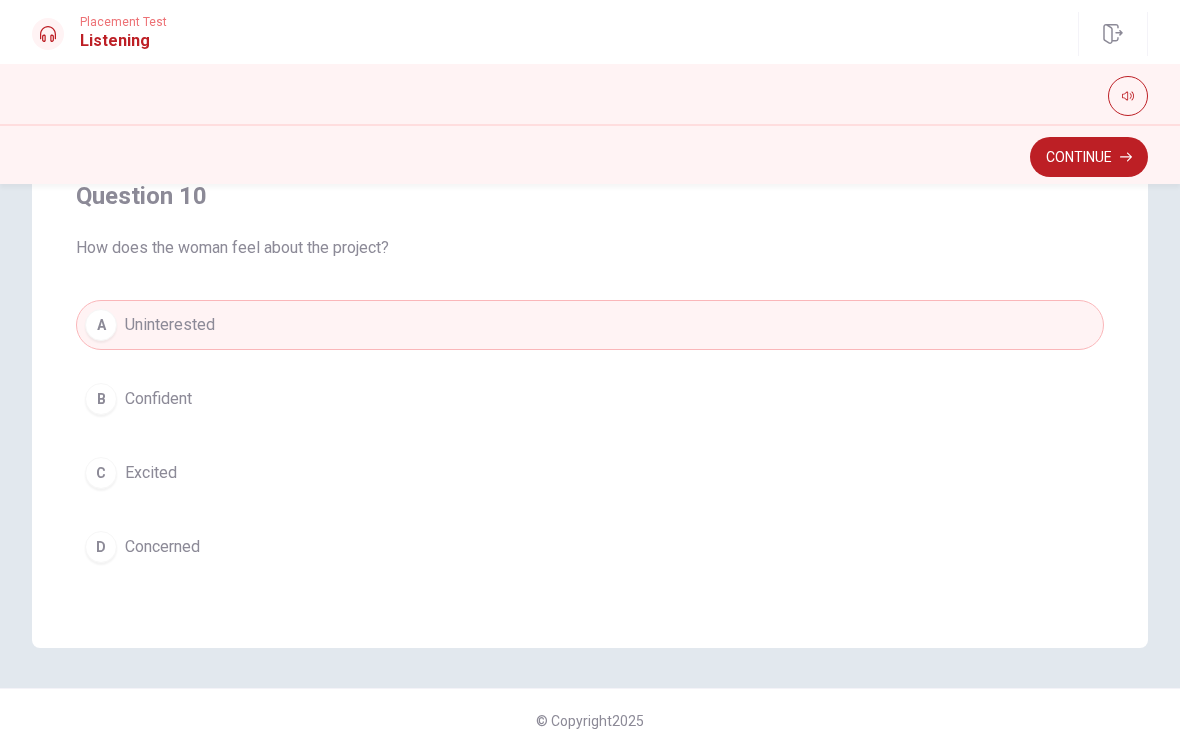 click on "B Confident" at bounding box center (590, 399) 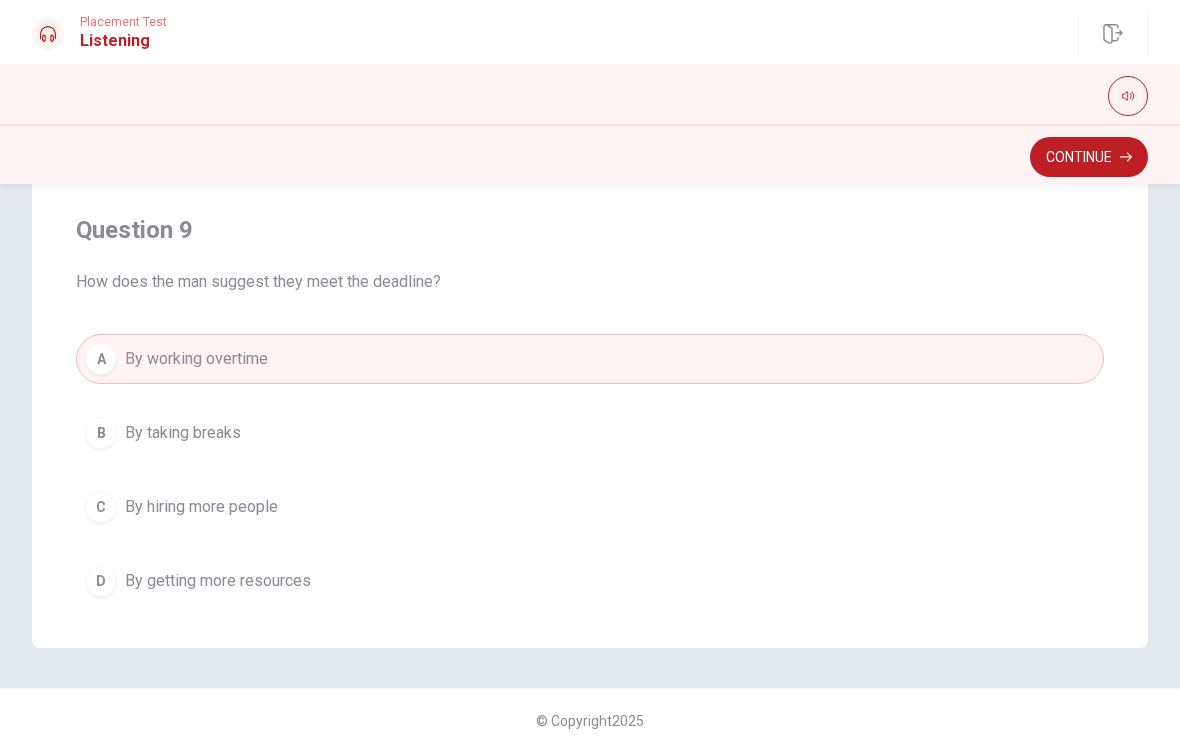 scroll, scrollTop: 1068, scrollLeft: 0, axis: vertical 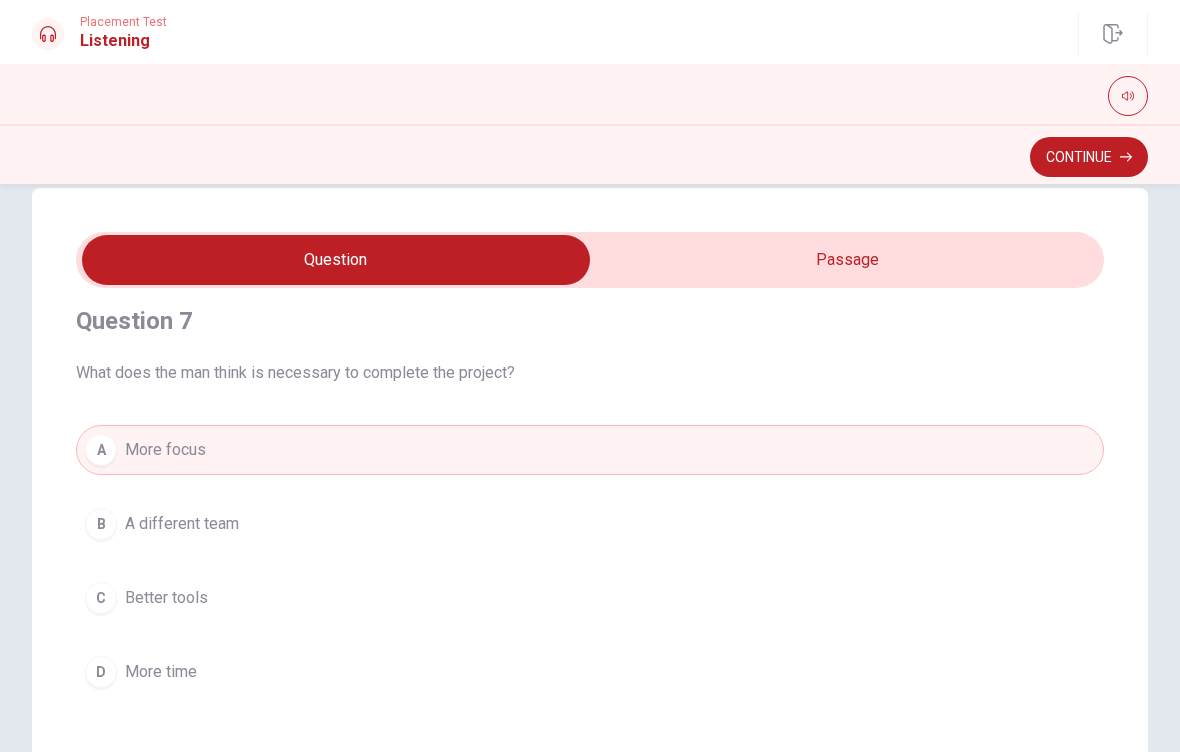 click on "More time" at bounding box center [161, 672] 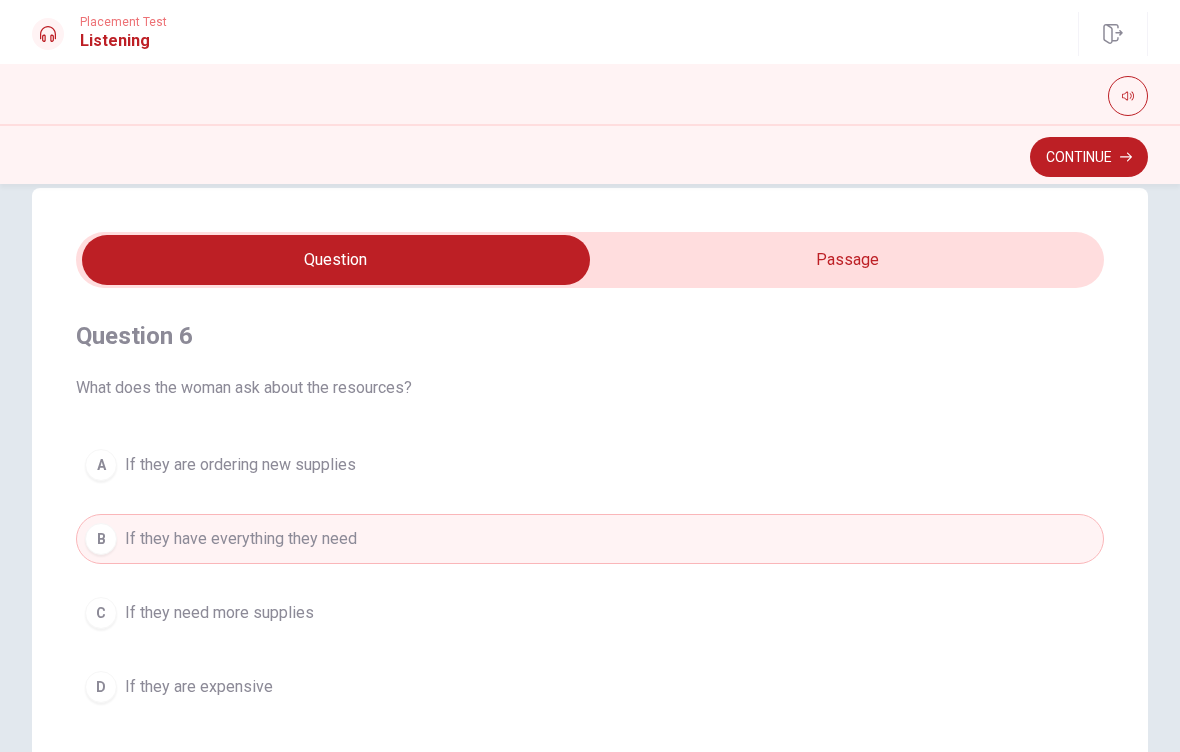 scroll, scrollTop: 0, scrollLeft: 0, axis: both 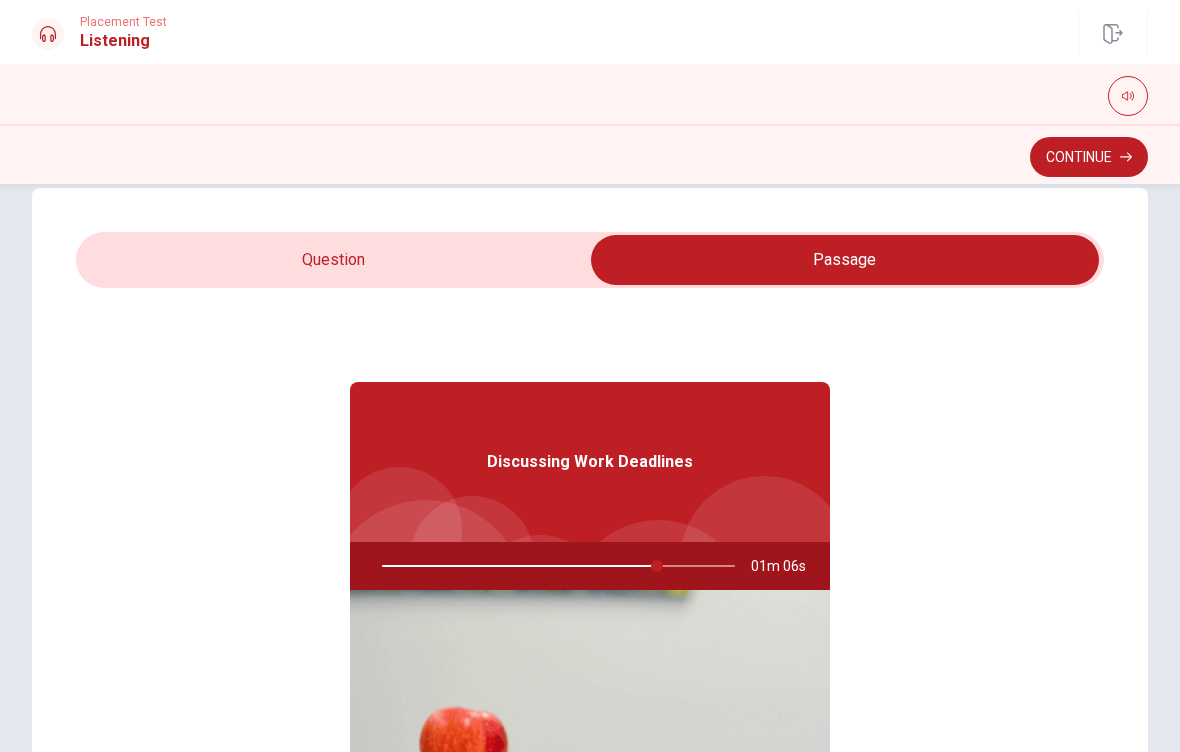 click on "Continue" at bounding box center [1089, 157] 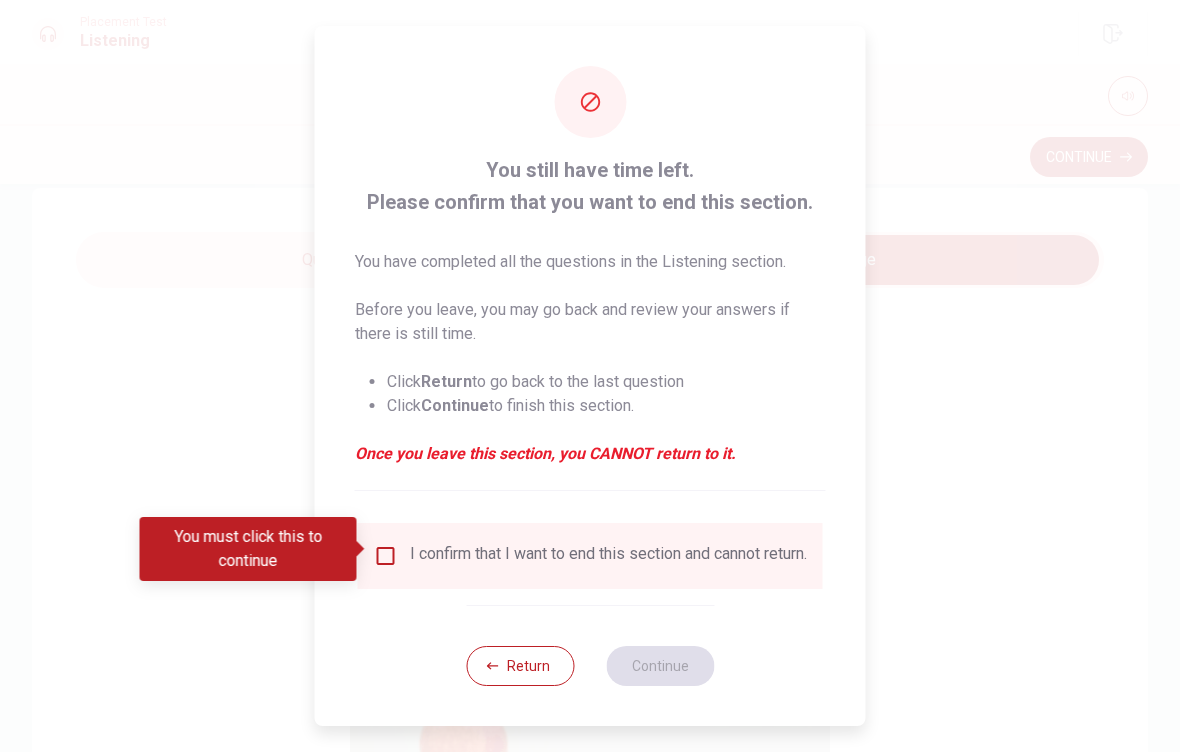 click on "I confirm that I want to end this section and cannot return." at bounding box center [608, 556] 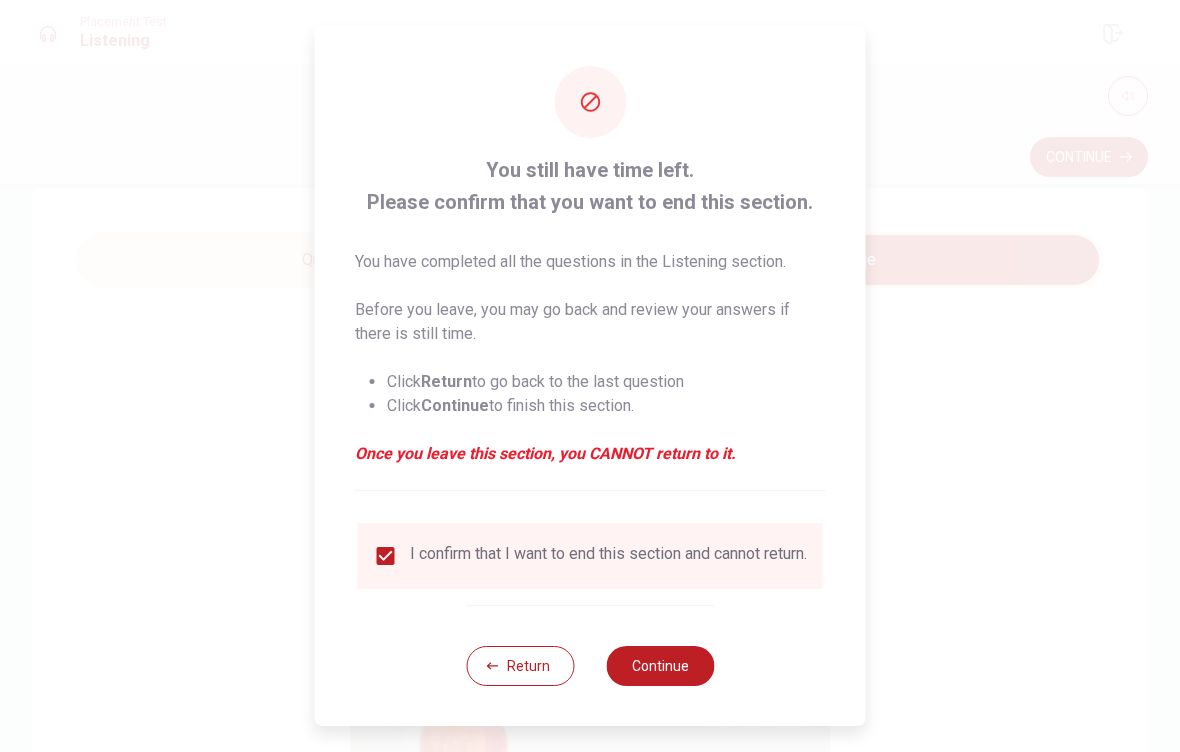 click on "Return Continue" at bounding box center (590, 665) 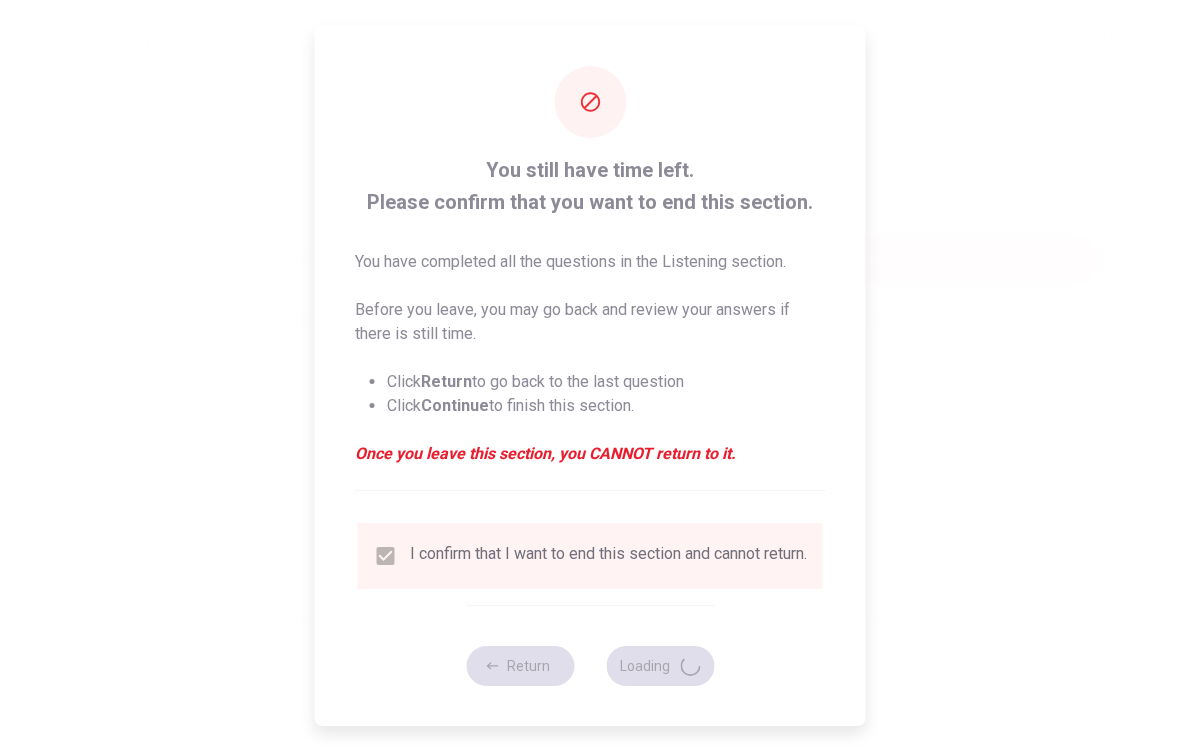type on "80" 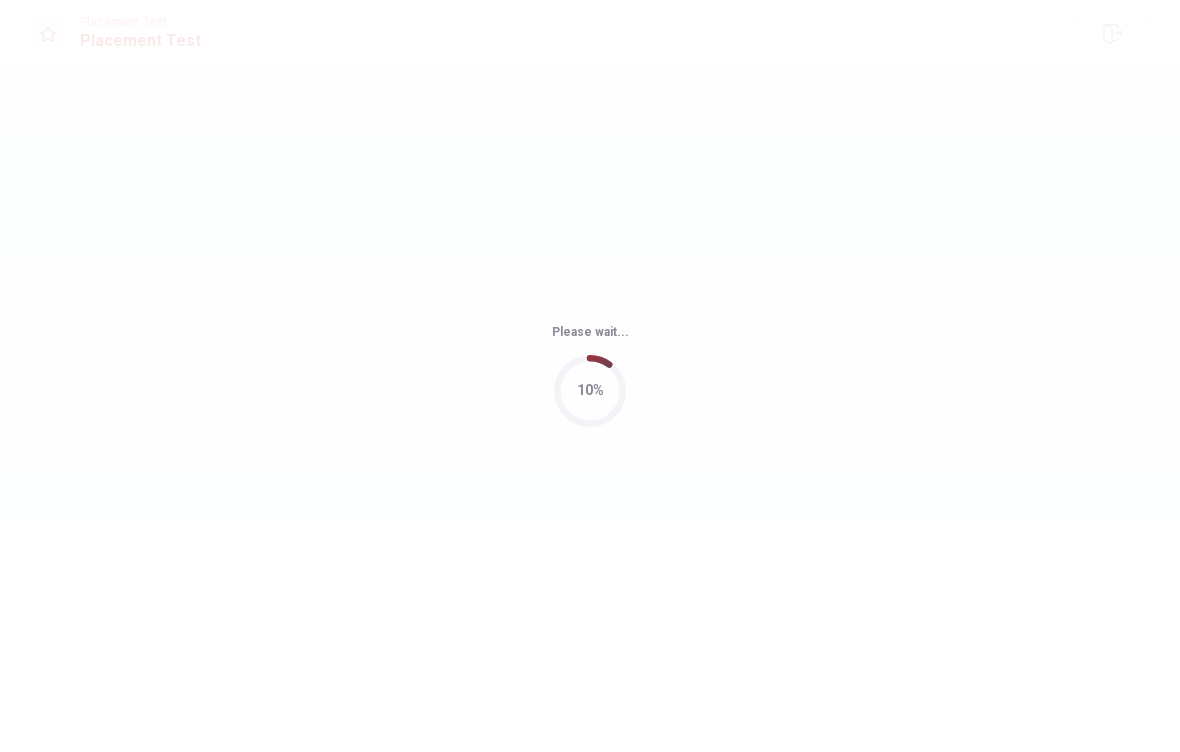 scroll, scrollTop: 0, scrollLeft: 0, axis: both 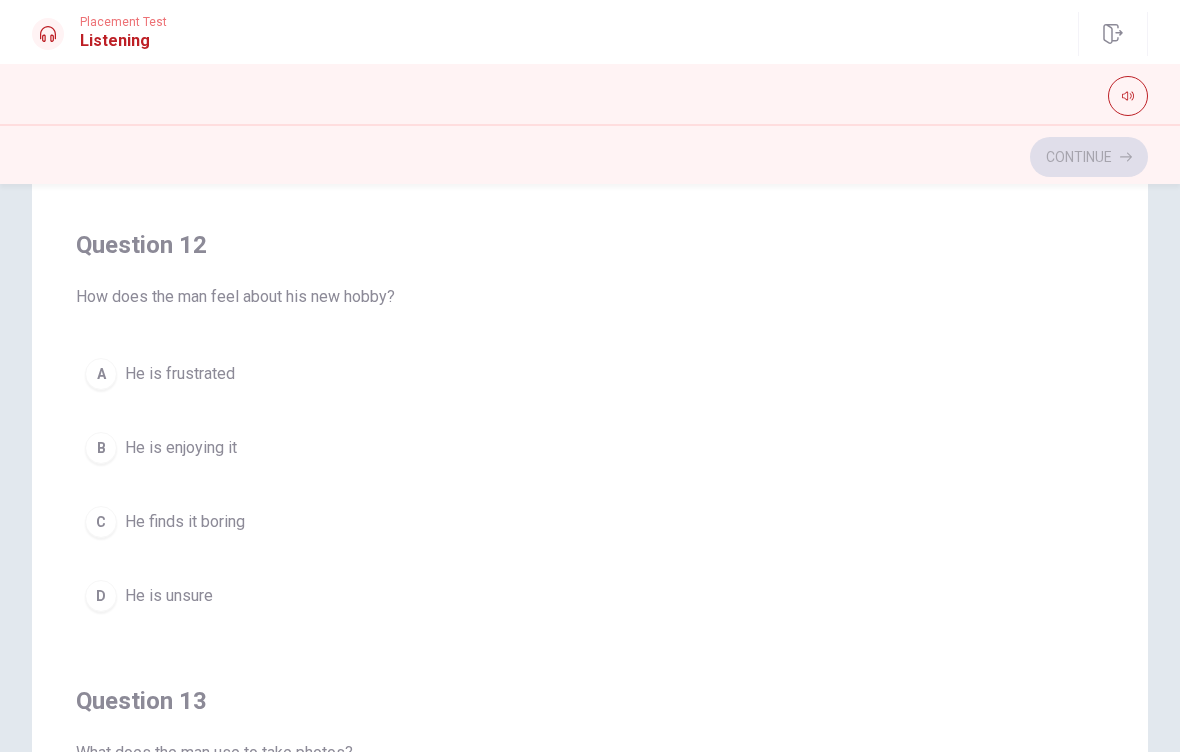 click on "B He is enjoying it" at bounding box center (590, 448) 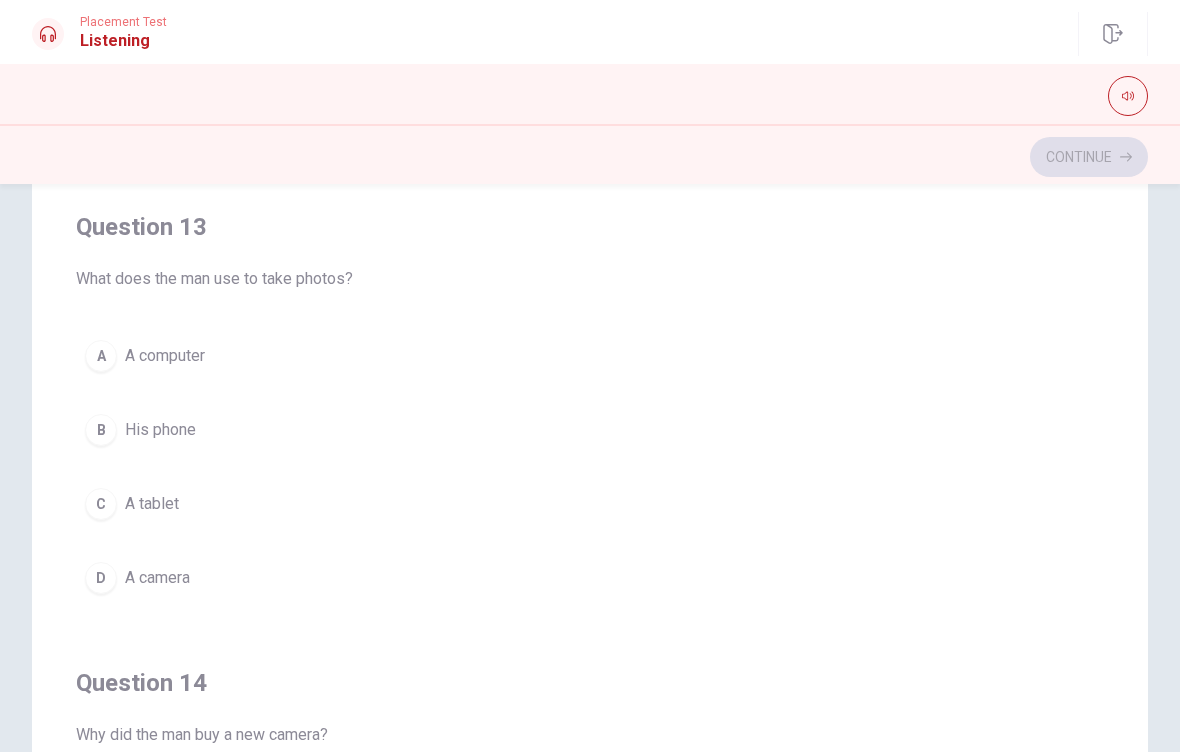 scroll, scrollTop: 838, scrollLeft: 0, axis: vertical 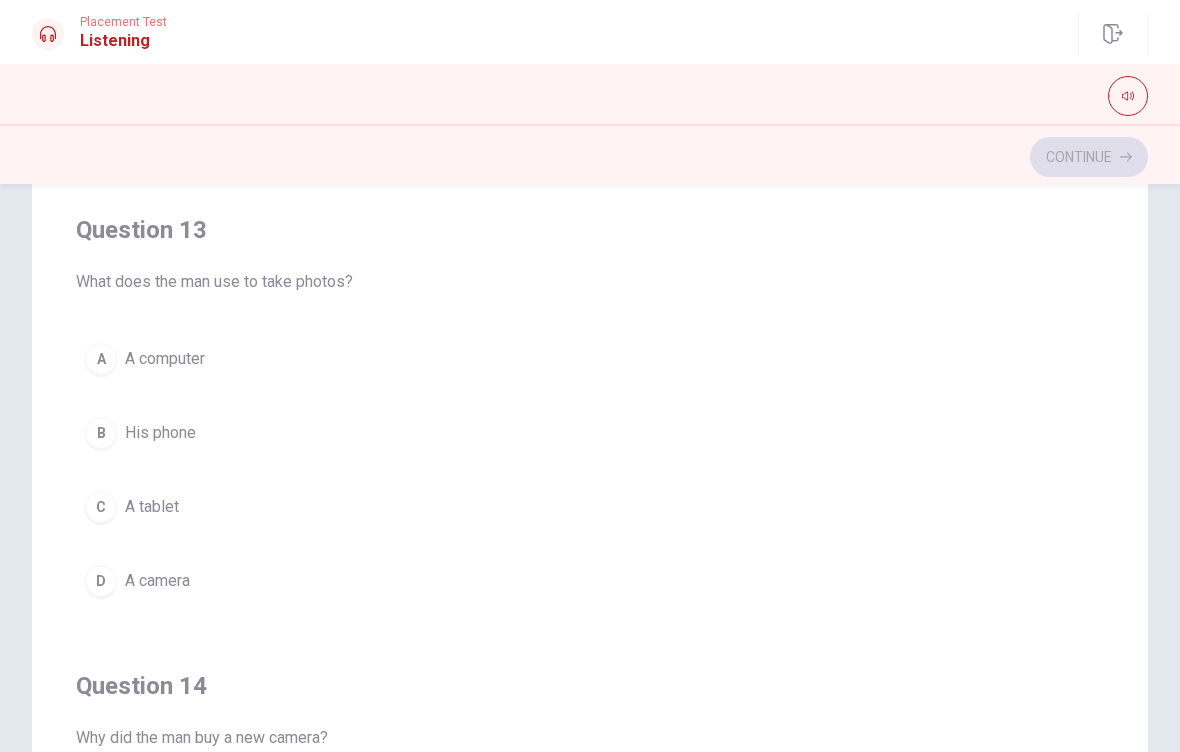 click on "D A camera" at bounding box center [590, 581] 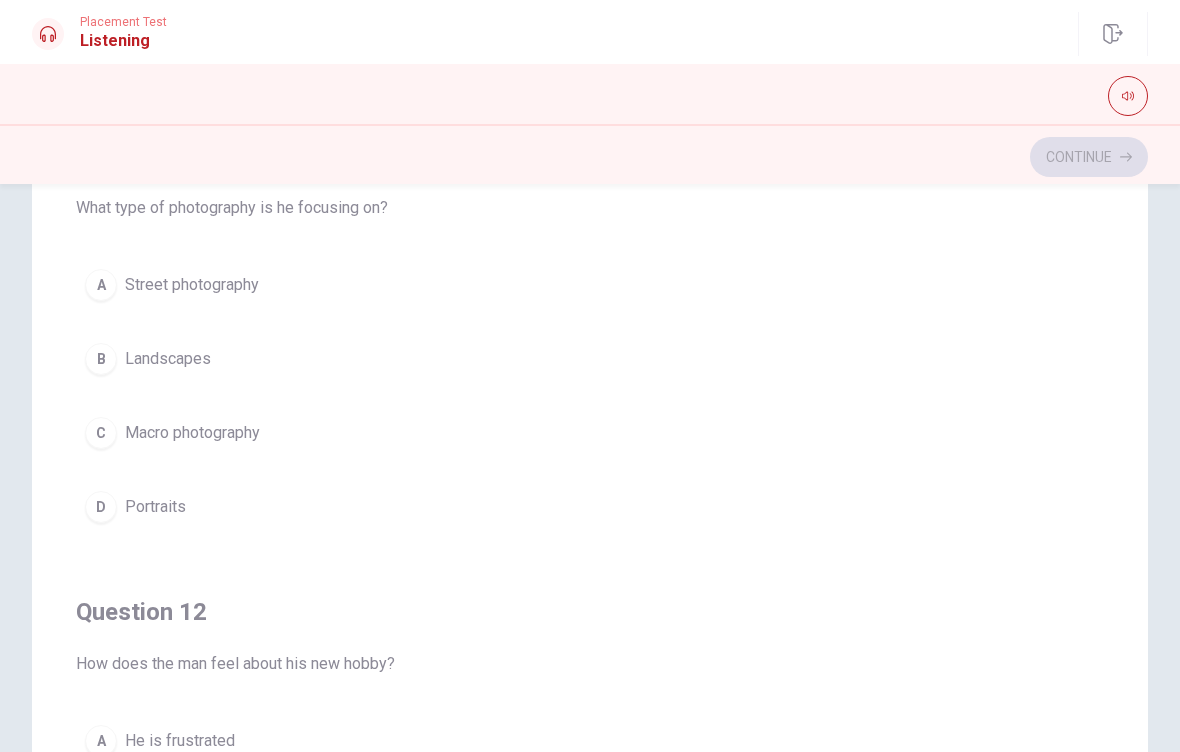 scroll, scrollTop: -1, scrollLeft: 0, axis: vertical 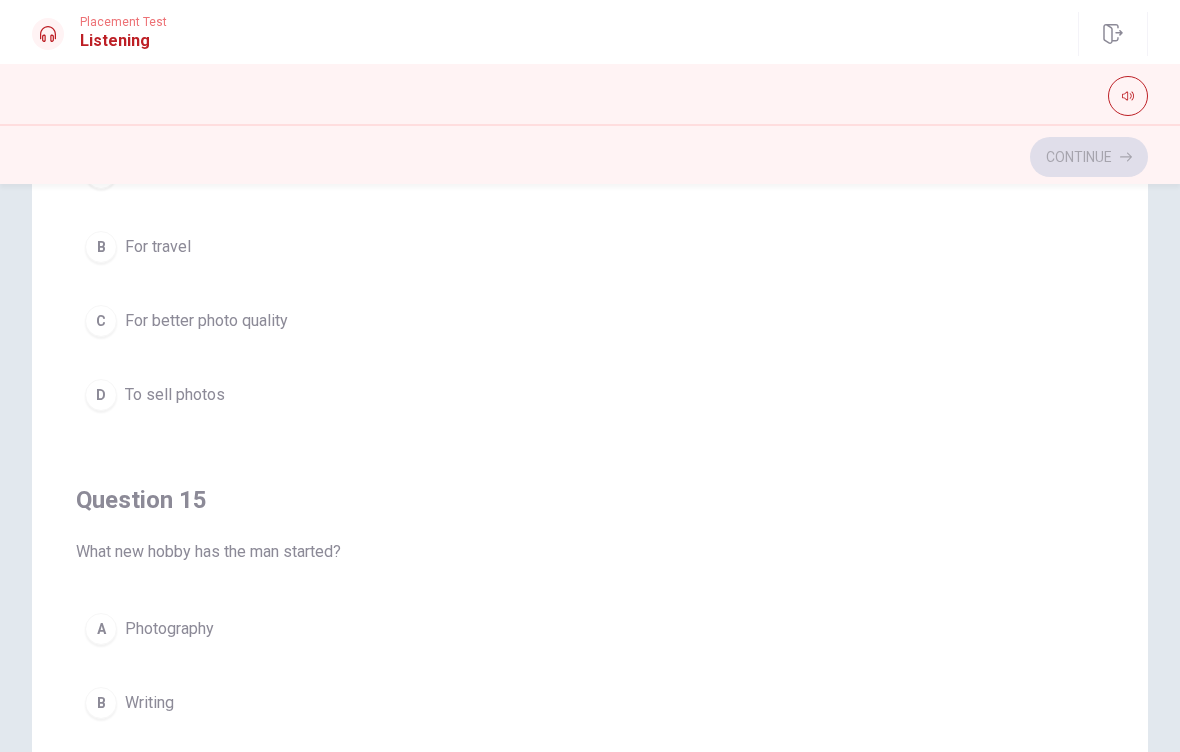 click on "C For better photo quality" at bounding box center (590, 321) 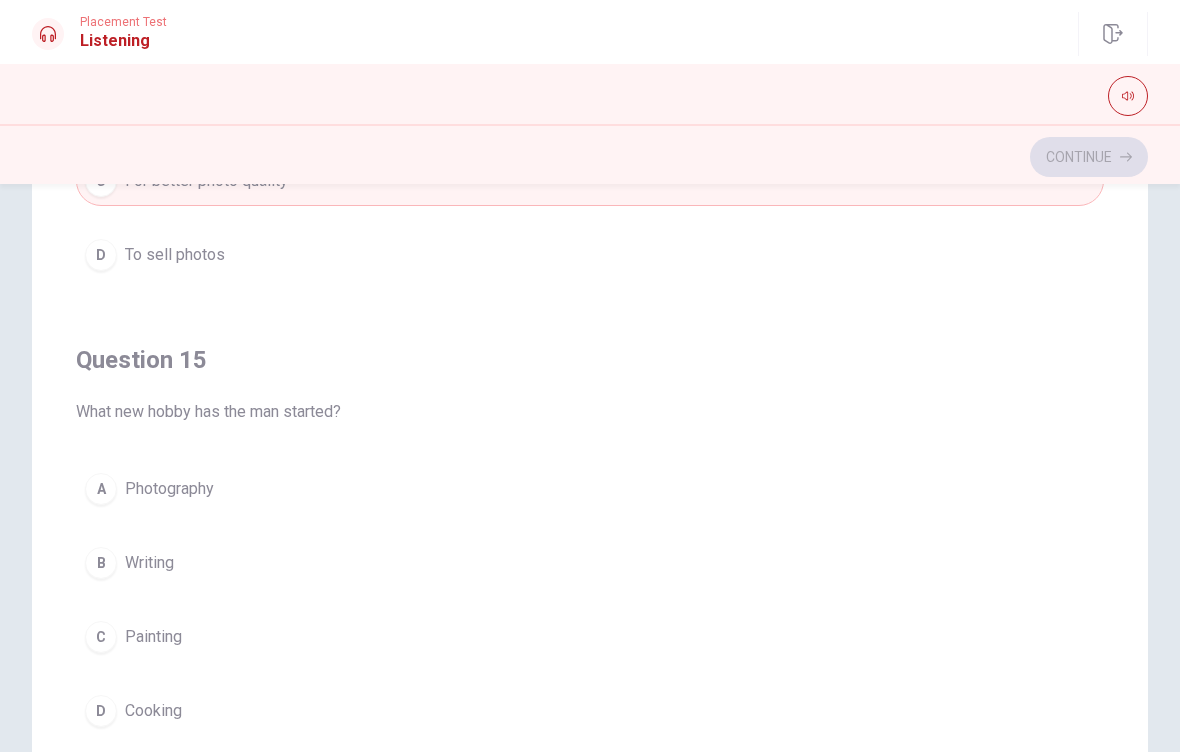 scroll, scrollTop: 1620, scrollLeft: 0, axis: vertical 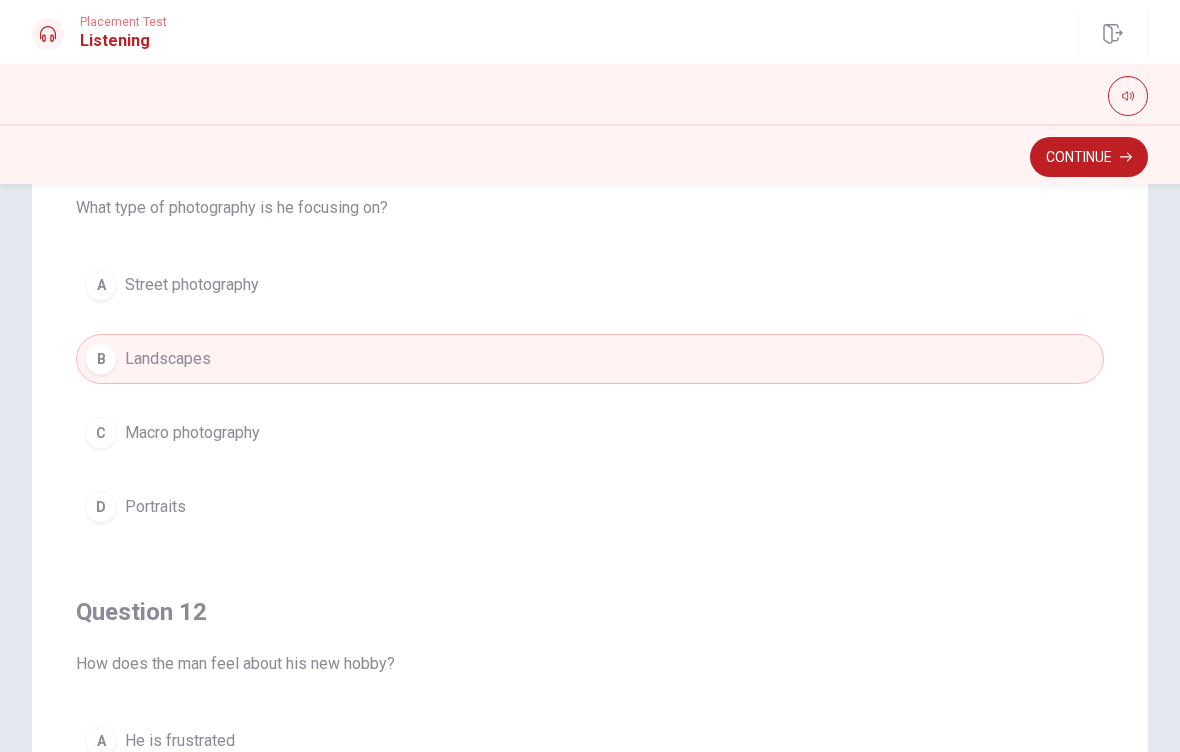 click on "Continue" at bounding box center [1089, 157] 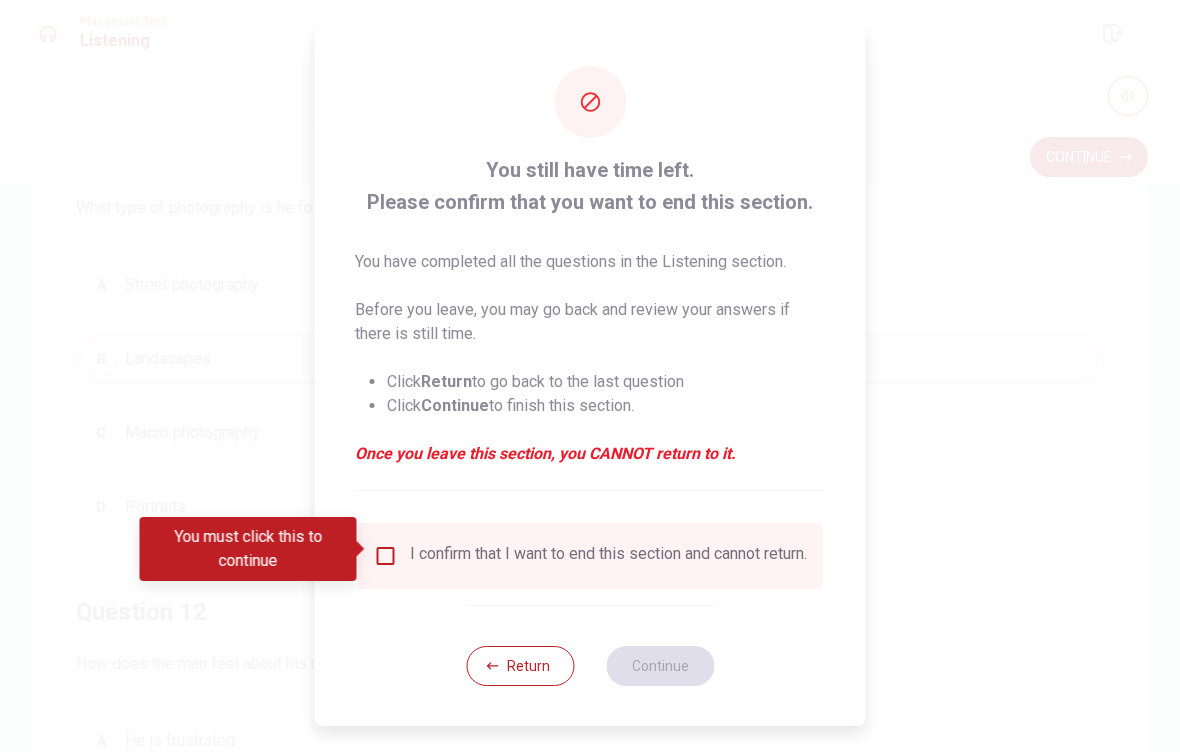 click at bounding box center (386, 556) 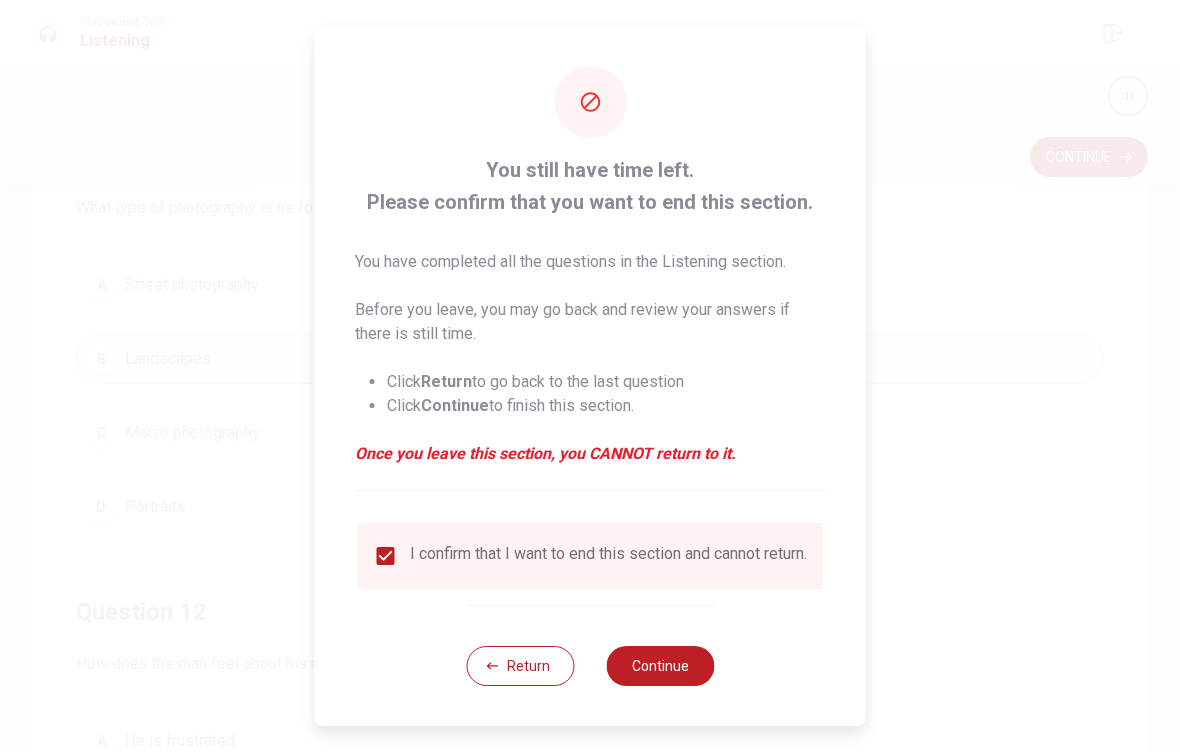 click on "Continue" at bounding box center [660, 666] 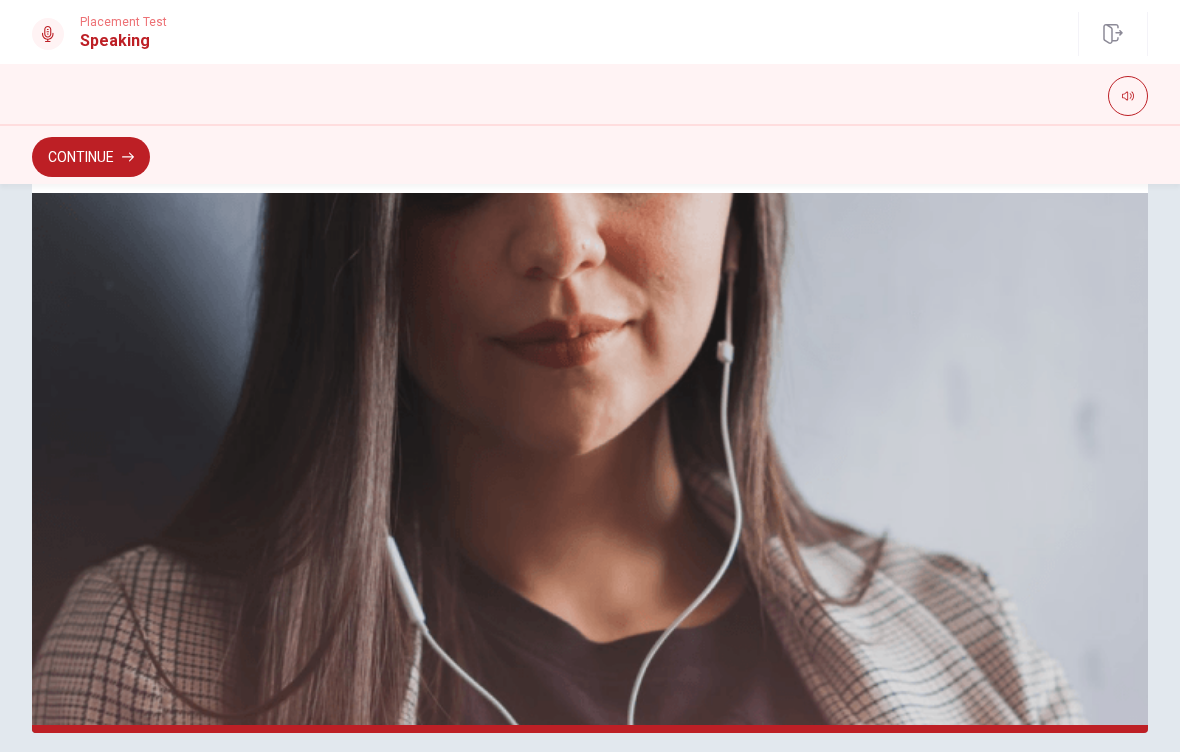 scroll, scrollTop: 361, scrollLeft: 0, axis: vertical 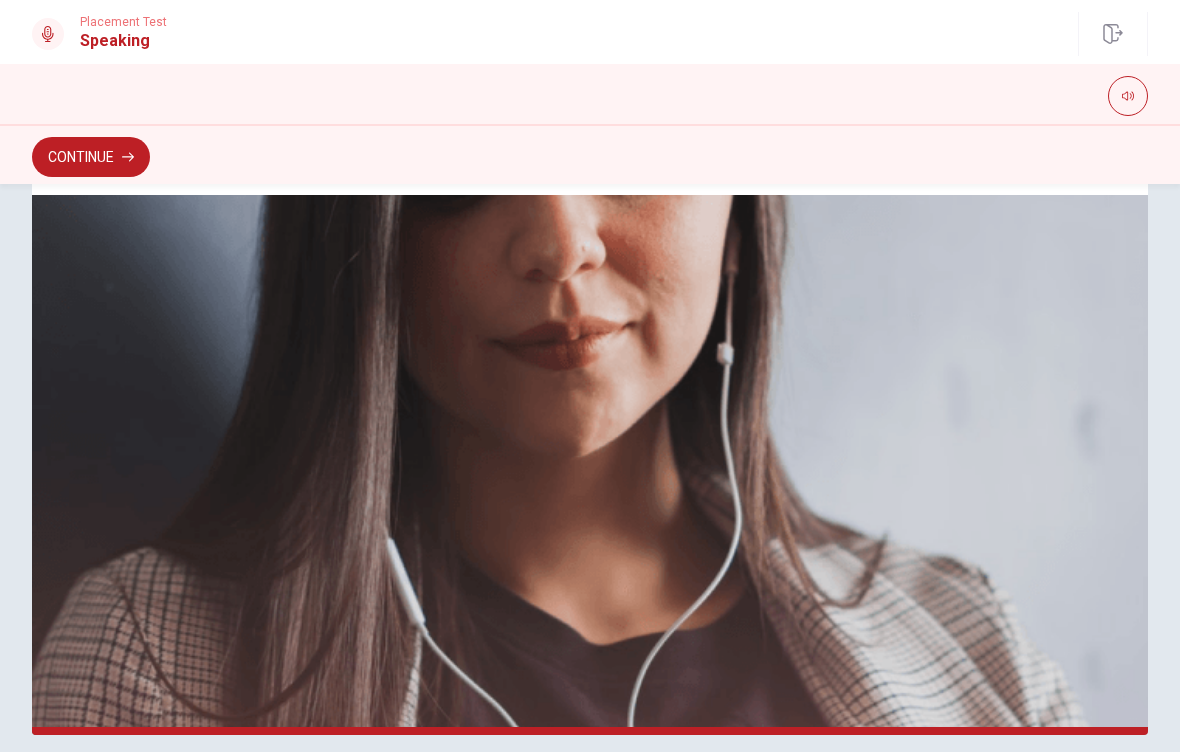 click on "Continue" at bounding box center (91, 157) 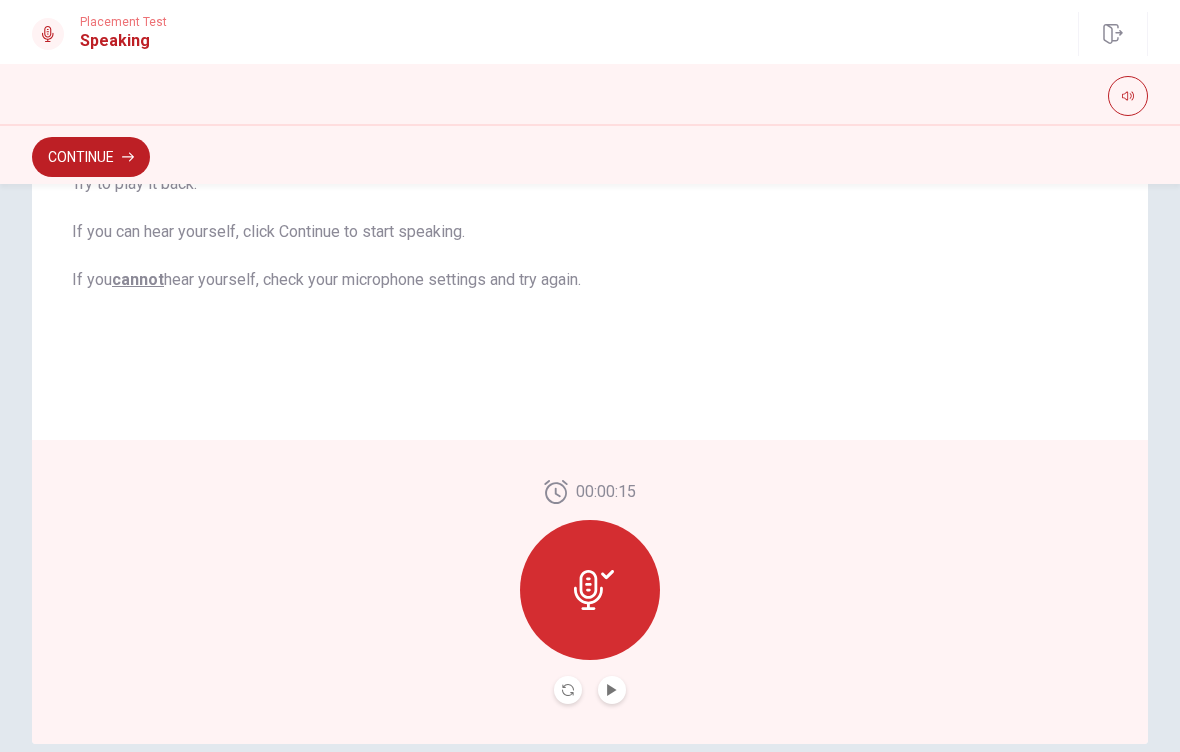 scroll, scrollTop: 357, scrollLeft: 0, axis: vertical 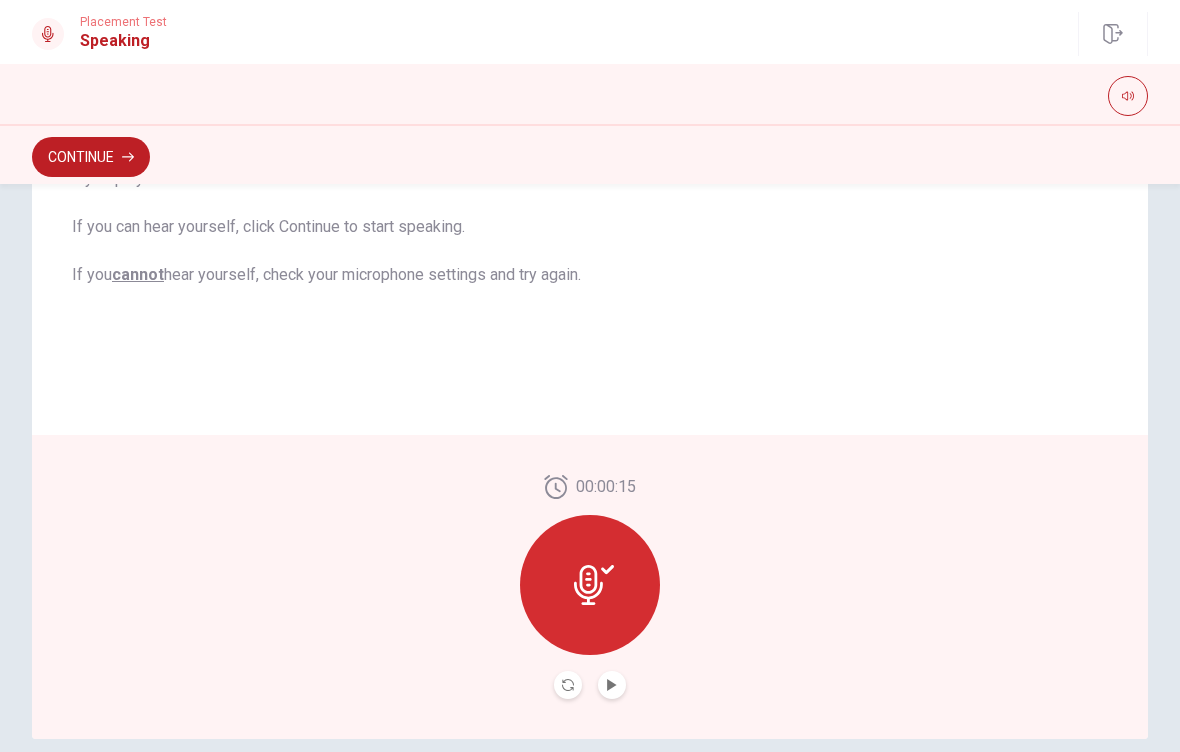 click 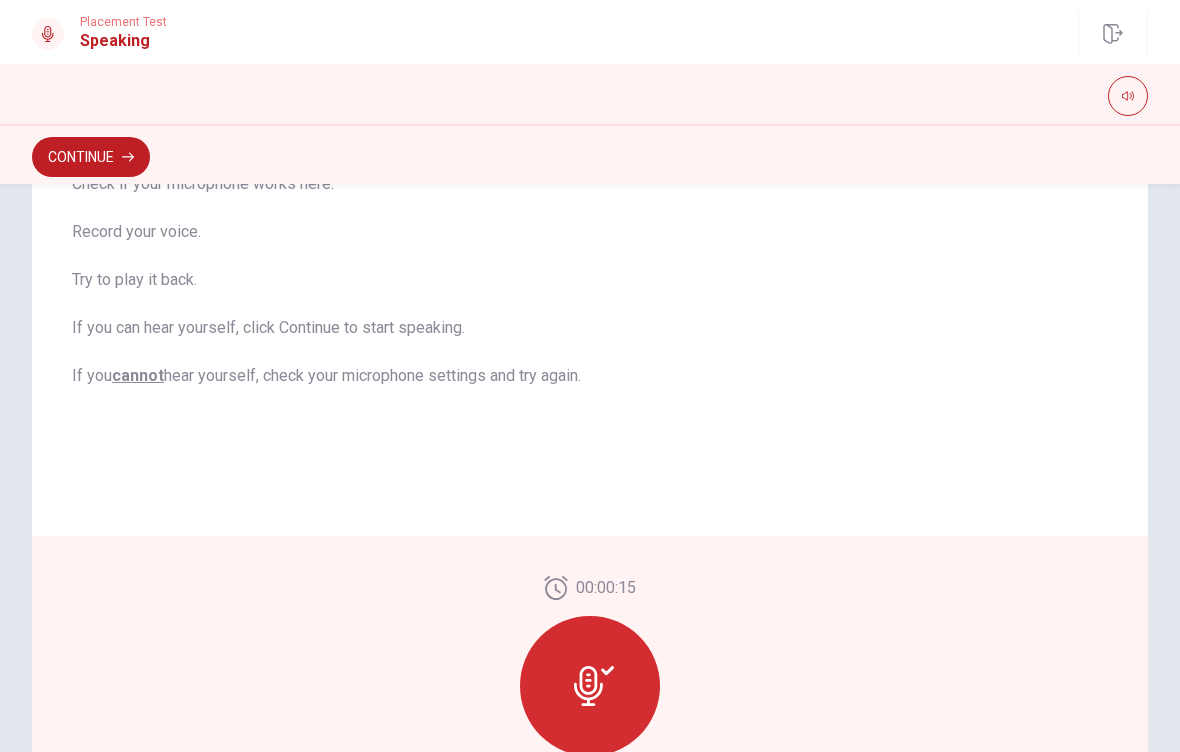 scroll, scrollTop: 187, scrollLeft: 0, axis: vertical 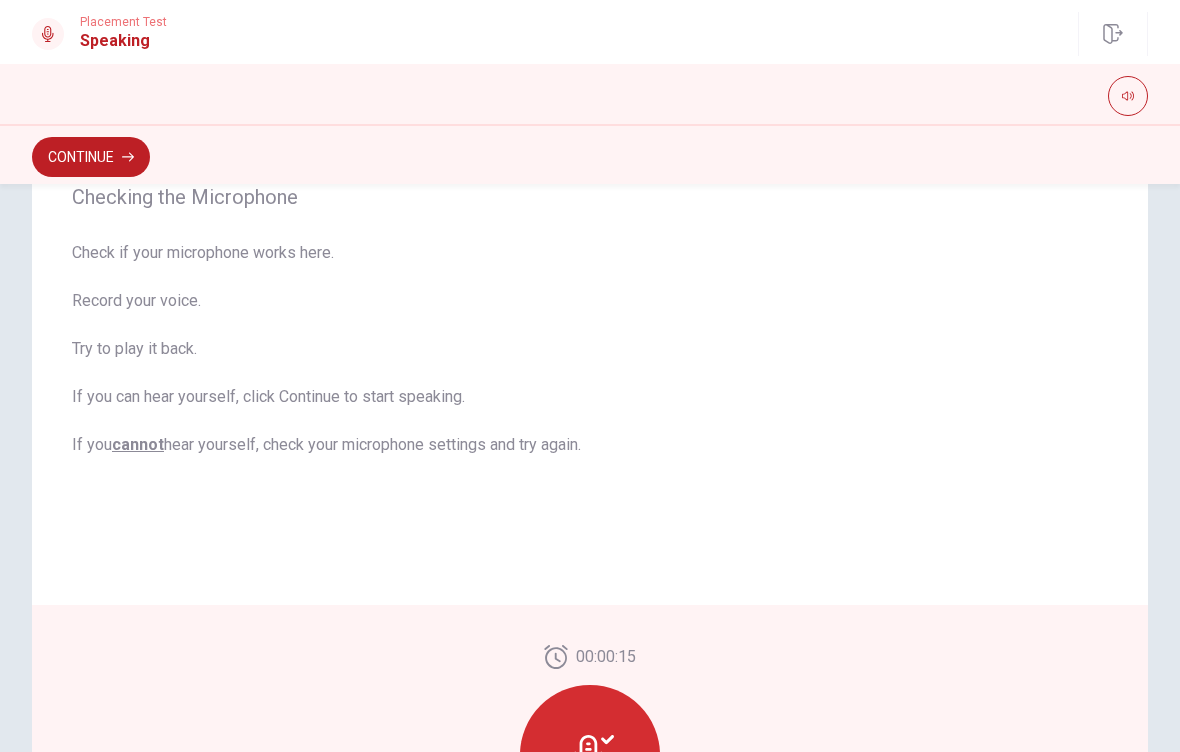 click on "Continue" at bounding box center (91, 157) 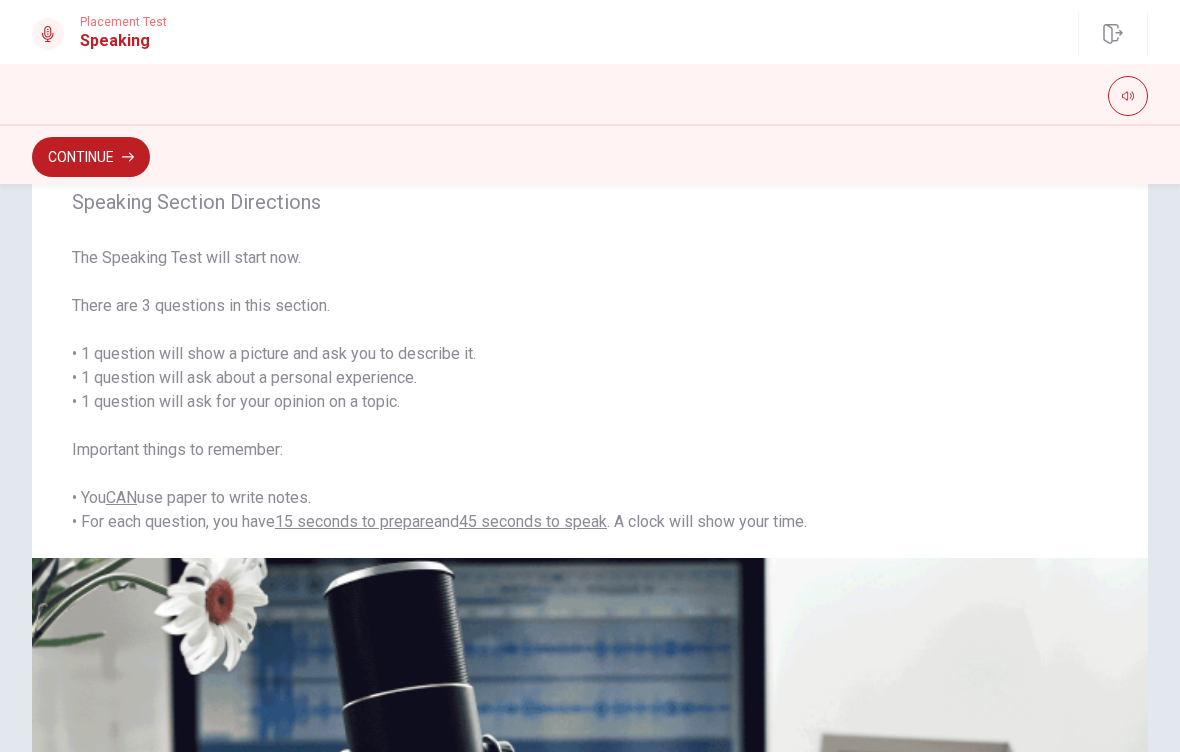 scroll, scrollTop: 40, scrollLeft: 0, axis: vertical 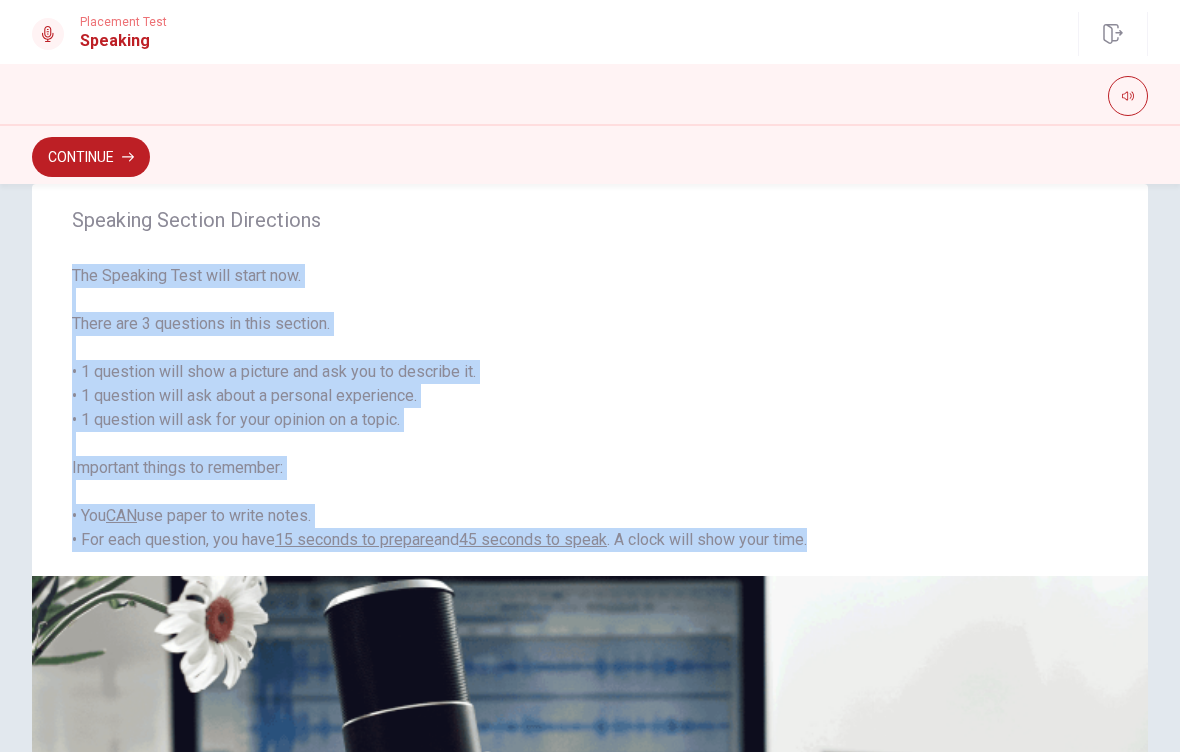 click on "Continue" at bounding box center [590, 154] 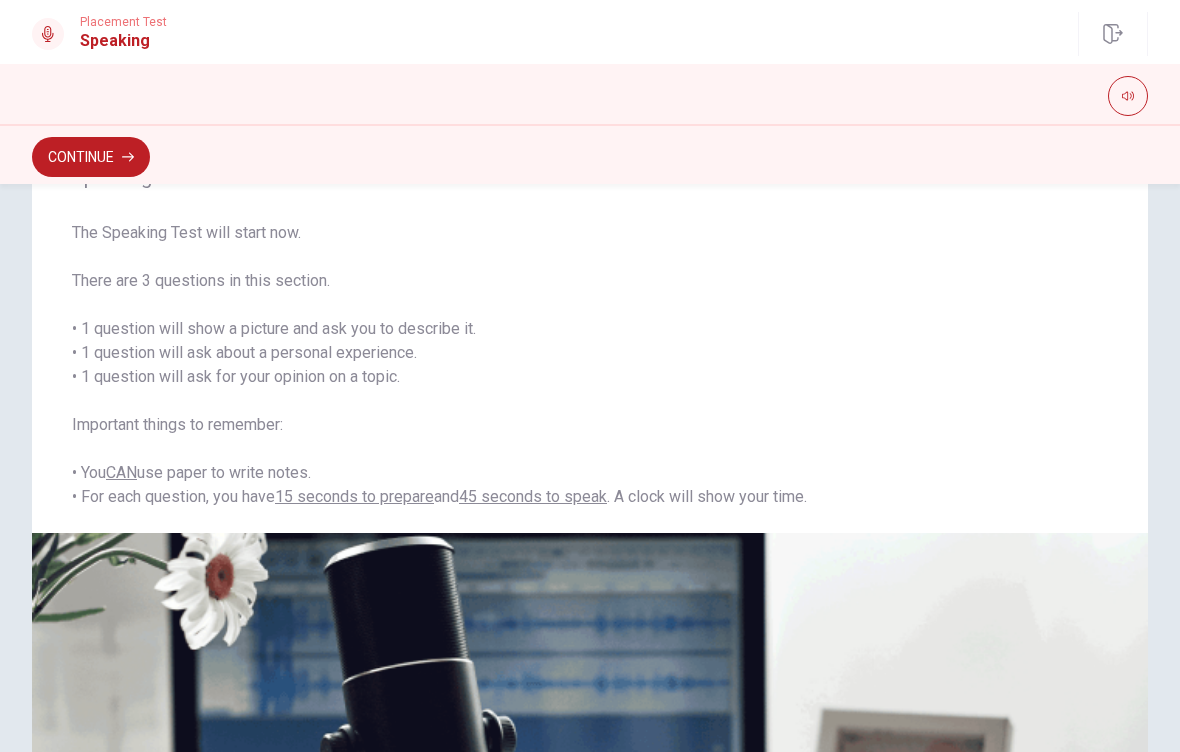 click on "Continue" at bounding box center [91, 157] 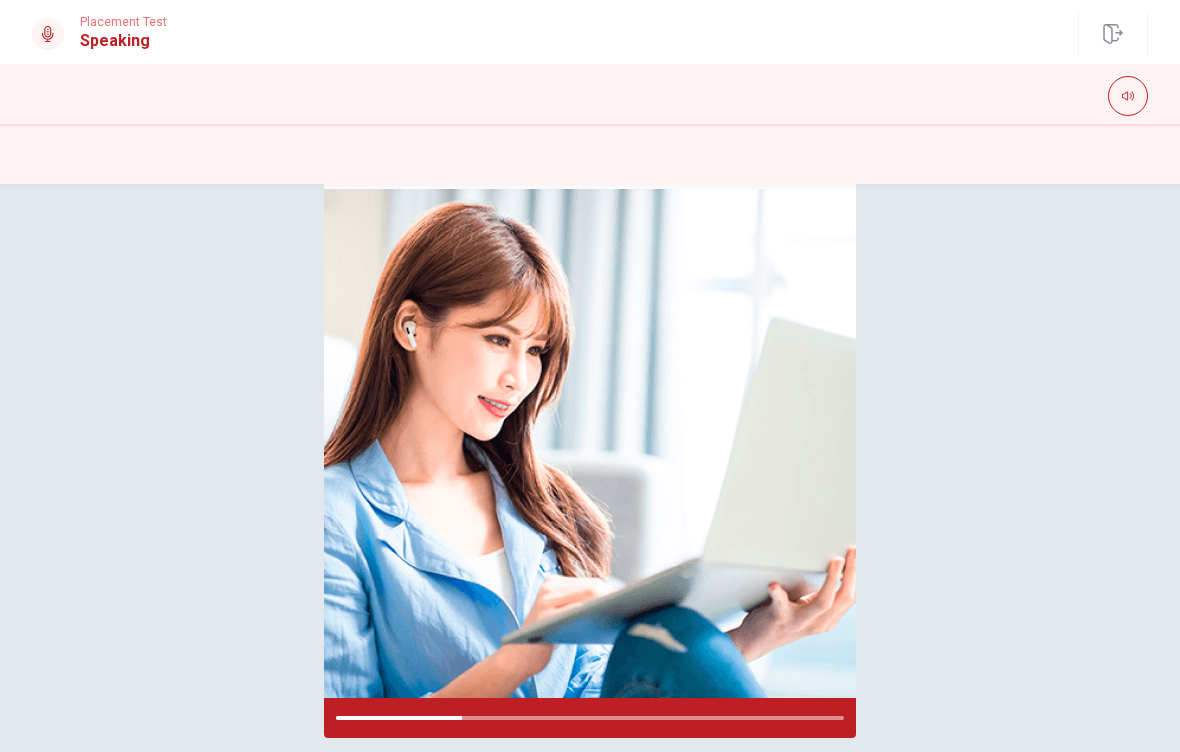 scroll, scrollTop: 148, scrollLeft: 0, axis: vertical 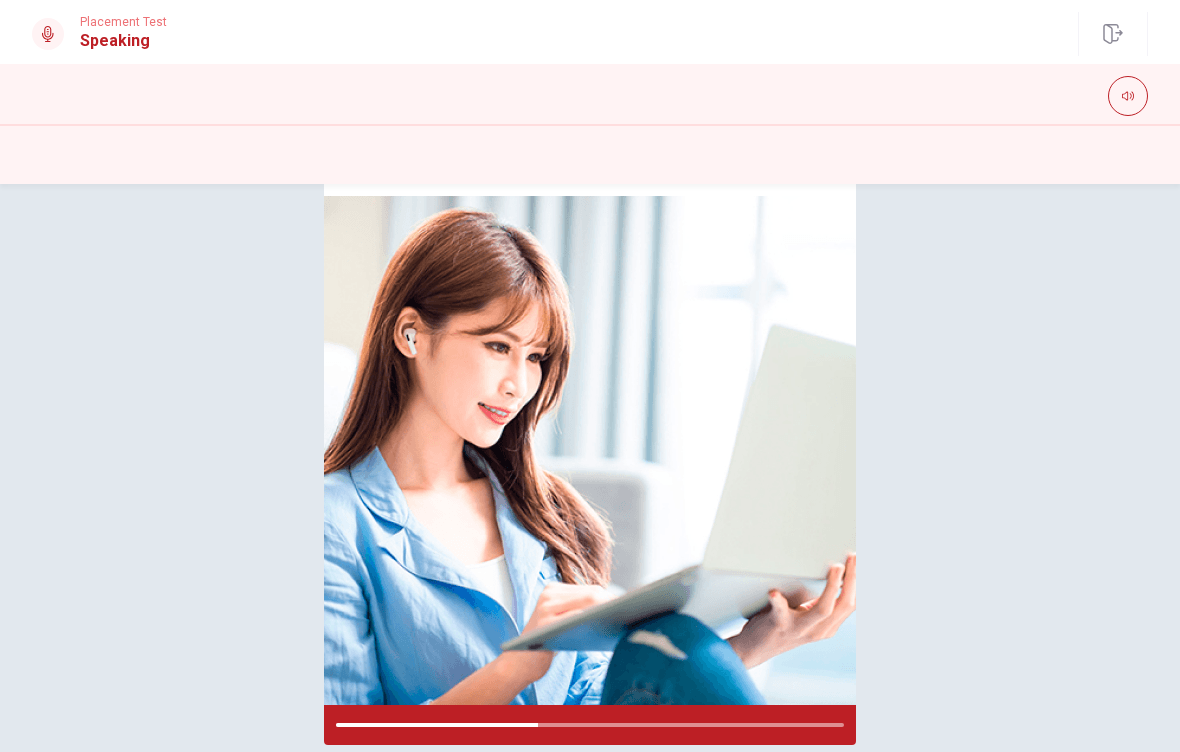 click at bounding box center [1128, 96] 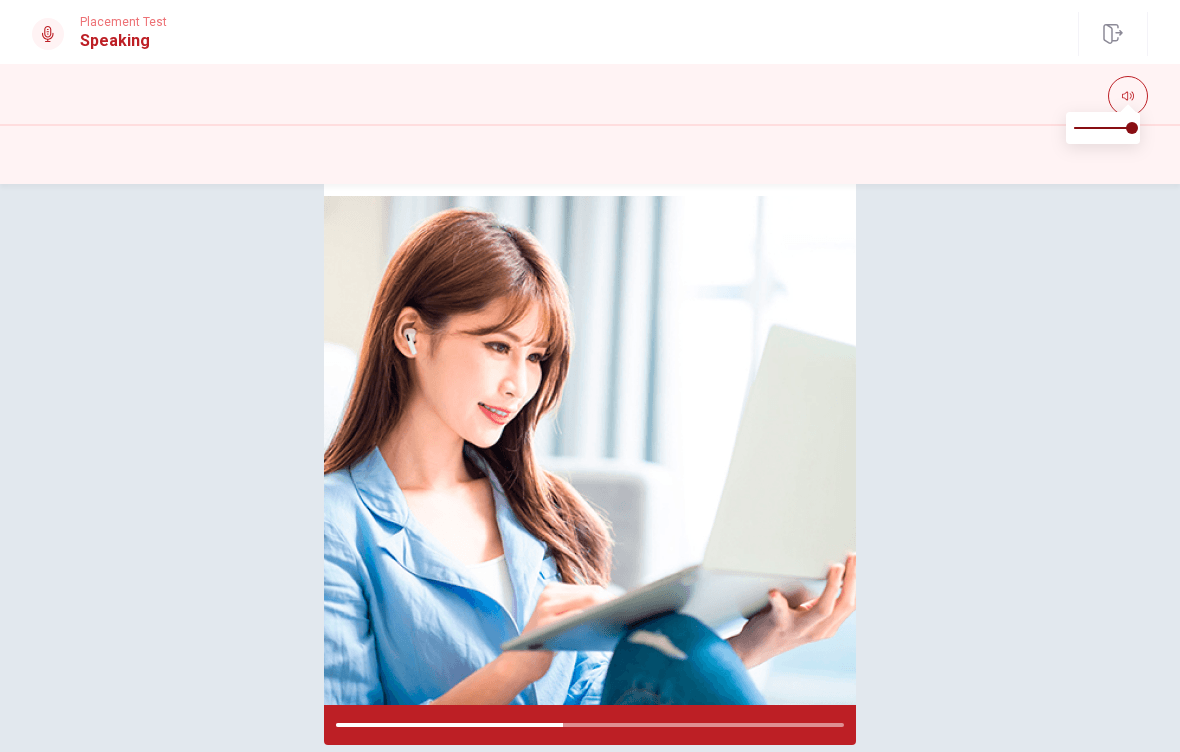 click on "Please Listen Carefully" at bounding box center (590, 410) 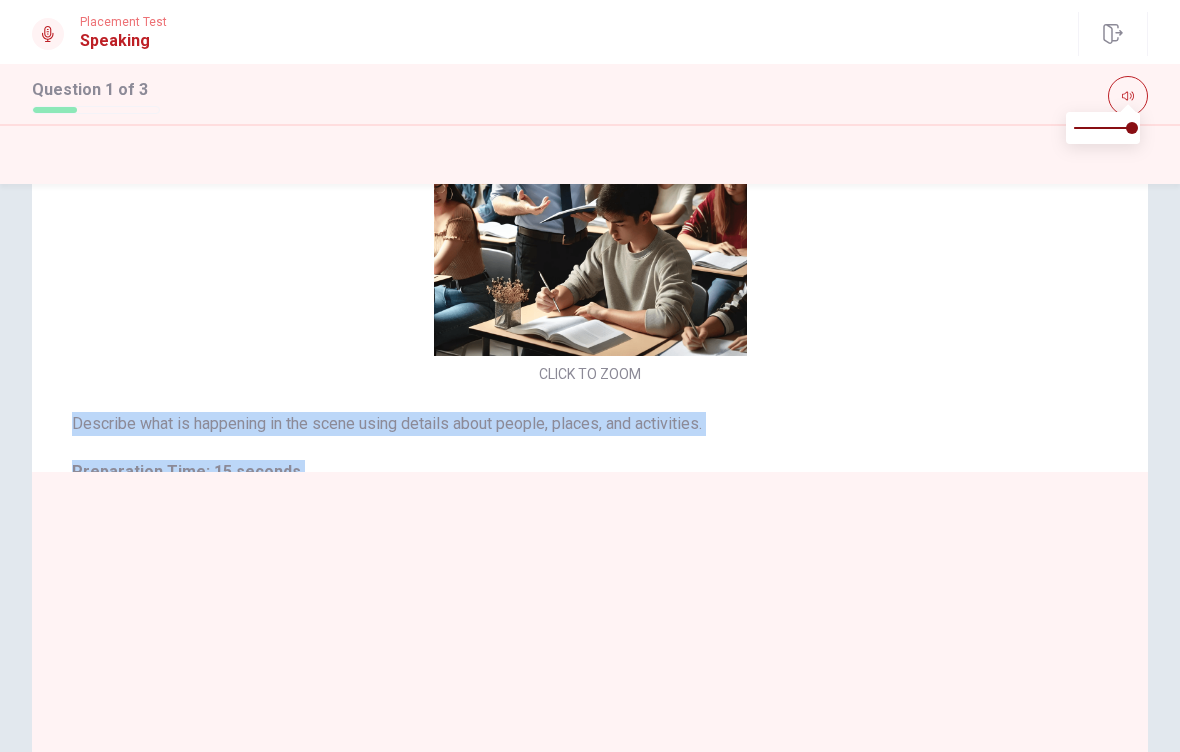 scroll, scrollTop: 21, scrollLeft: 0, axis: vertical 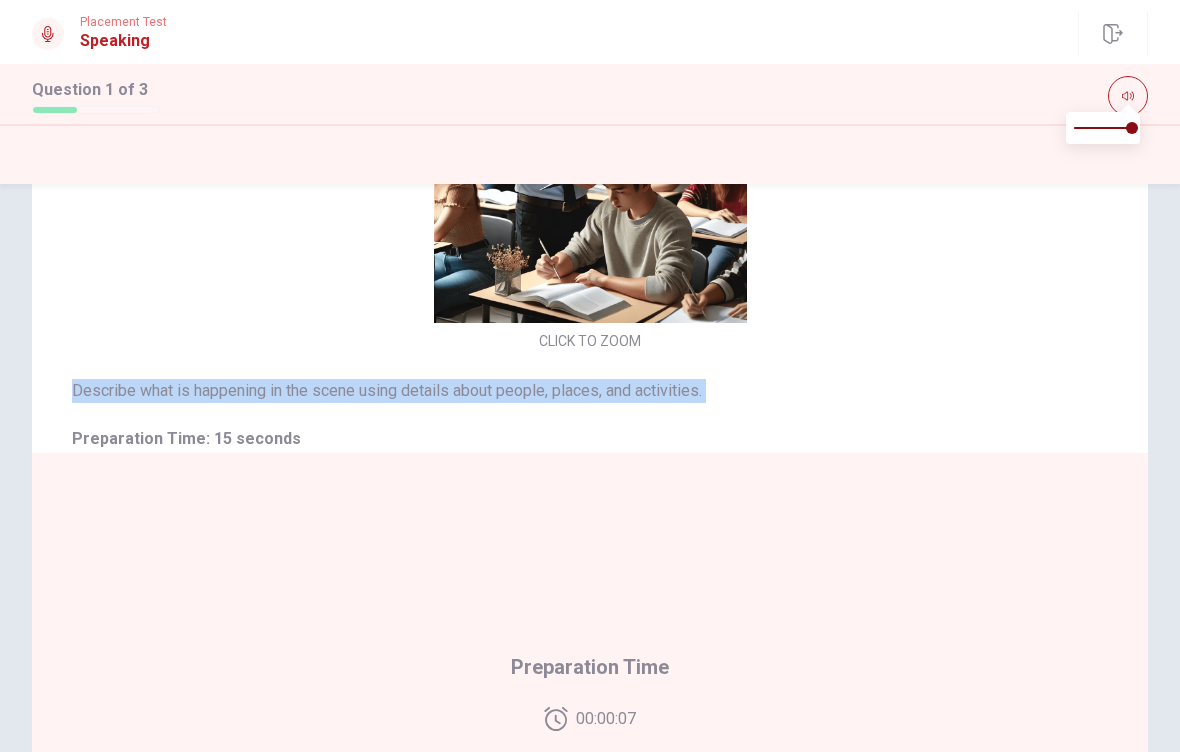 click on "Preparation Time 00:00:07" at bounding box center (590, 691) 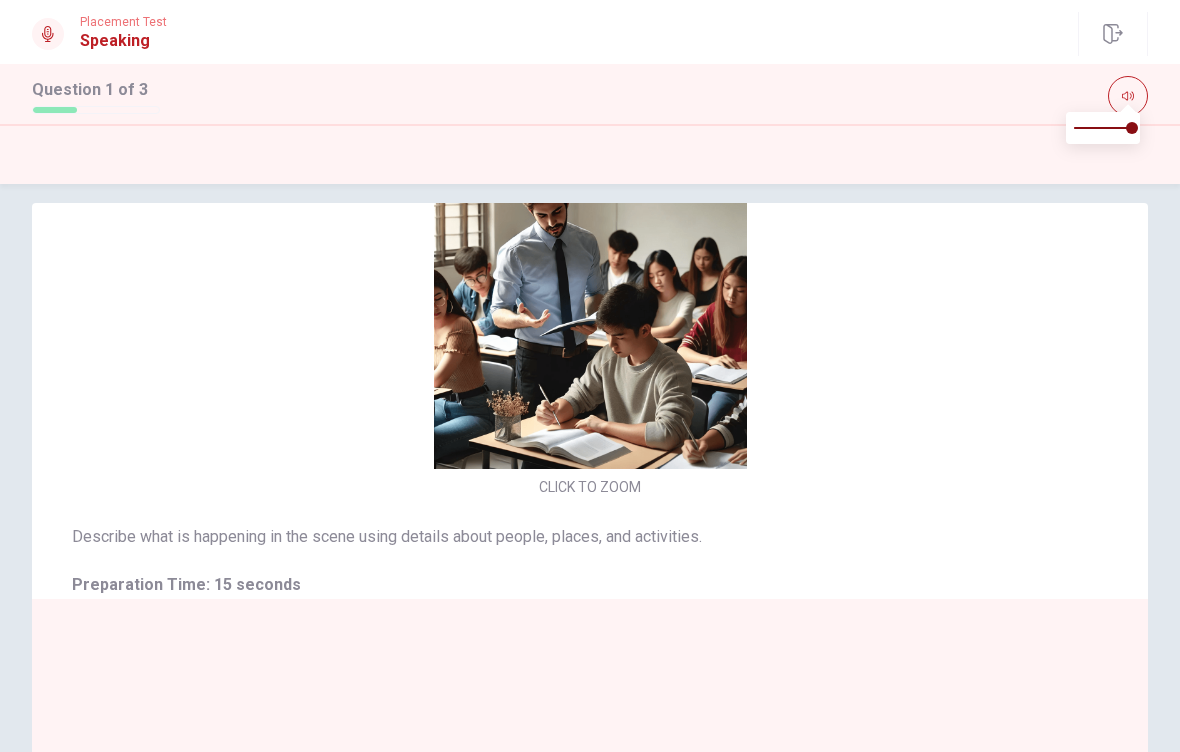 scroll, scrollTop: 14, scrollLeft: 0, axis: vertical 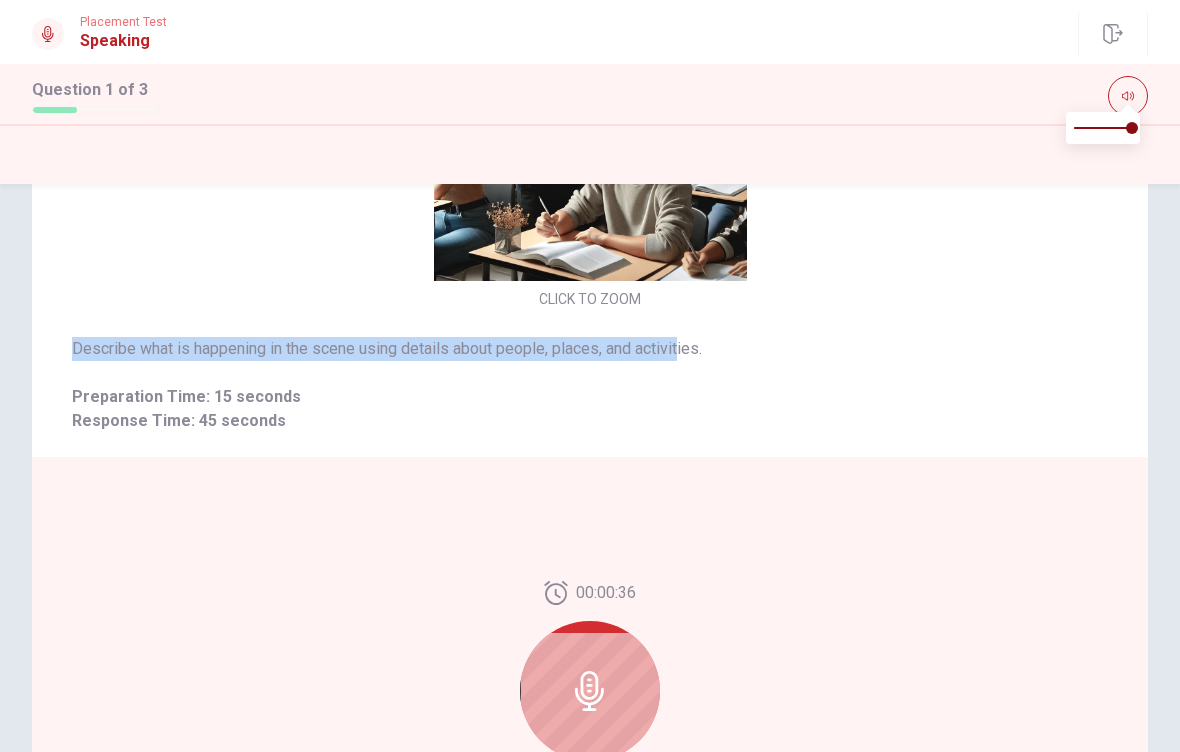 click on "00:00:36 Response Time" at bounding box center (590, 695) 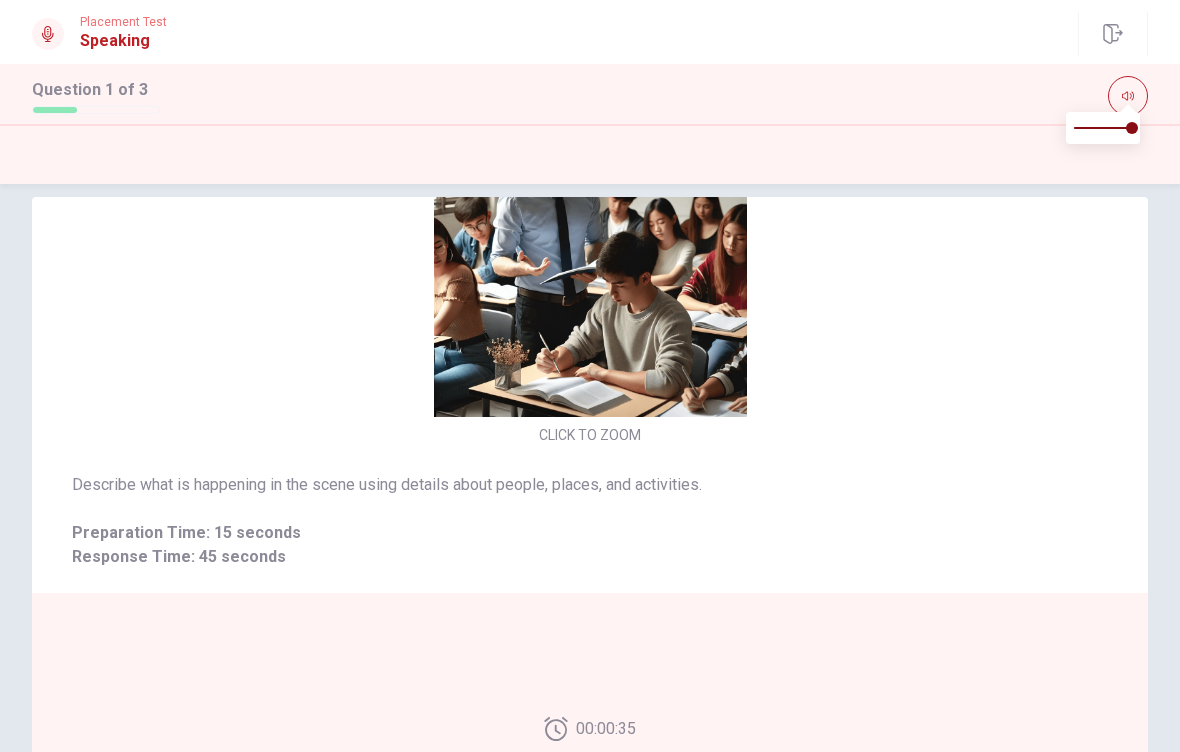 scroll, scrollTop: 21, scrollLeft: 0, axis: vertical 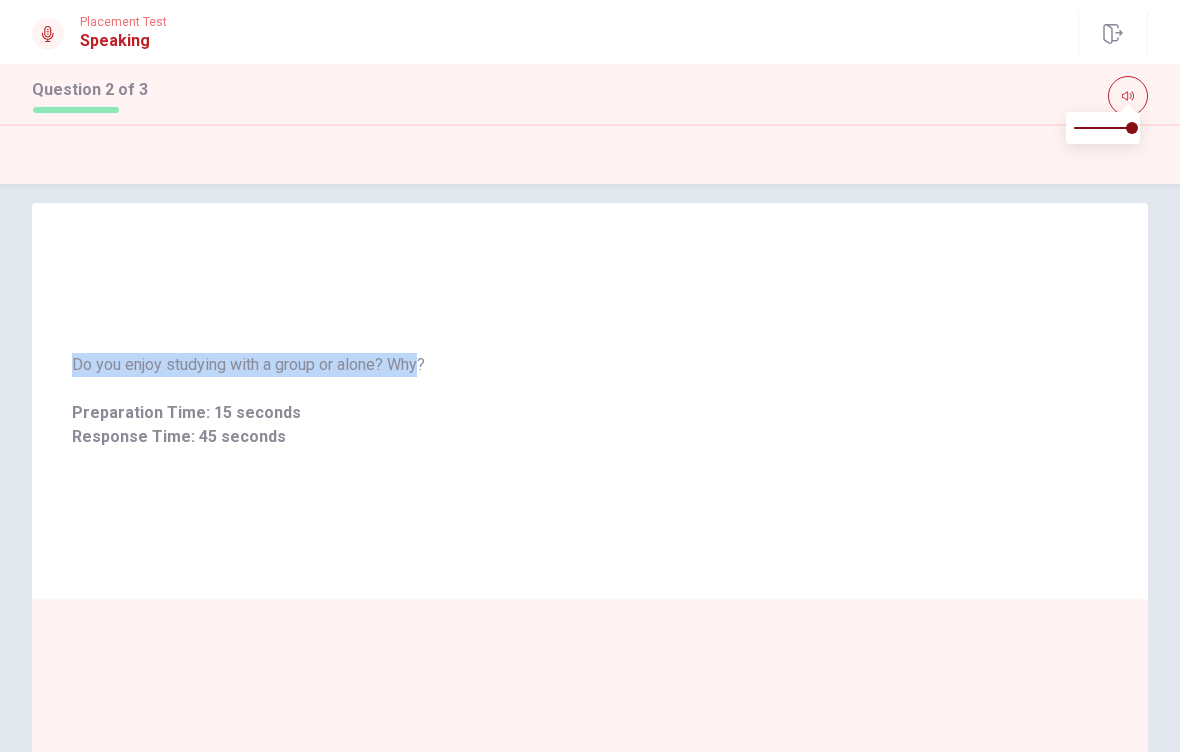 click on "Do you enjoy studying with a group or alone? Why? Preparation Time: 15 seconds Response Time: 45 seconds" at bounding box center [590, 401] 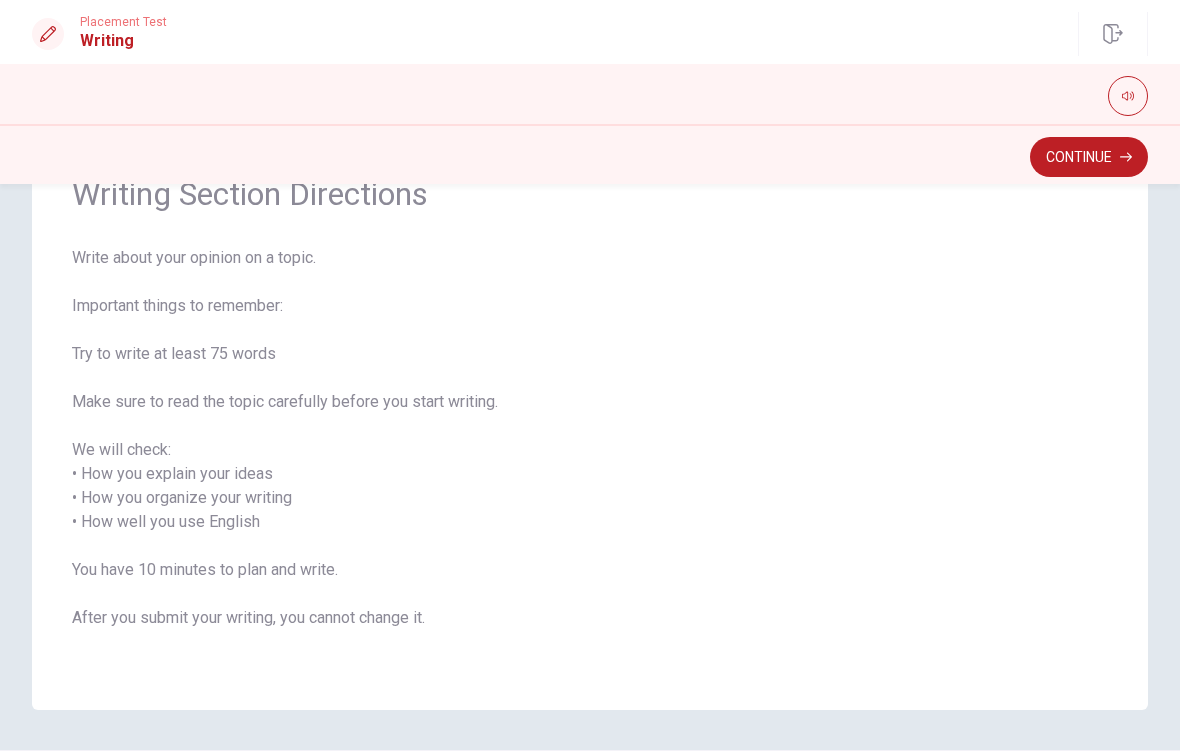 scroll, scrollTop: 27, scrollLeft: 0, axis: vertical 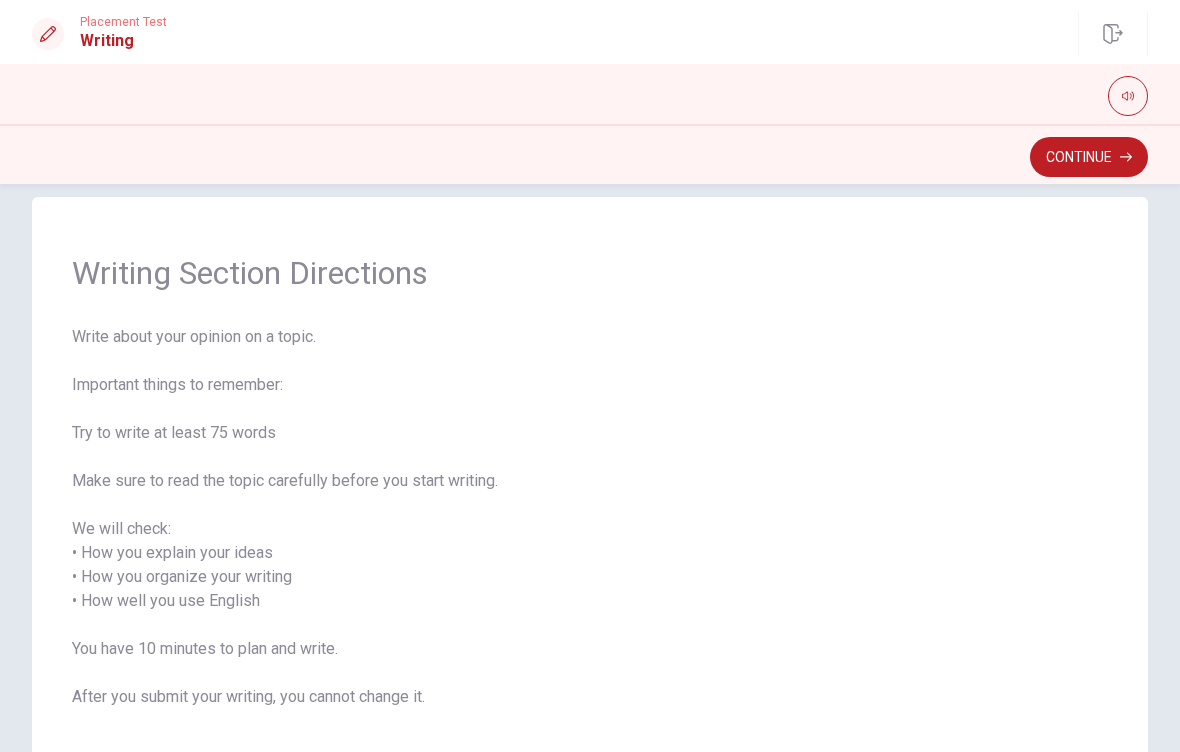 click on "Write about your opinion on a topic.
Important things to remember:
Try to write at least 75 words
Make sure to read the topic carefully before you start writing.
We will check:
• How you explain your ideas
• How you organize your writing
• How well you use English
You have 10 minutes to plan and write.
After you submit your writing, you cannot change it." at bounding box center (590, 529) 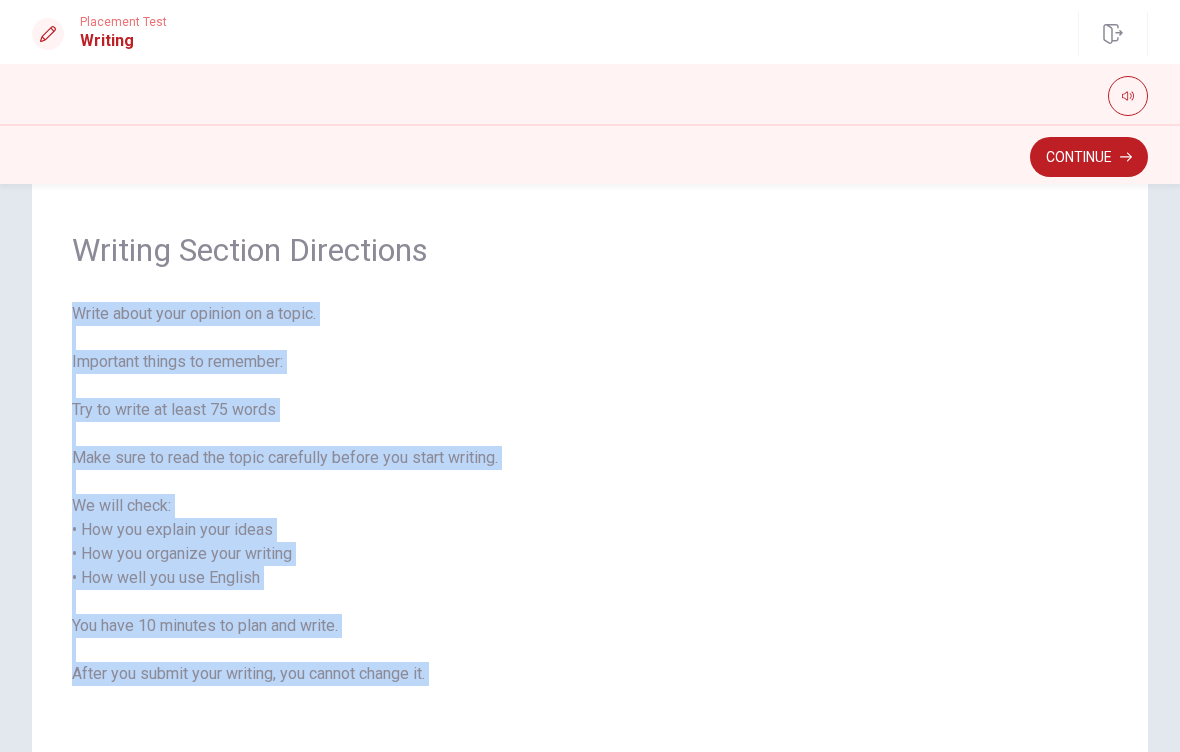 scroll, scrollTop: 54, scrollLeft: 0, axis: vertical 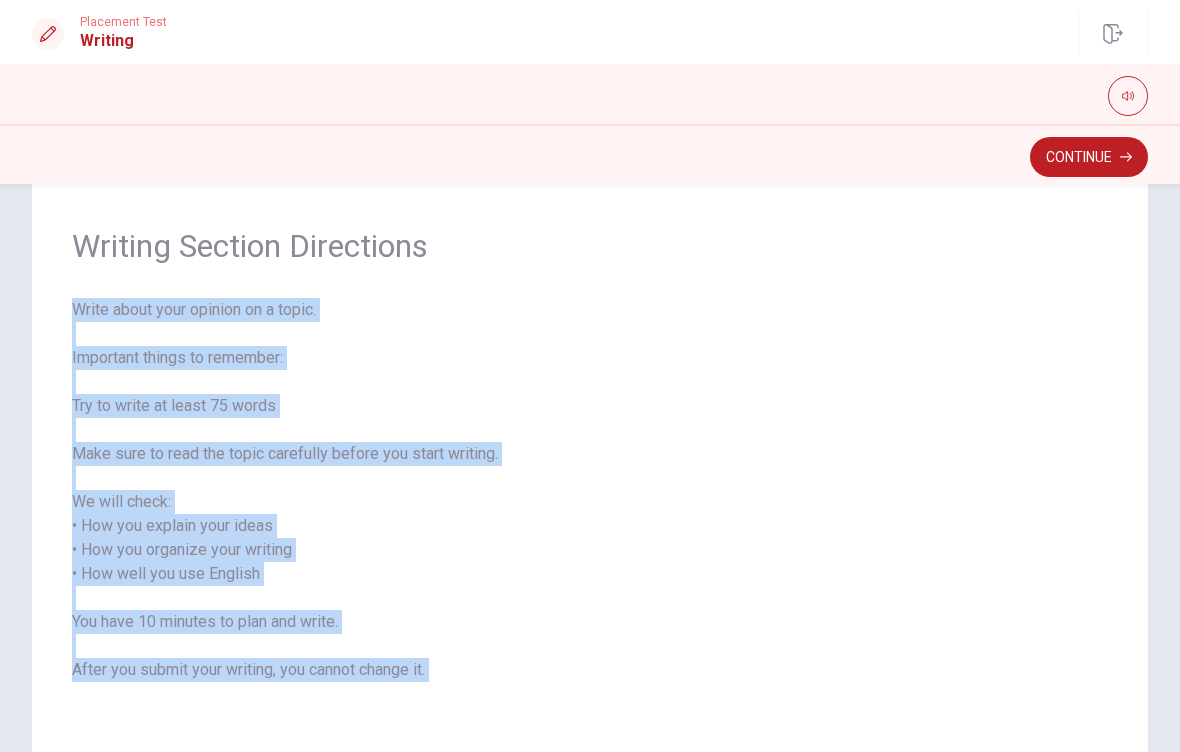 click on "Writing Section Directions" at bounding box center (590, 246) 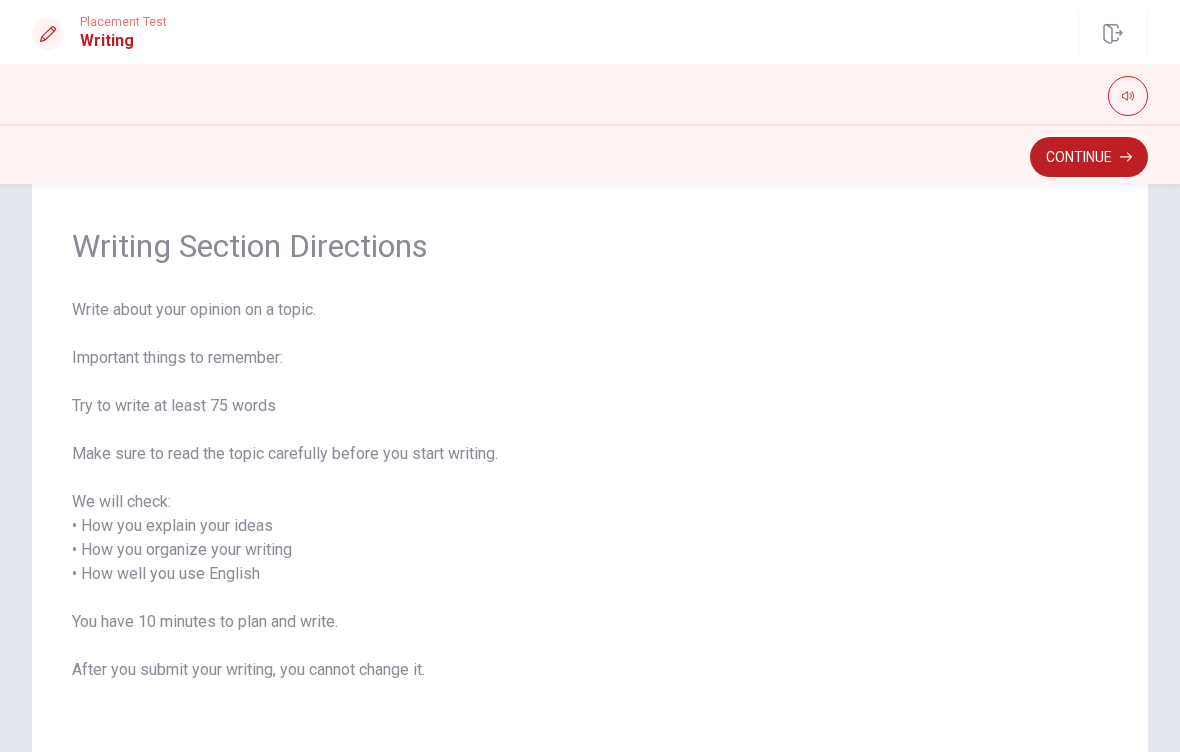 click on "Continue" at bounding box center (1089, 157) 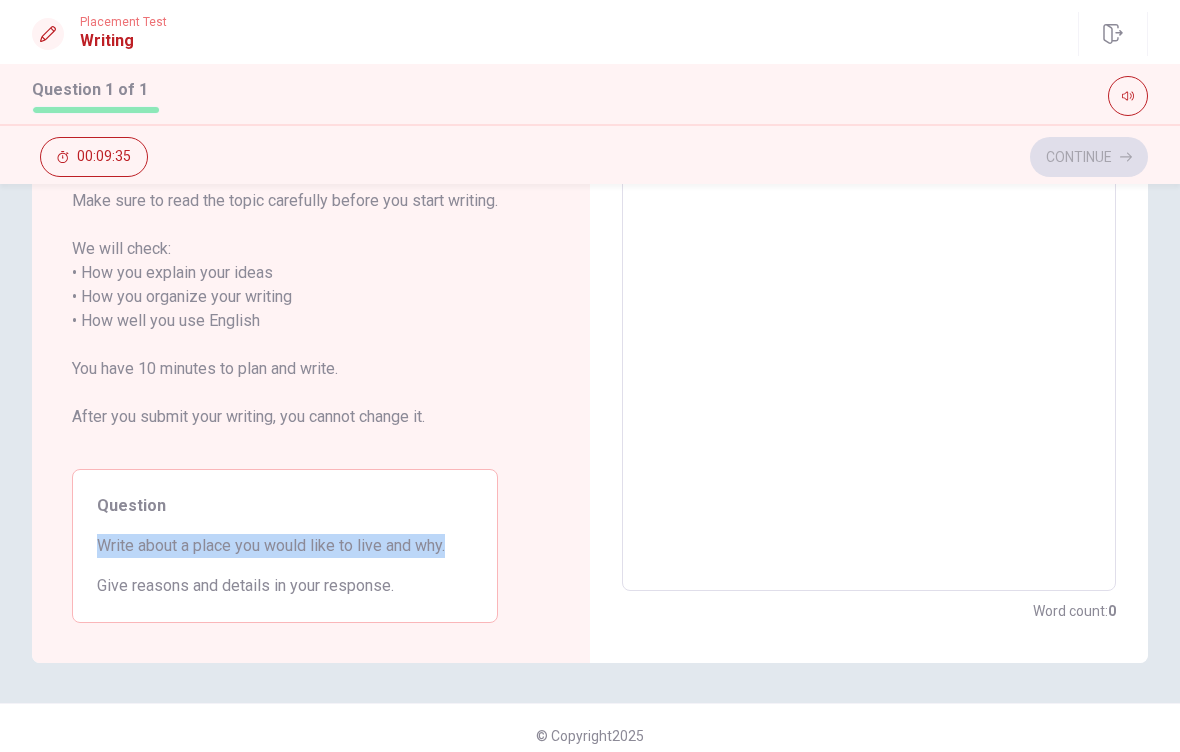 scroll, scrollTop: 268, scrollLeft: 0, axis: vertical 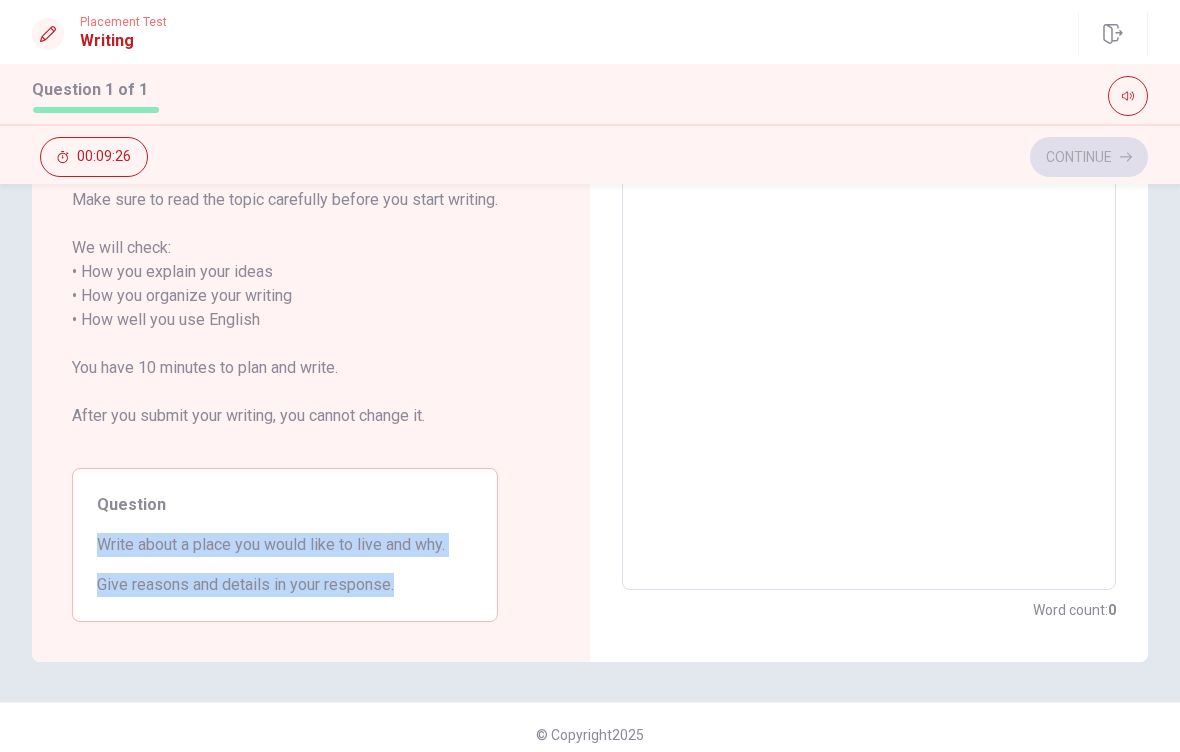 click on "Directions Write about your opinion on a topic.
Important things to remember:
Try to write at least 75 words
Make sure to read the topic carefully before you start writing.
We will check:
• How you explain your ideas
• How you organize your writing
• How well you use English
You have 10 minutes to plan and write.
After you submit your writing, you cannot change it.  Question Write about a place you would like to live and why. Give reasons and details in your response." at bounding box center (311, 309) 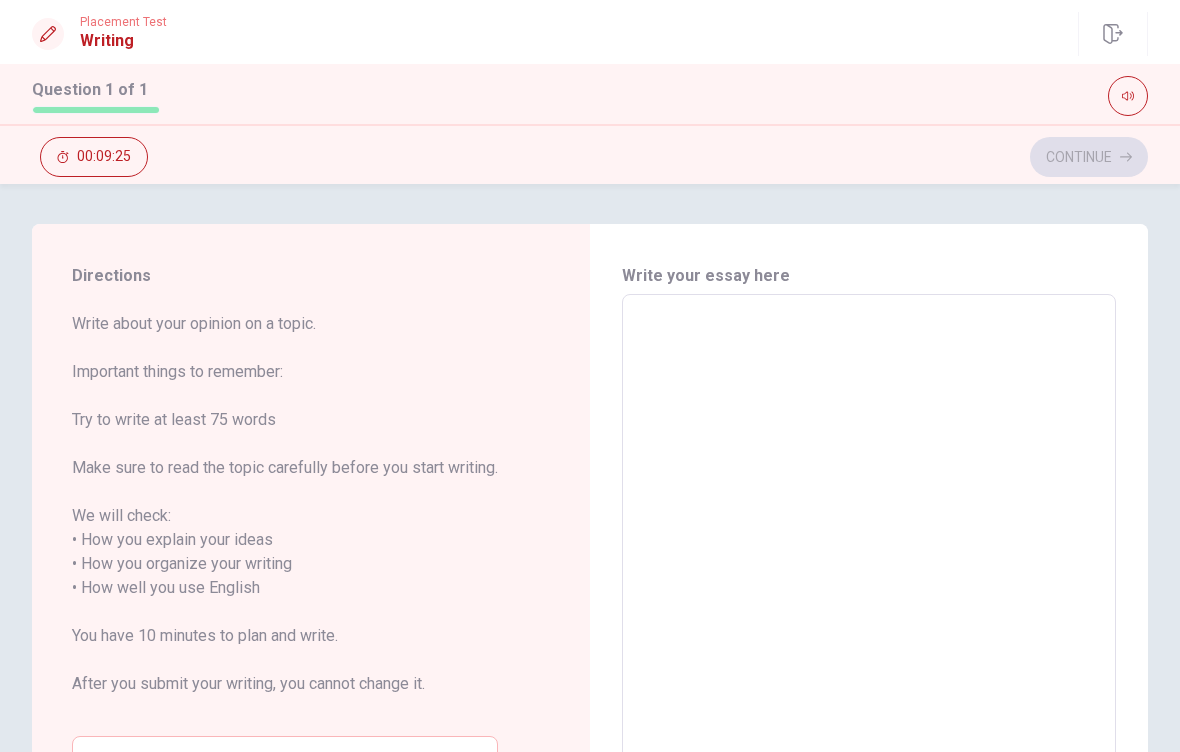 scroll, scrollTop: 0, scrollLeft: 0, axis: both 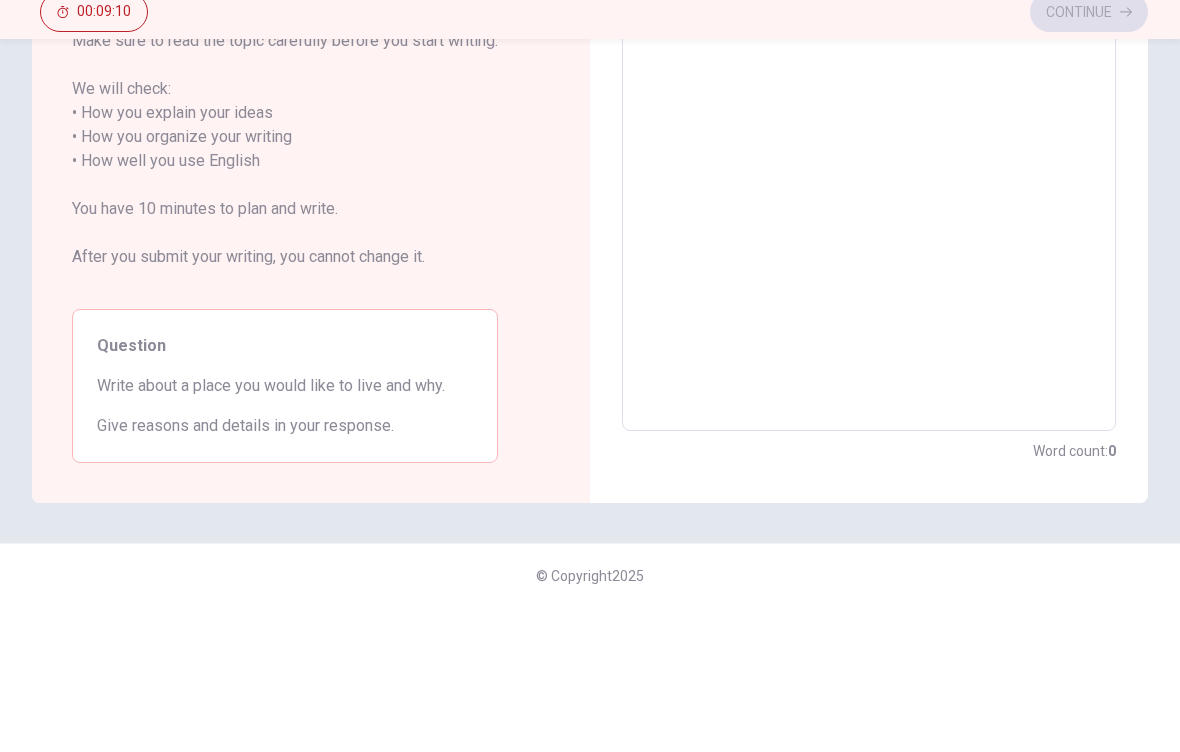 click on "Directions Write about your opinion on a topic.
Important things to remember:
Try to write at least 75 words
Make sure to read the topic carefully before you start writing.
We will check:
• How you explain your ideas
• How you organize your writing
• How well you use English
You have 10 minutes to plan and write.
After you submit your writing, you cannot change it.  Question Write about a place you would like to live and why. Give reasons and details in your response." at bounding box center (311, 295) 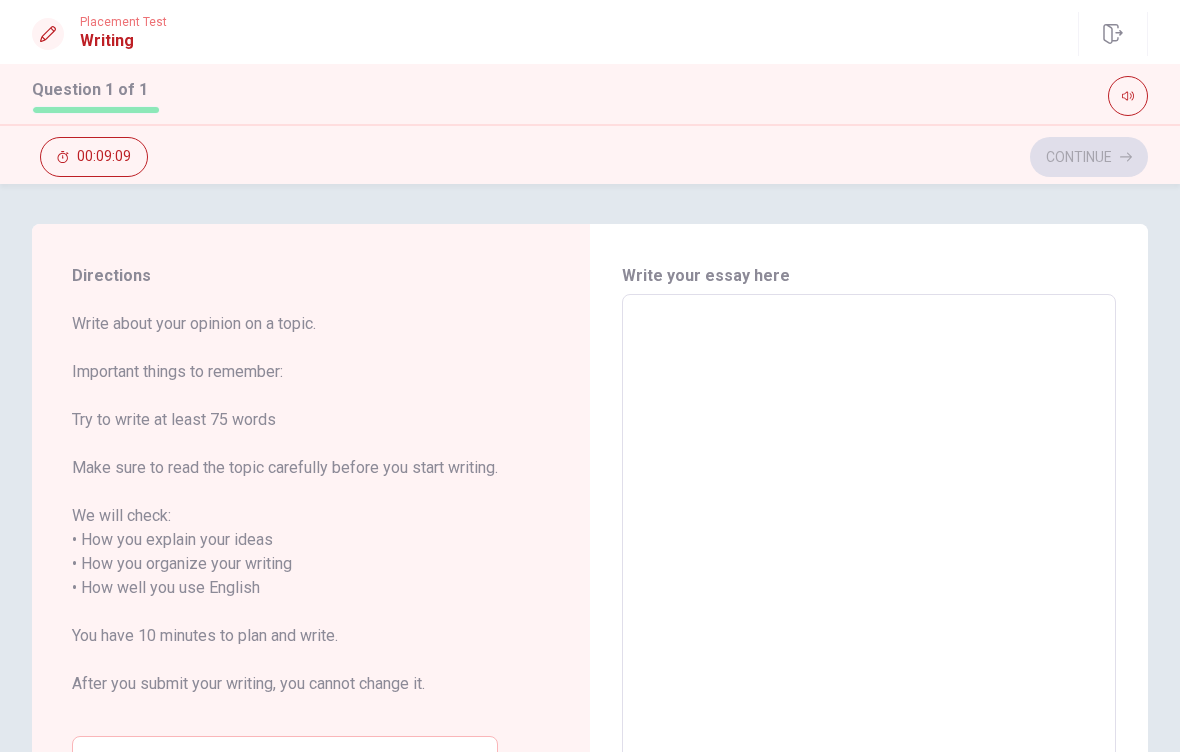 scroll, scrollTop: 0, scrollLeft: 0, axis: both 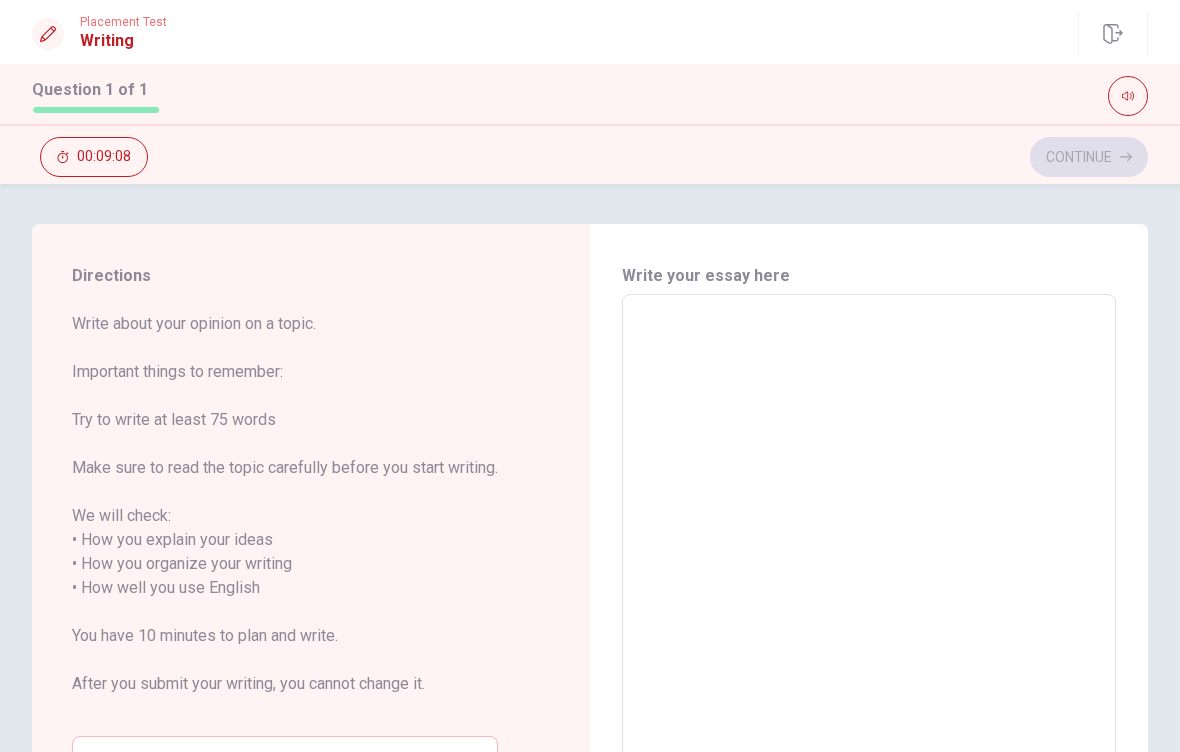 click at bounding box center [869, 576] 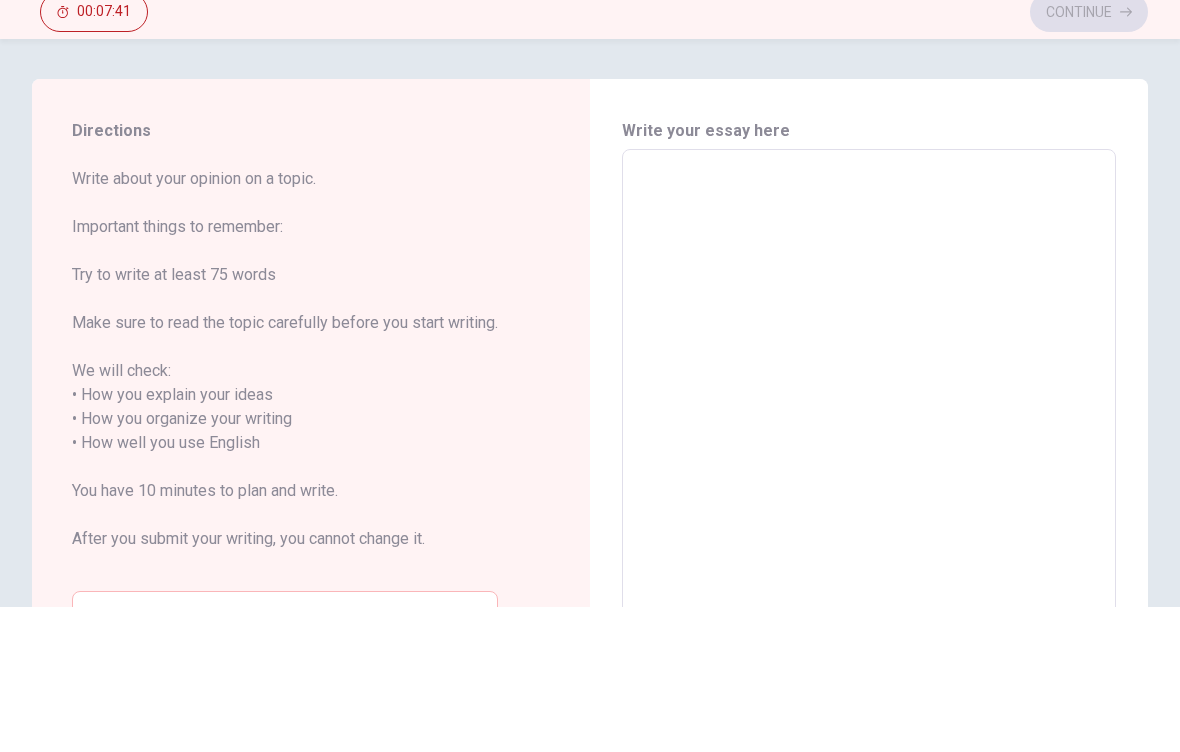 scroll, scrollTop: 0, scrollLeft: 0, axis: both 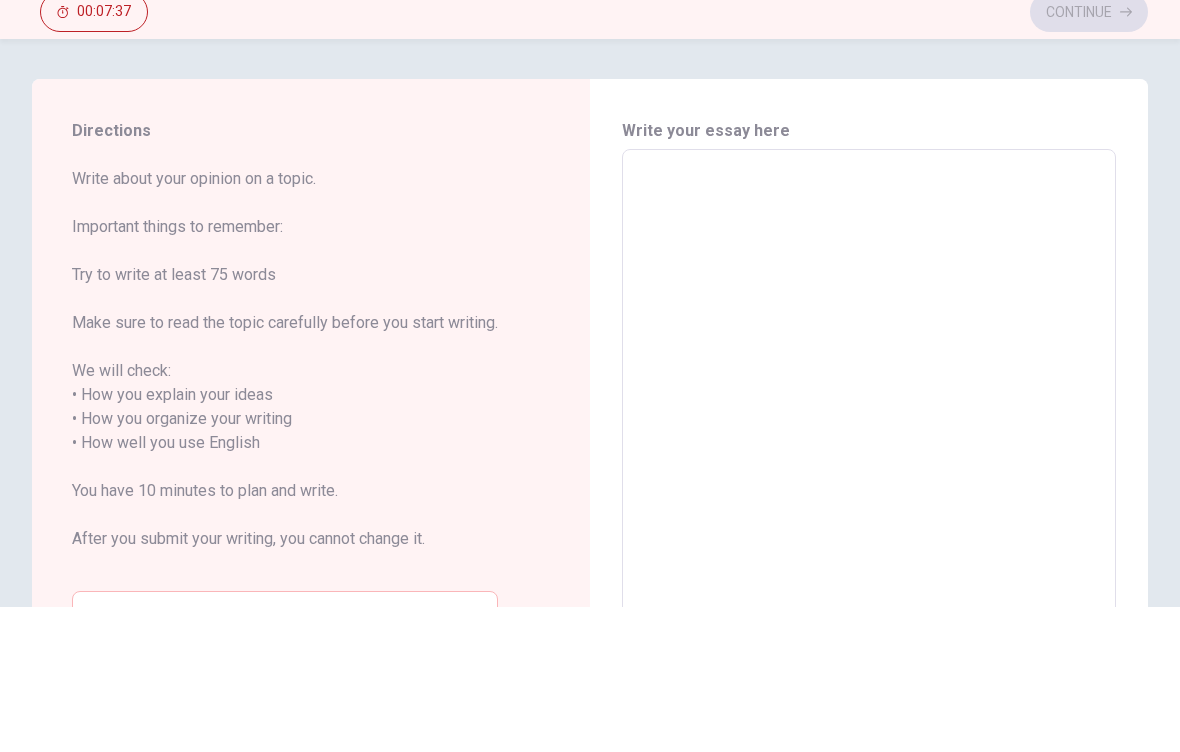 type on "I" 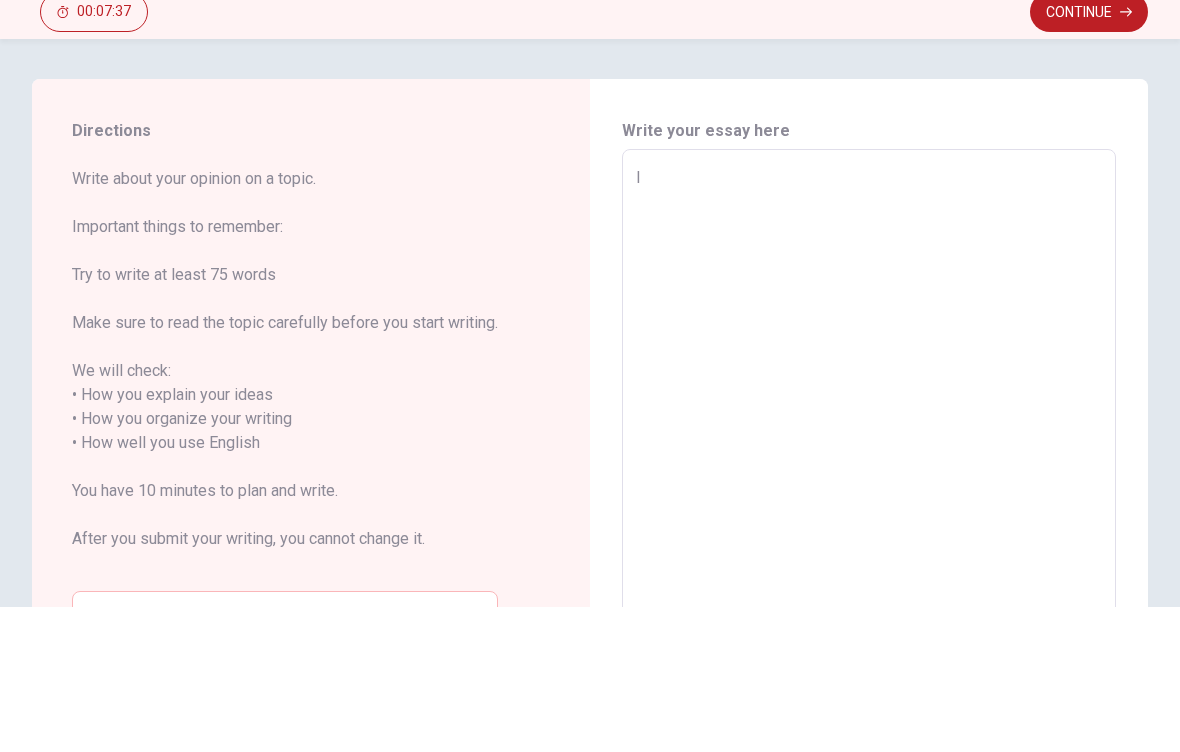 type on "x" 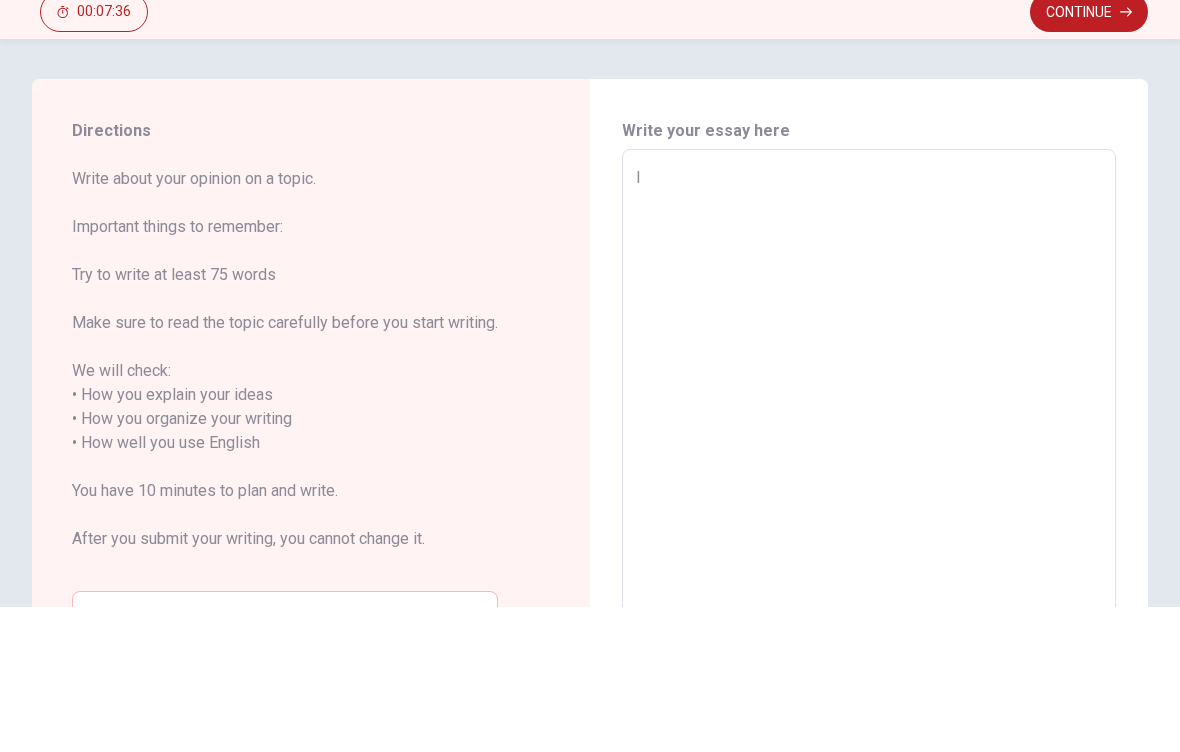 type on "I" 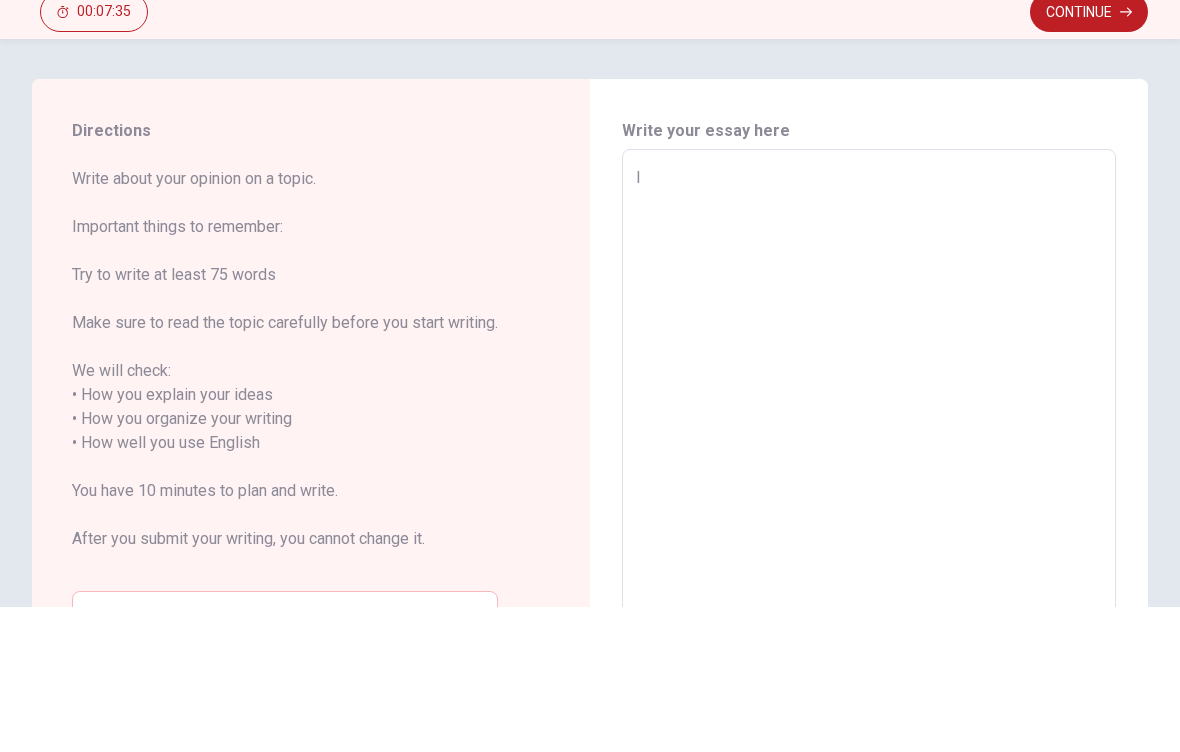 type on "I w" 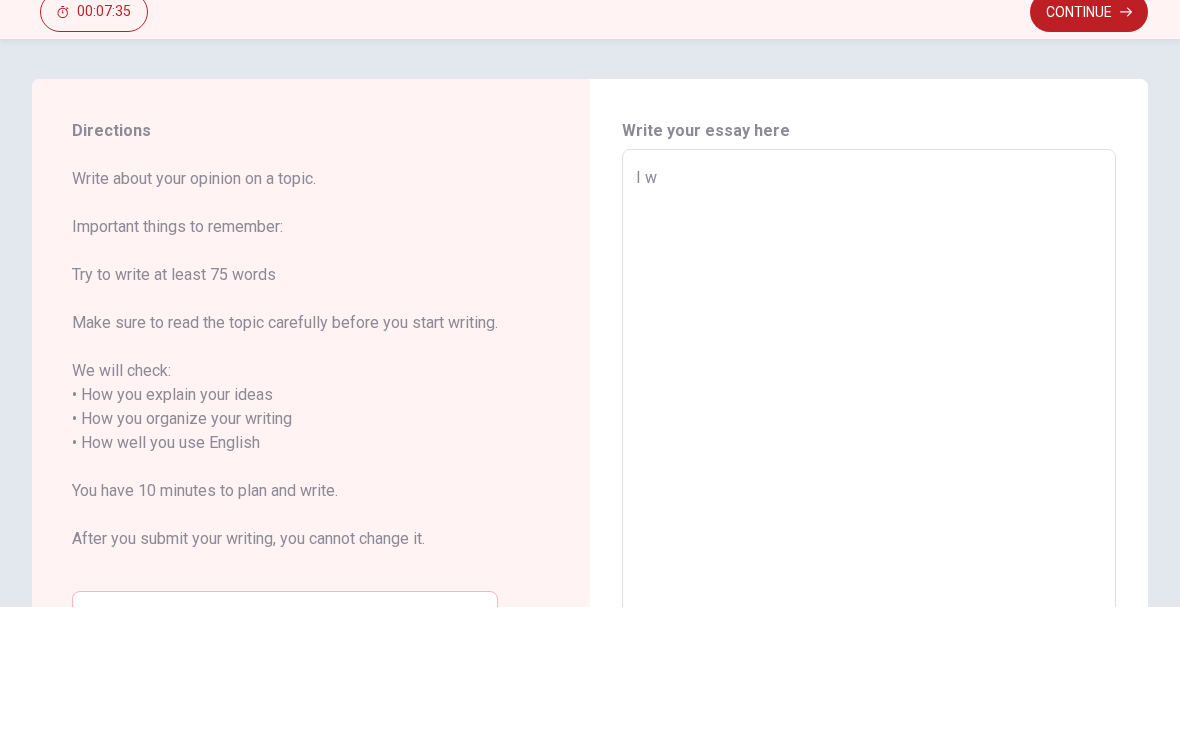 type on "x" 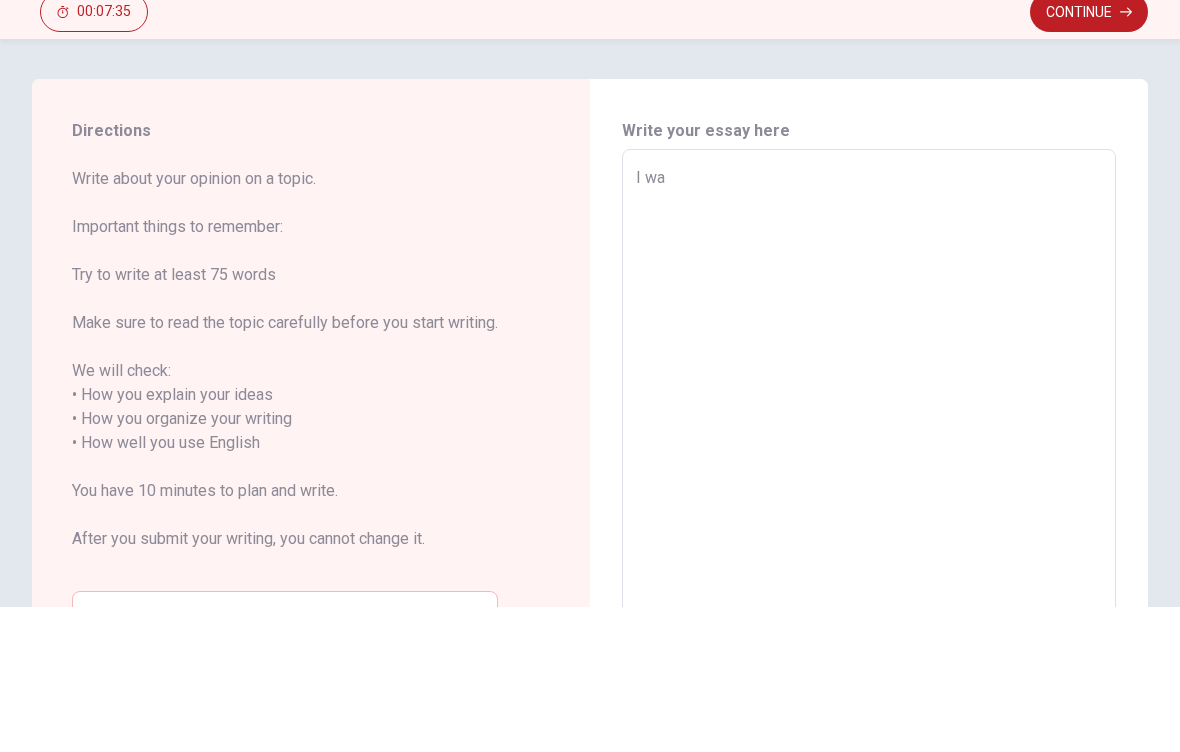 type on "x" 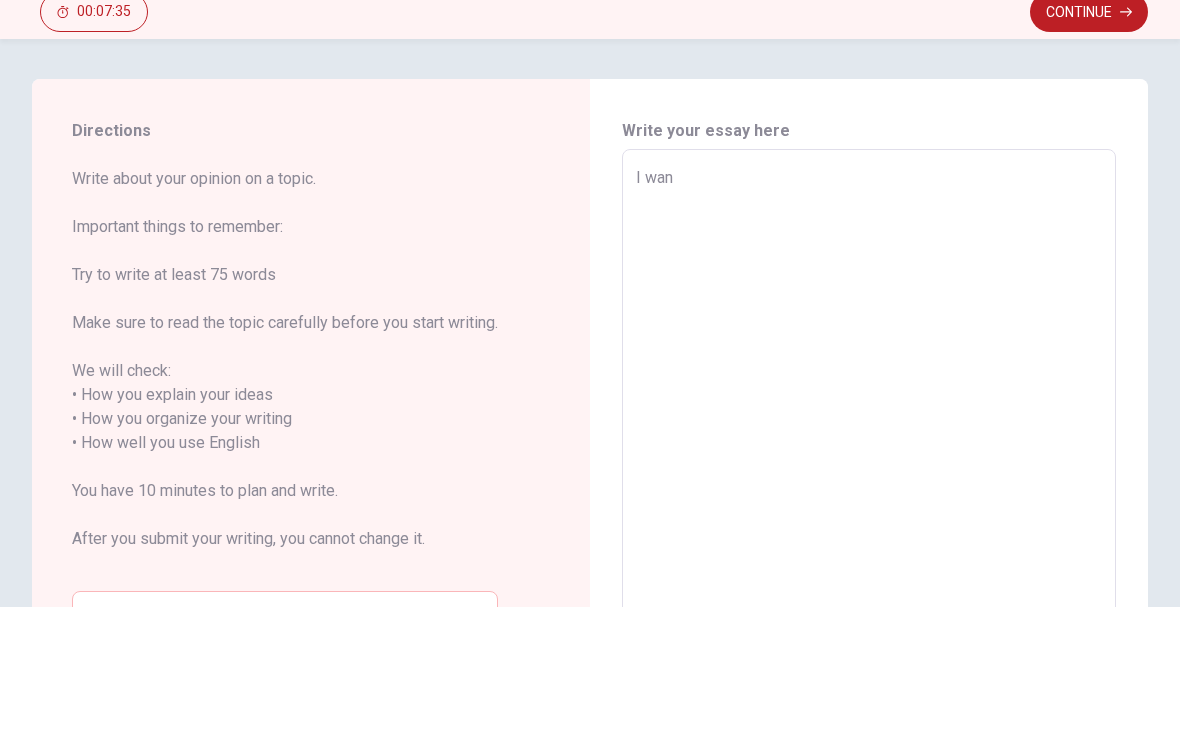type on "x" 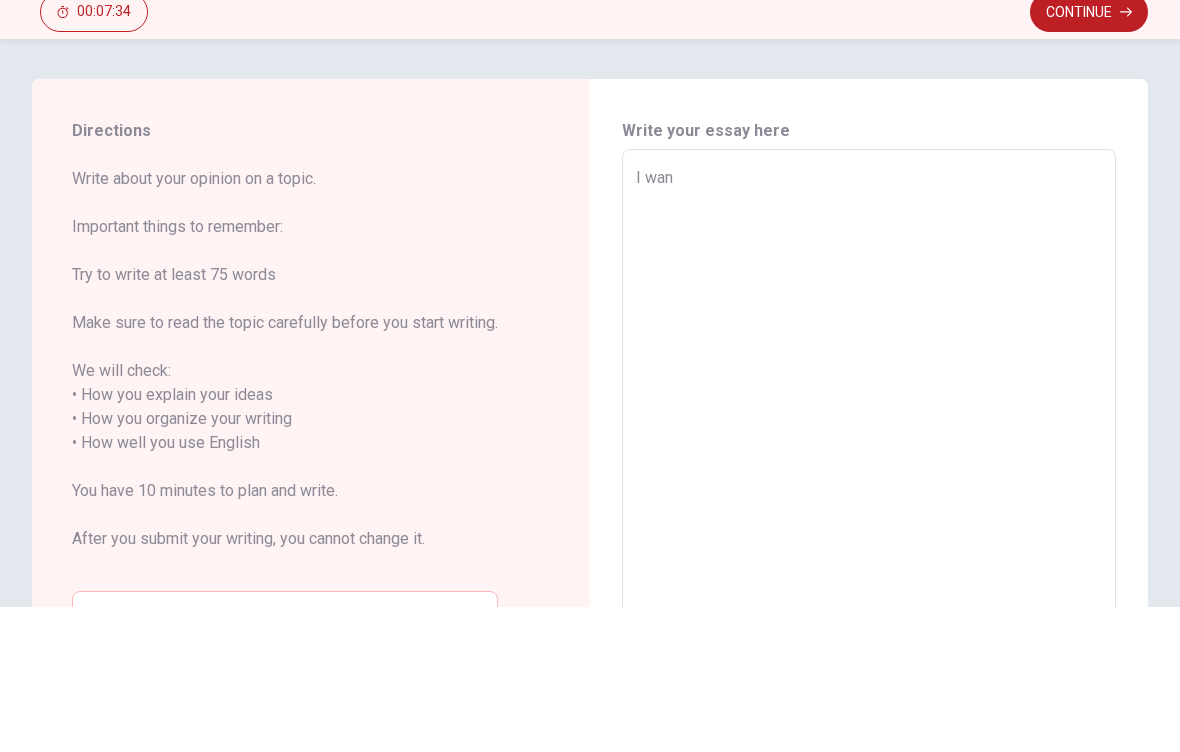 type on "I want" 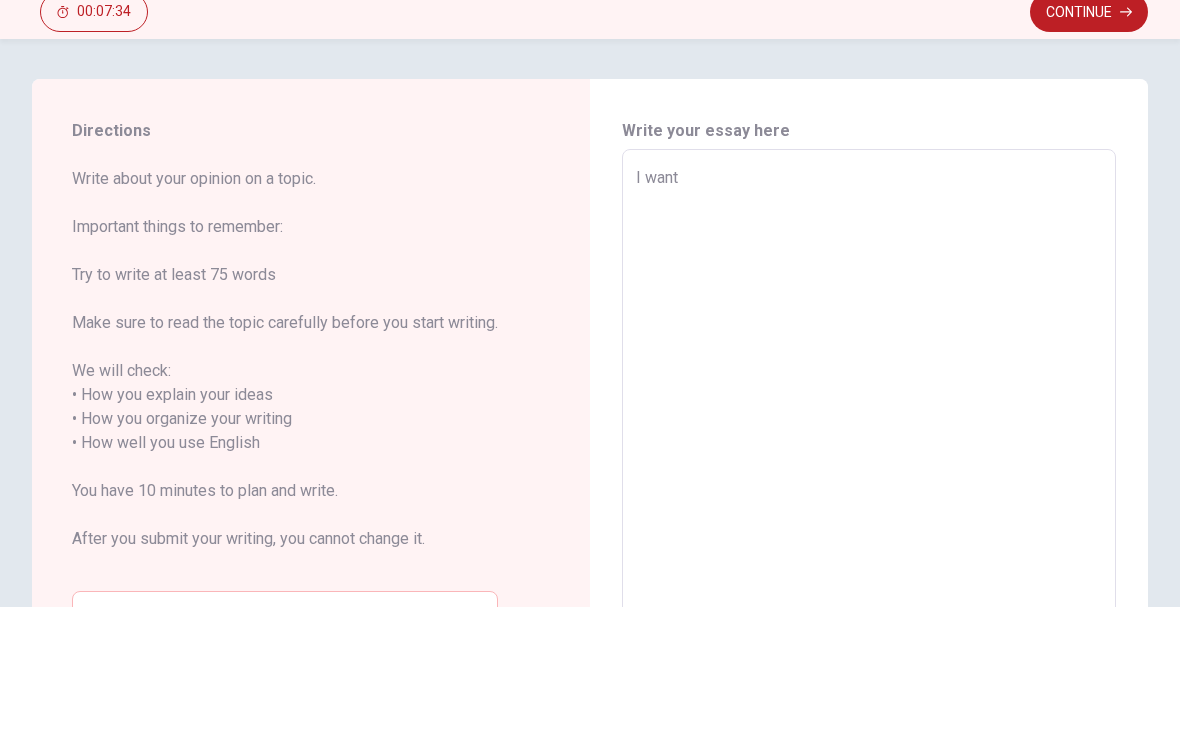 type on "x" 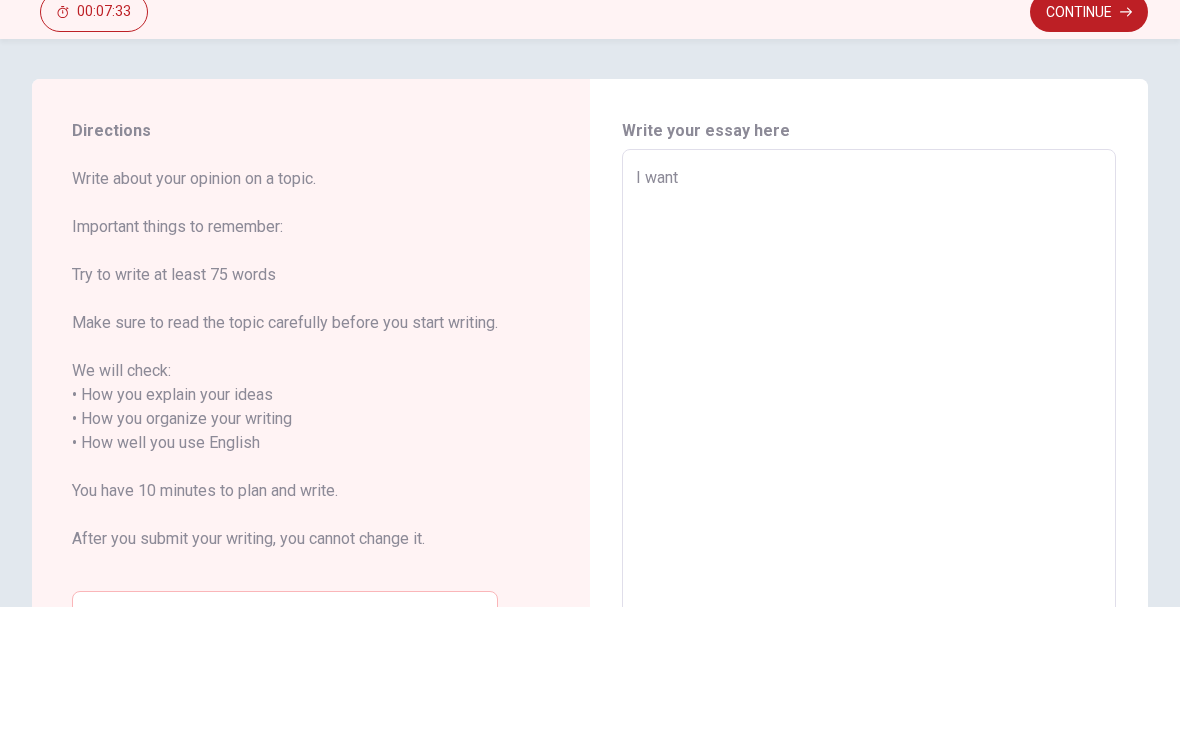 type on "I want" 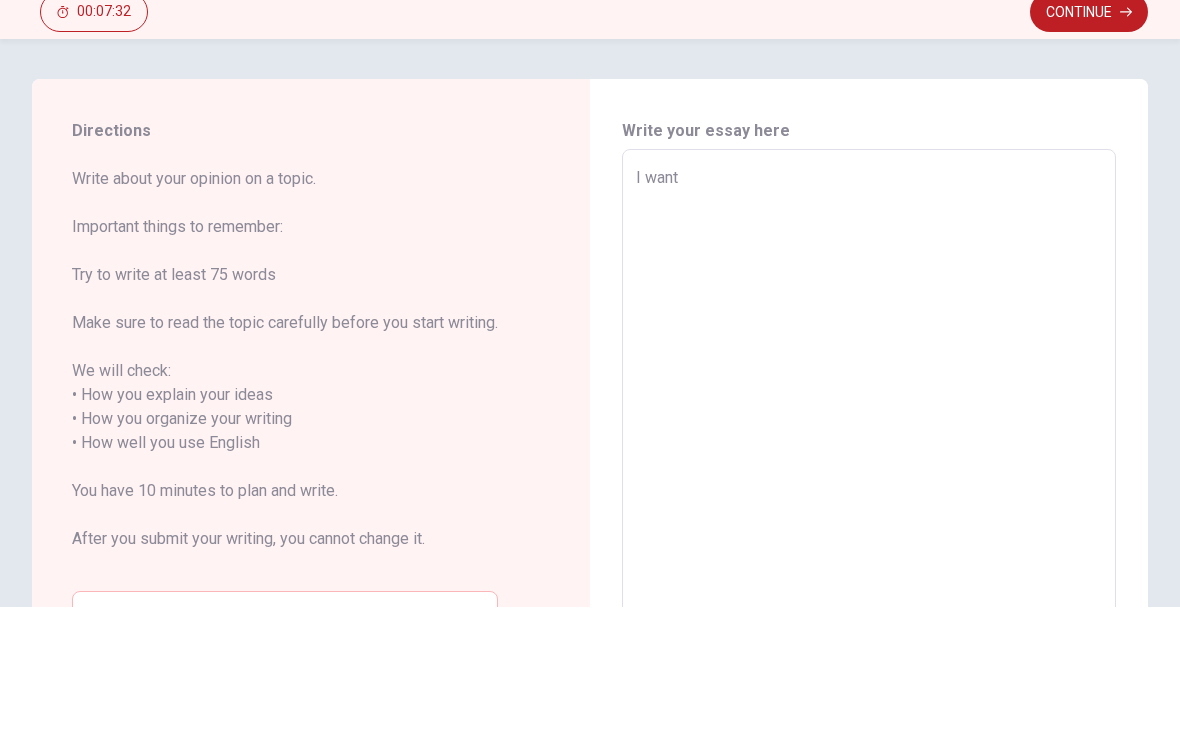 type on "x" 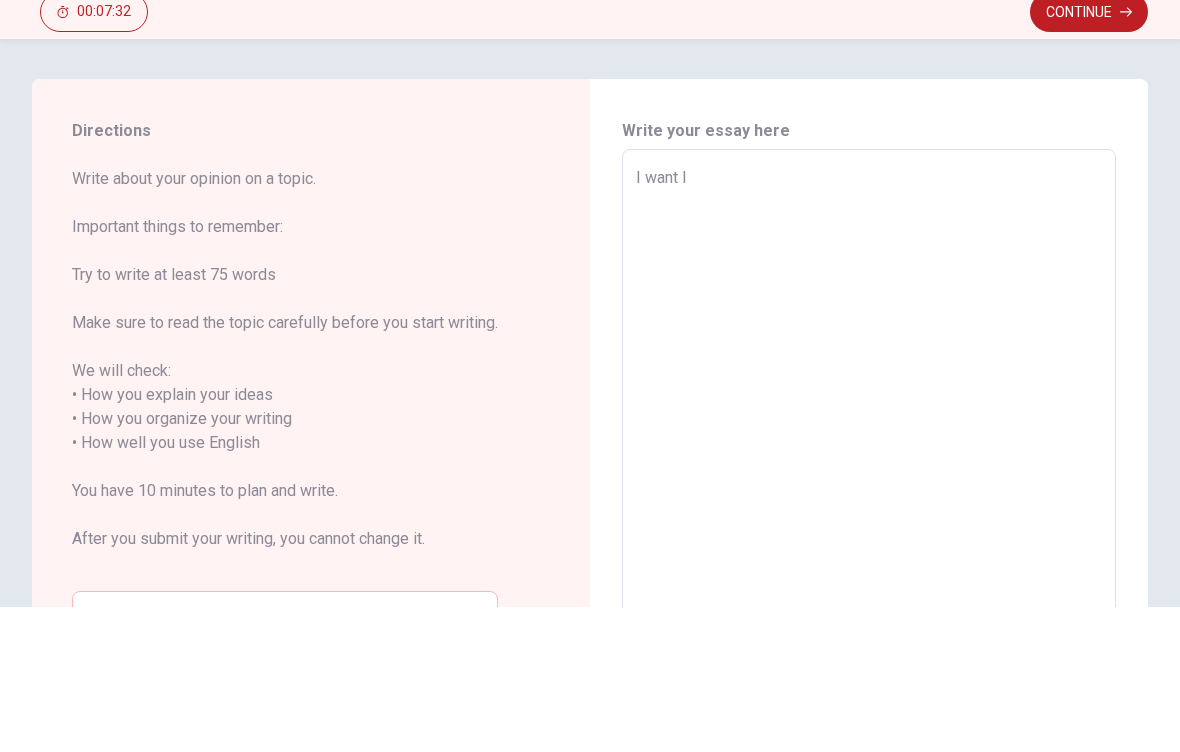 type on "x" 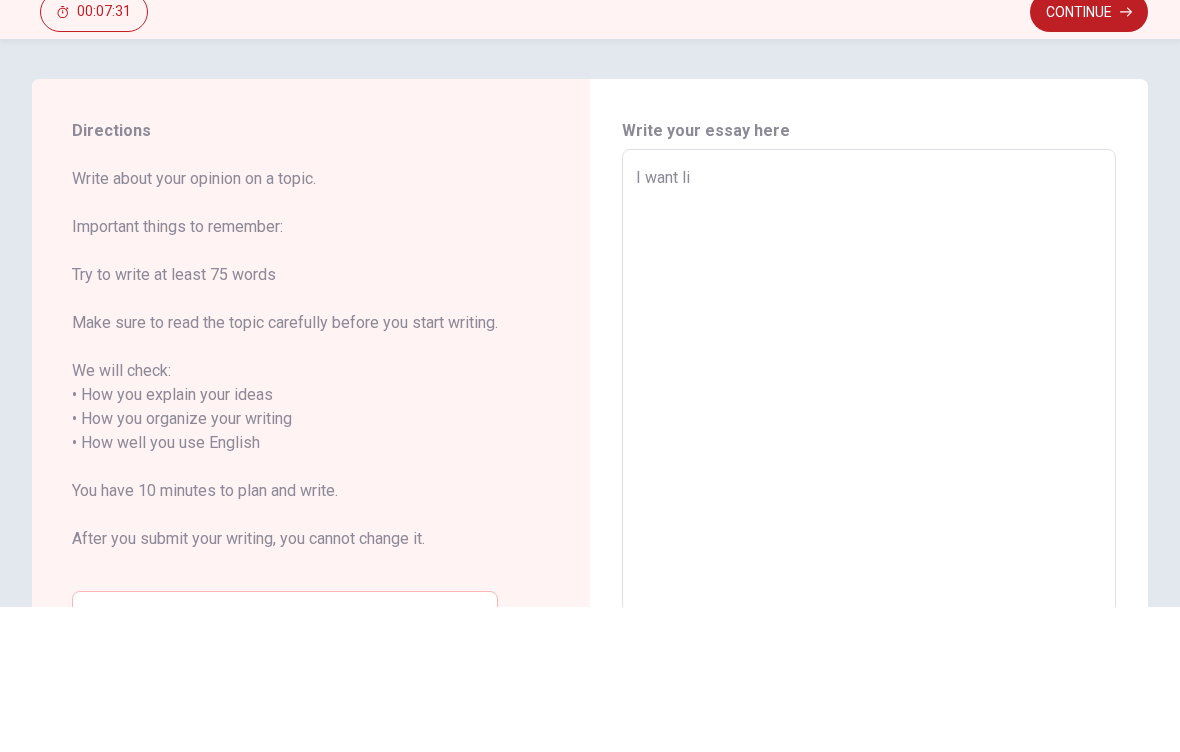 type on "x" 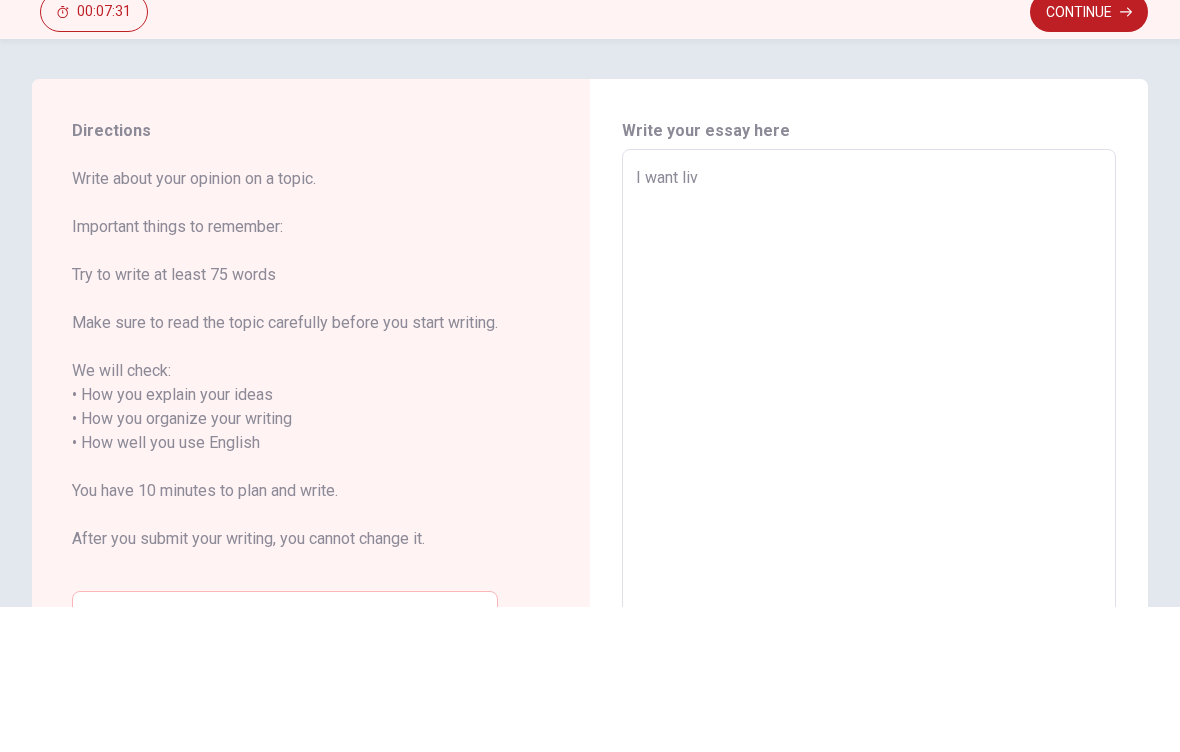 type on "x" 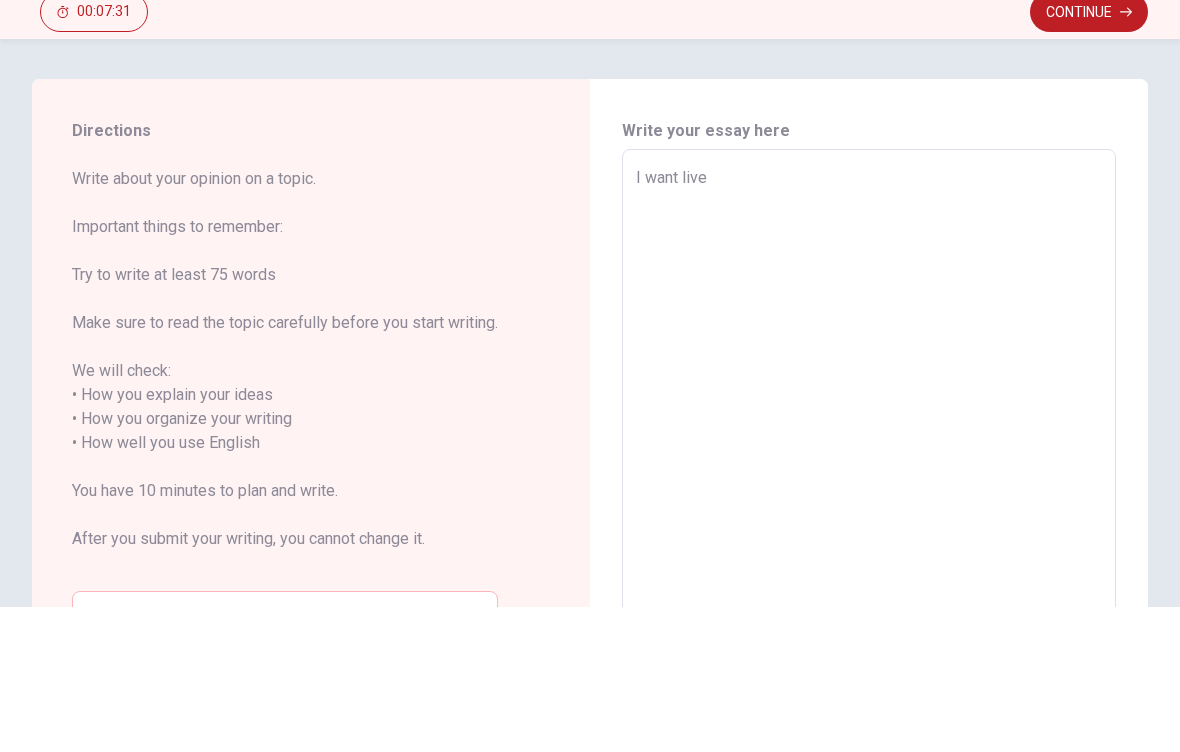 type on "x" 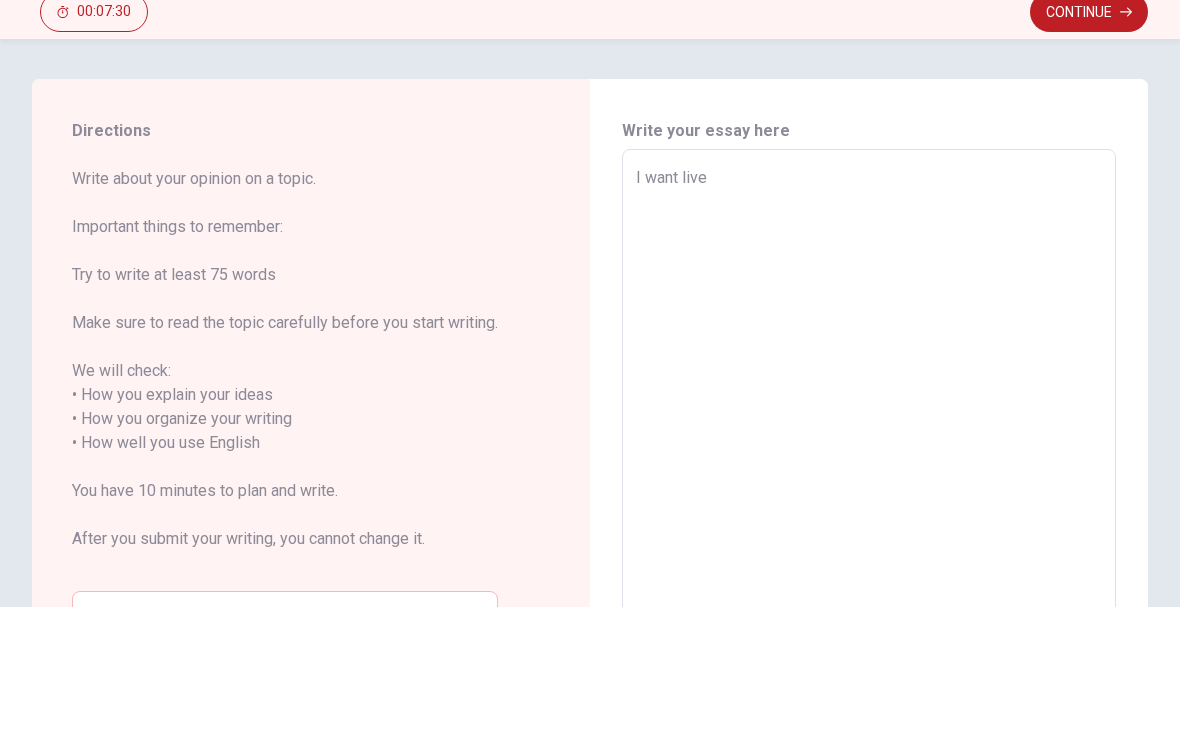 type on "I want live i" 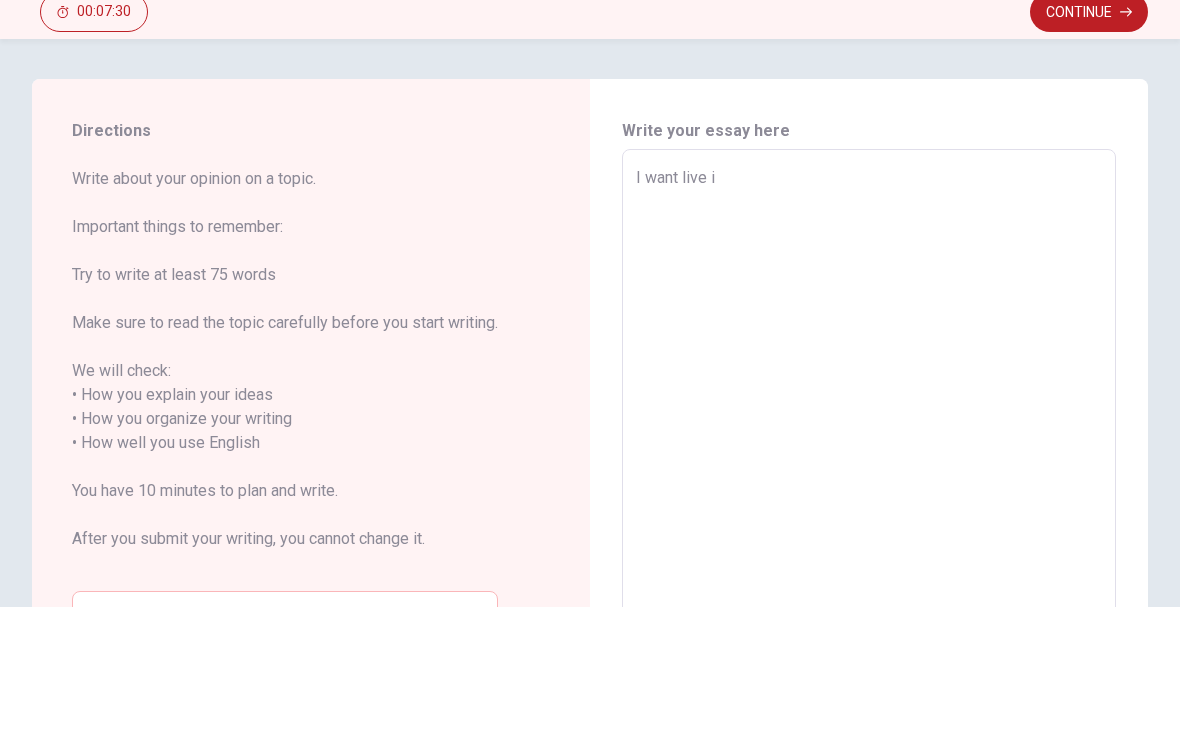 type on "x" 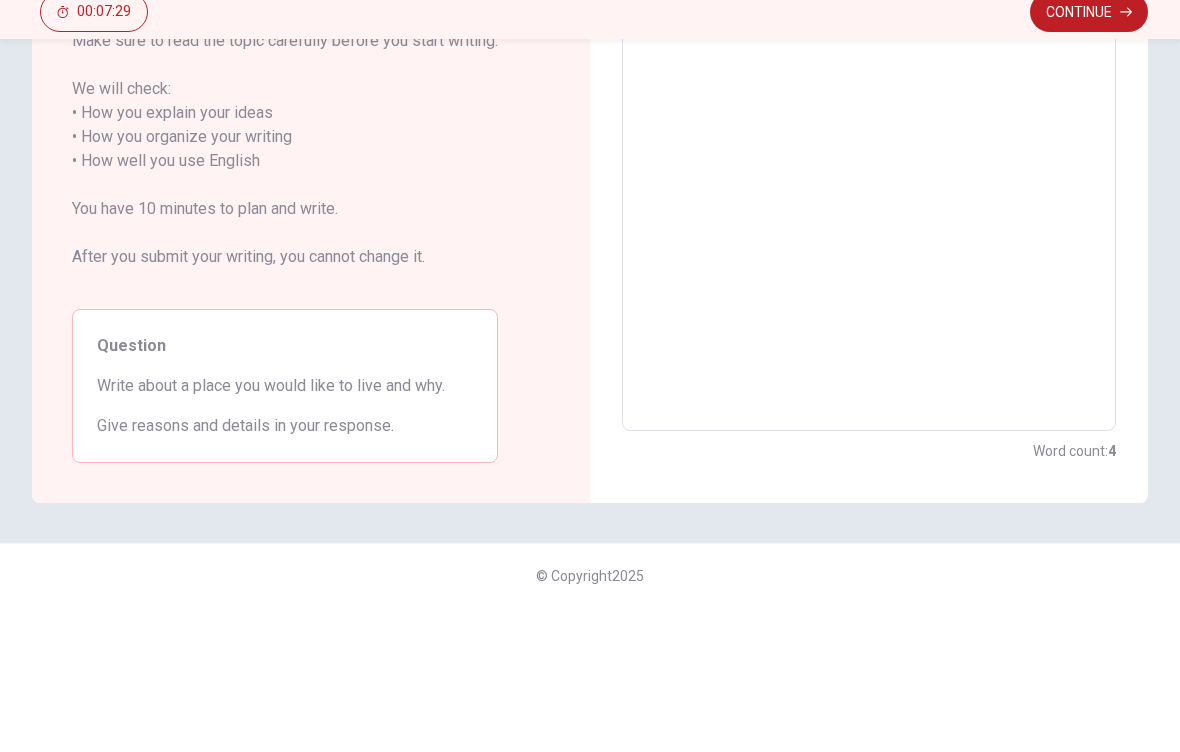 type on "x" 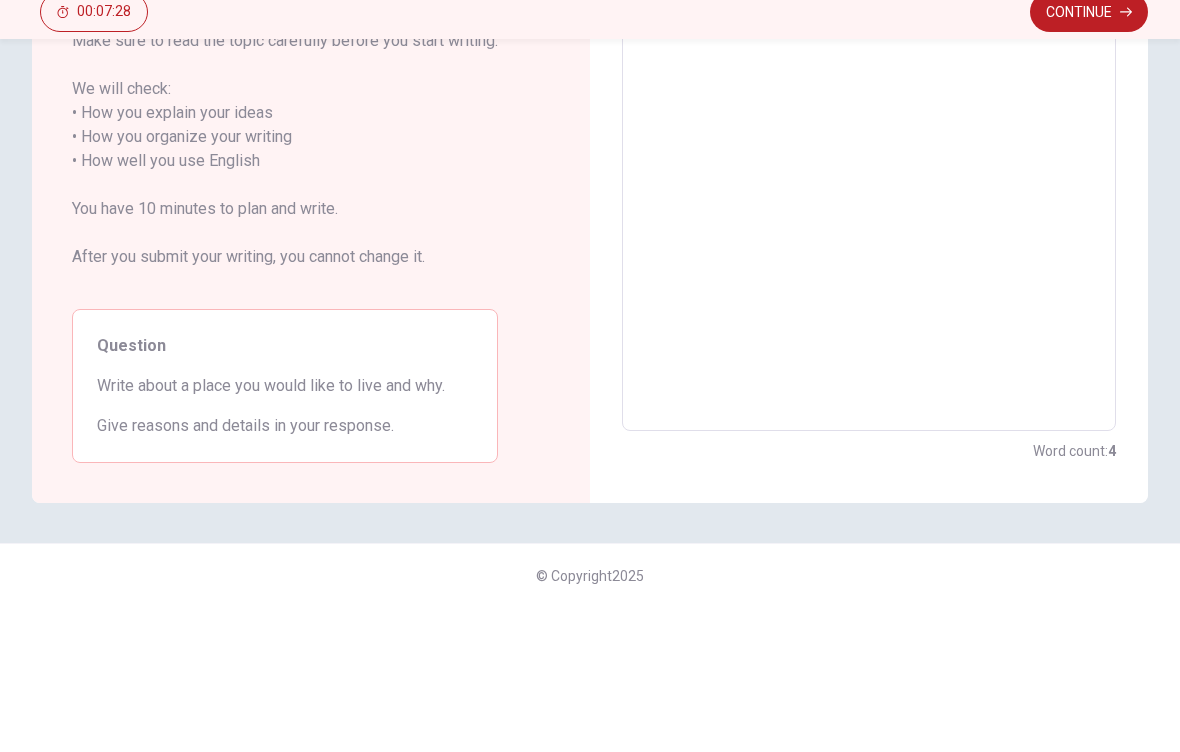 scroll, scrollTop: 282, scrollLeft: 0, axis: vertical 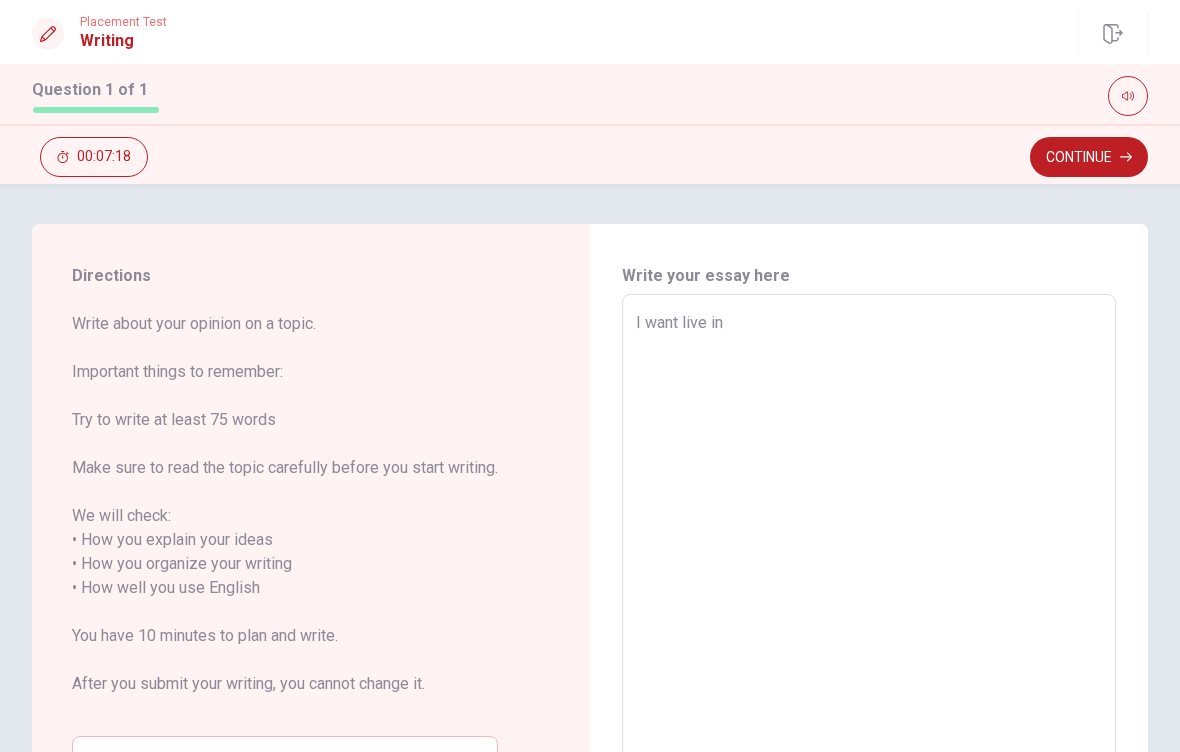 click on "I want live in" at bounding box center [869, 576] 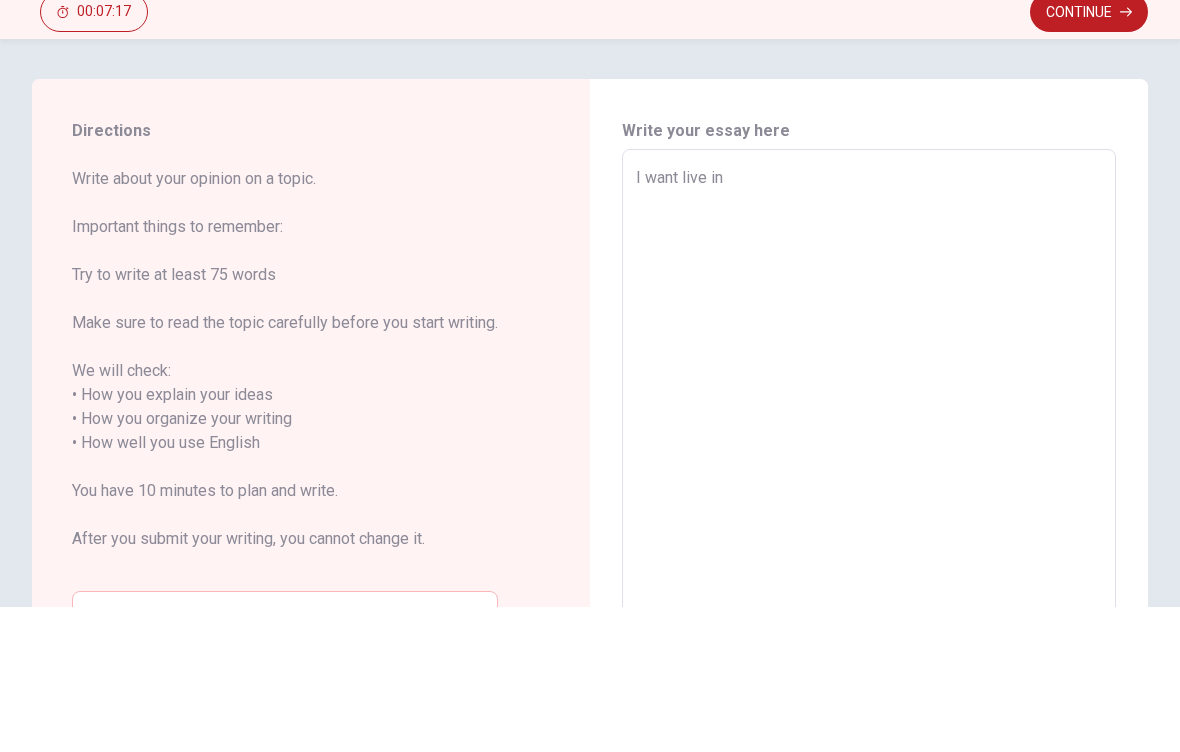 type on "I want live in" 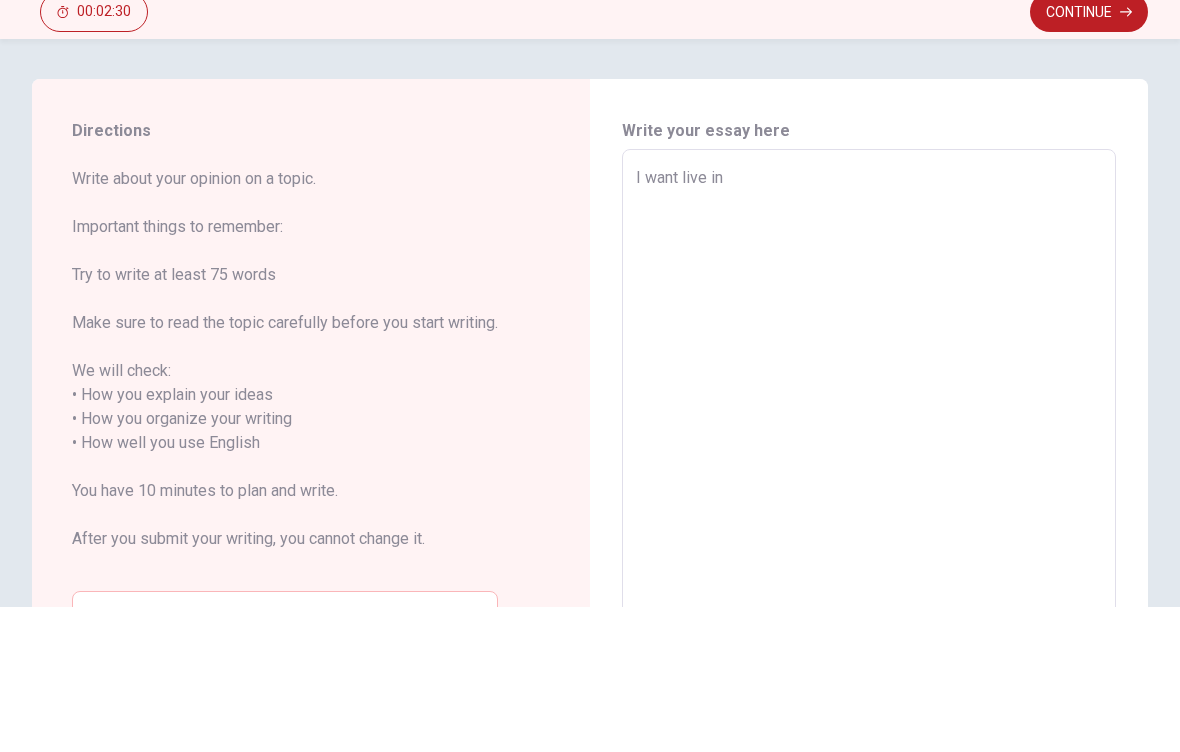 type on "x" 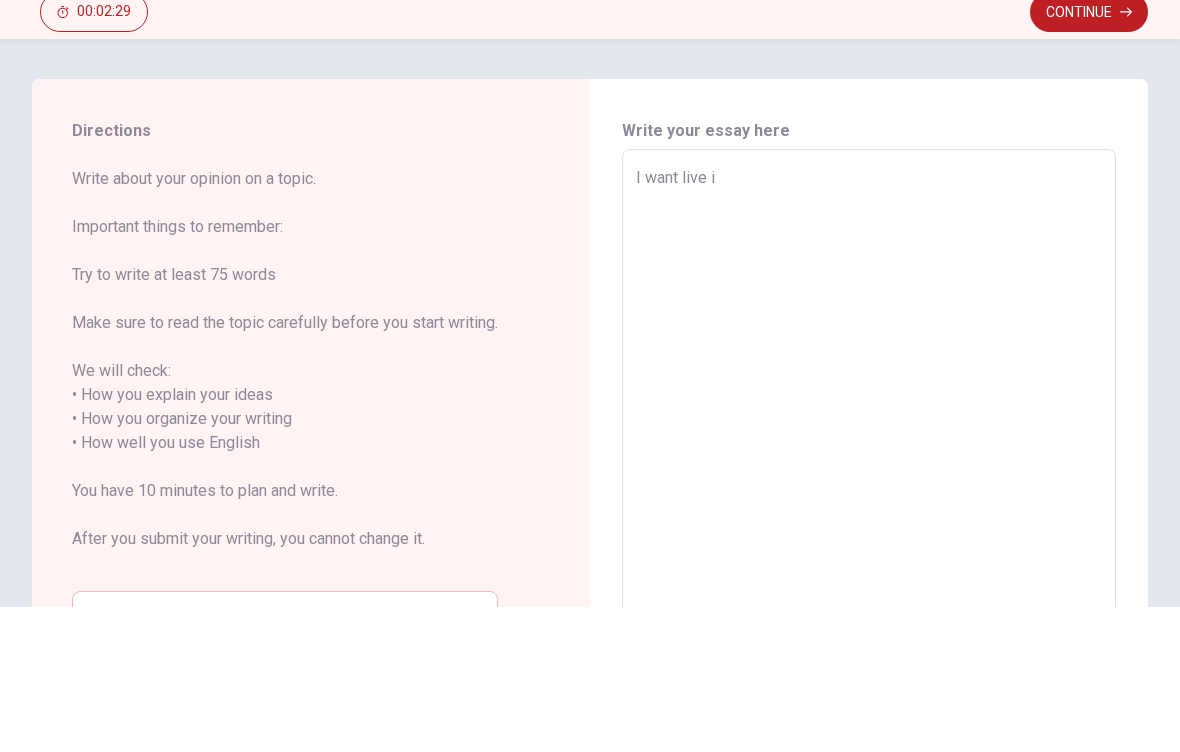 type on "x" 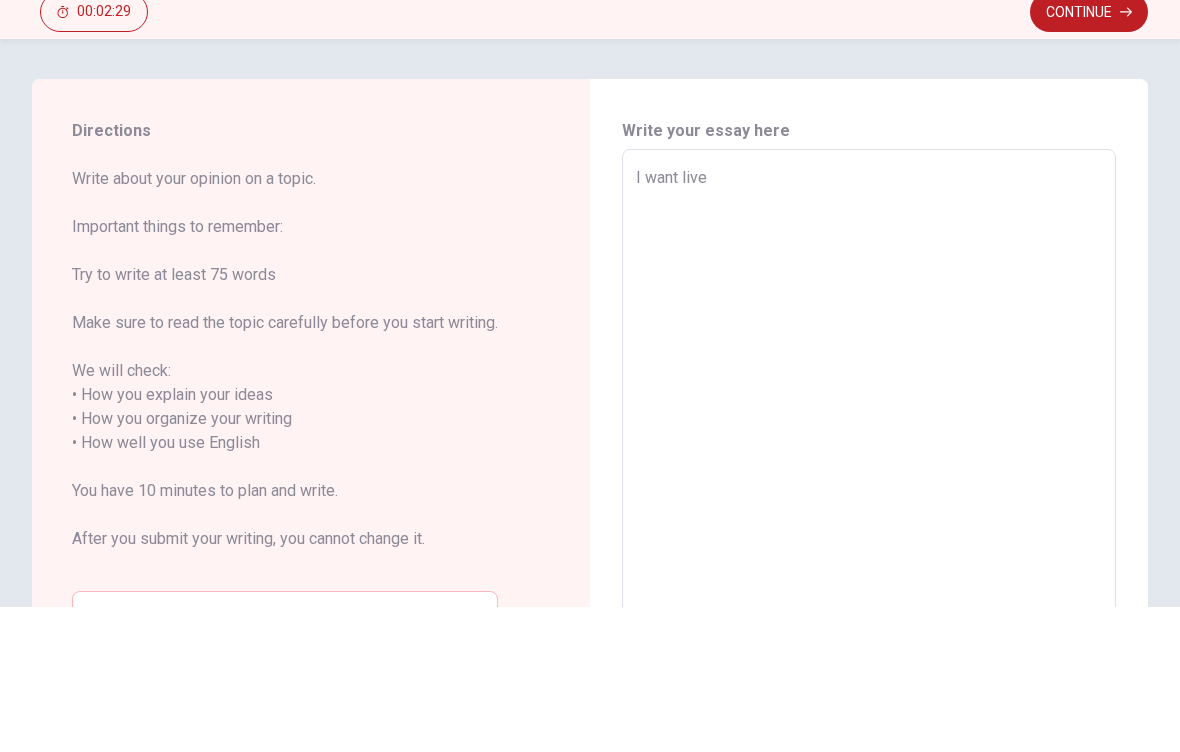 type on "x" 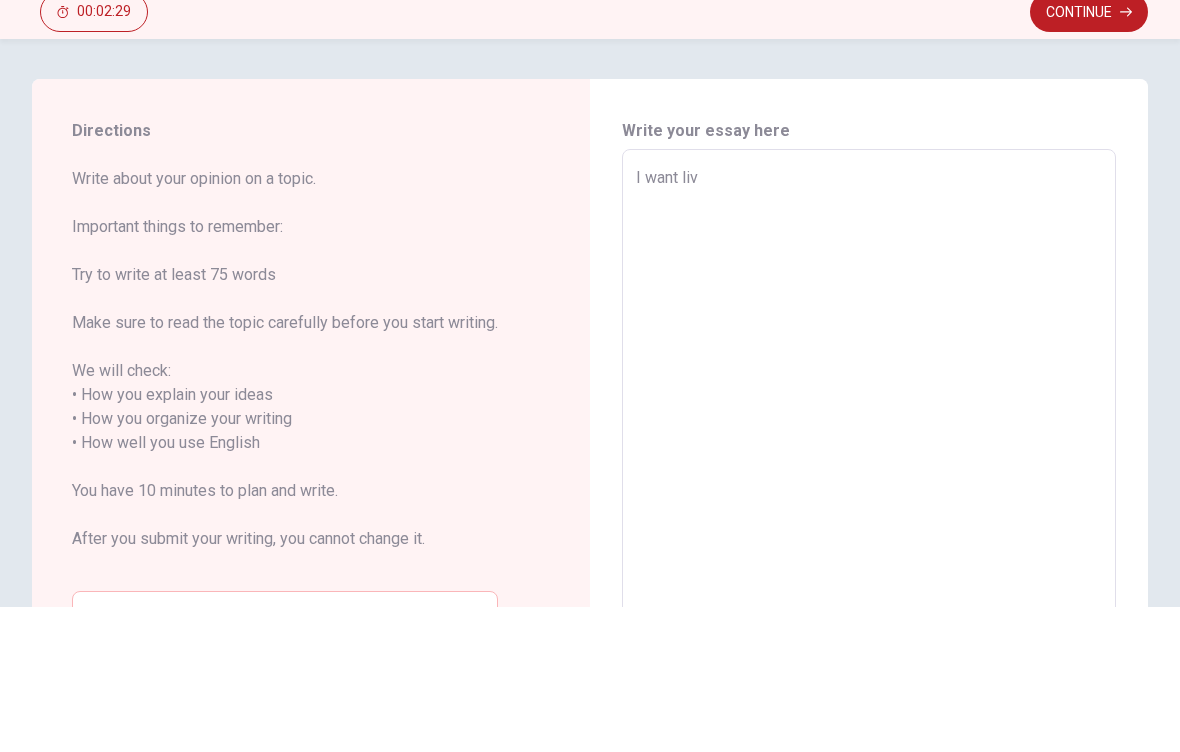 type on "x" 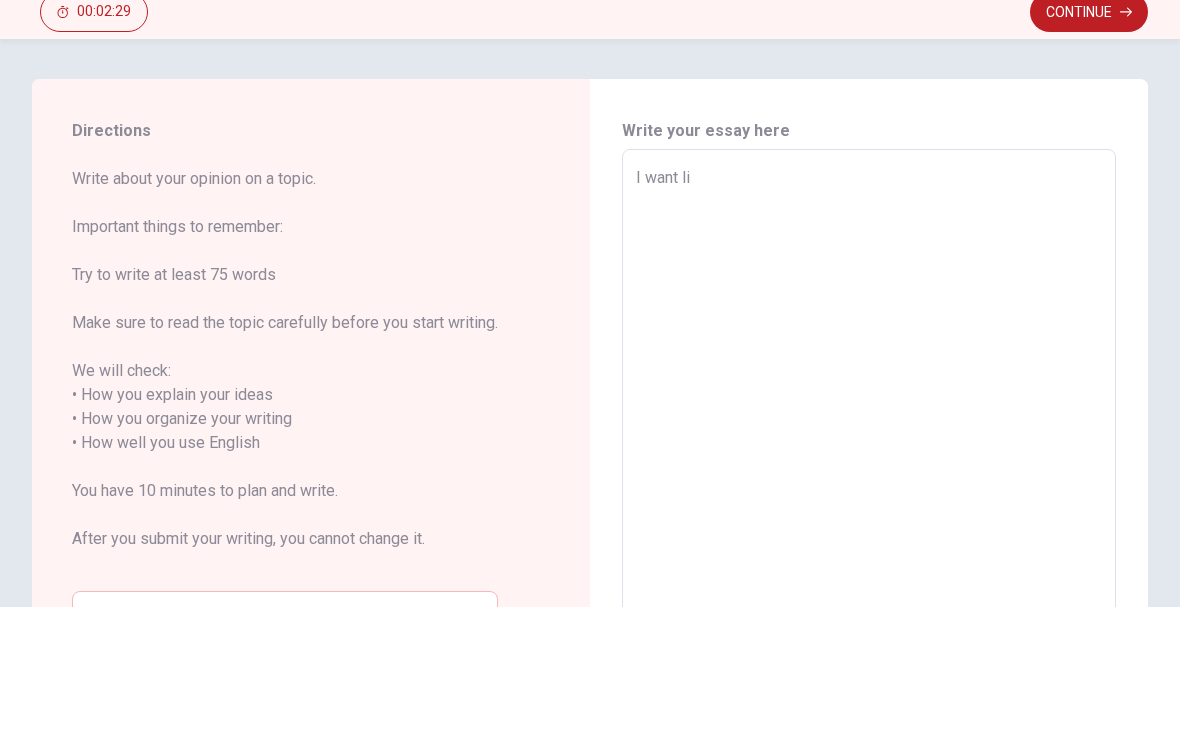 type on "x" 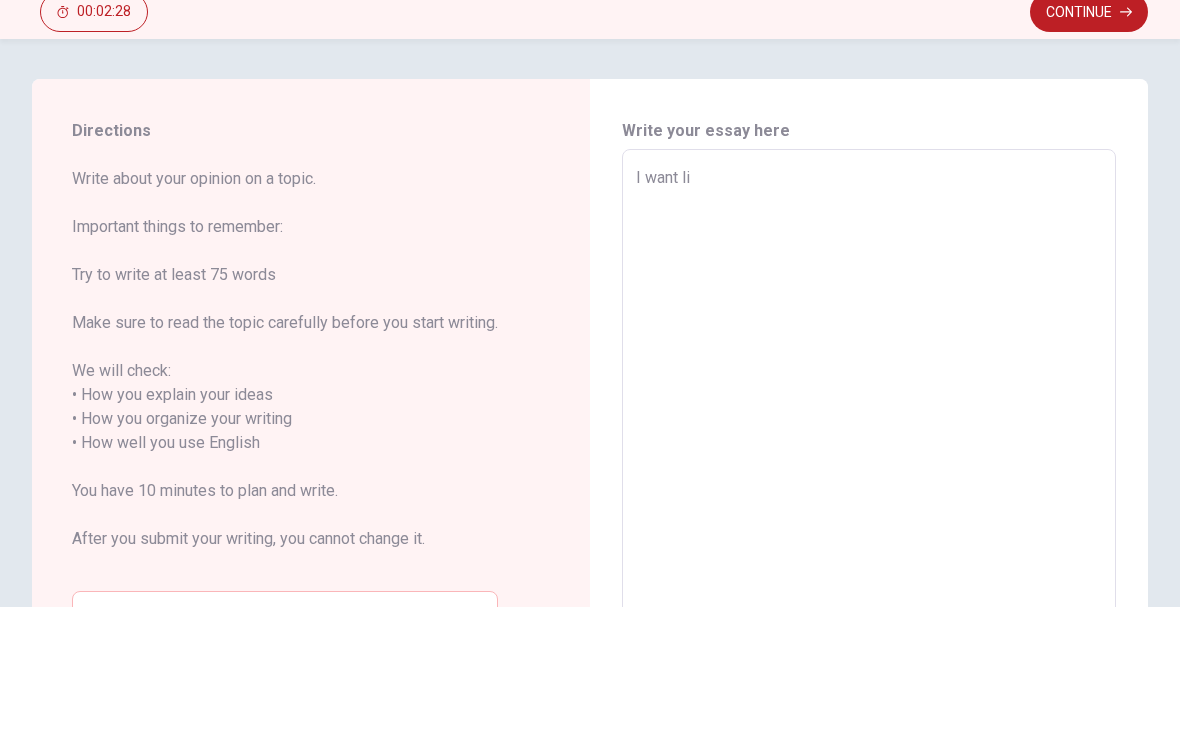 type on "I want l" 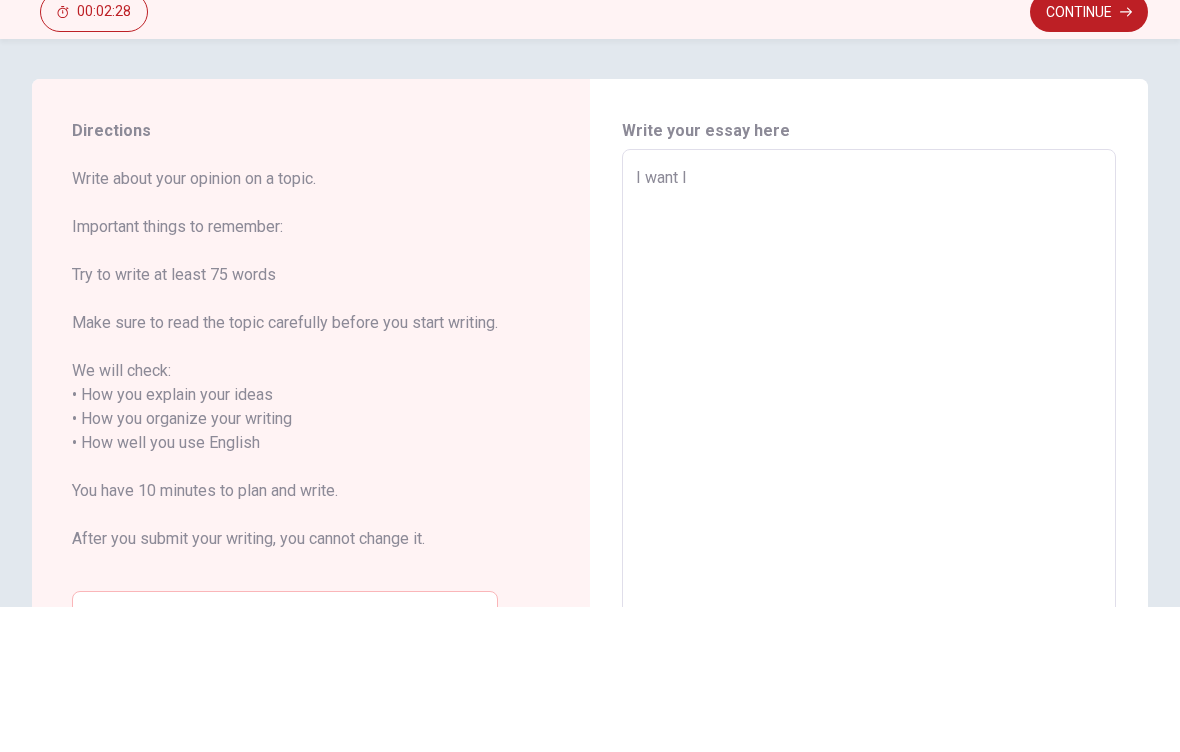 type on "x" 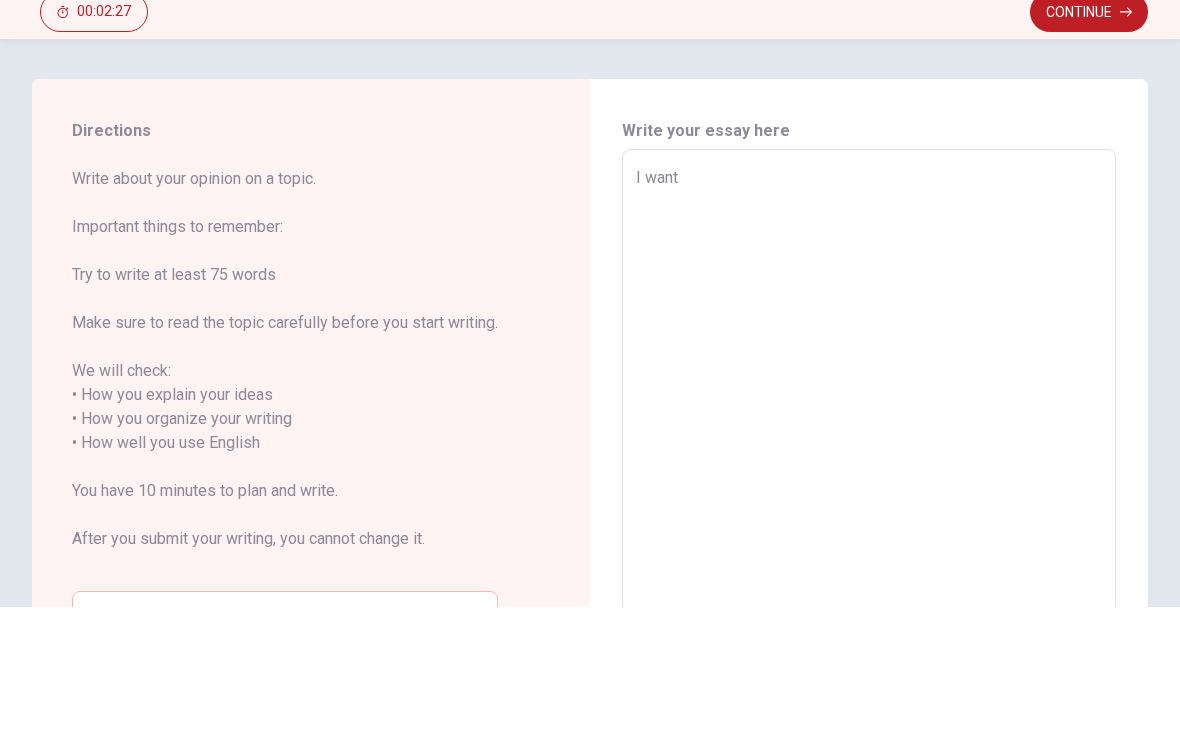 type on "x" 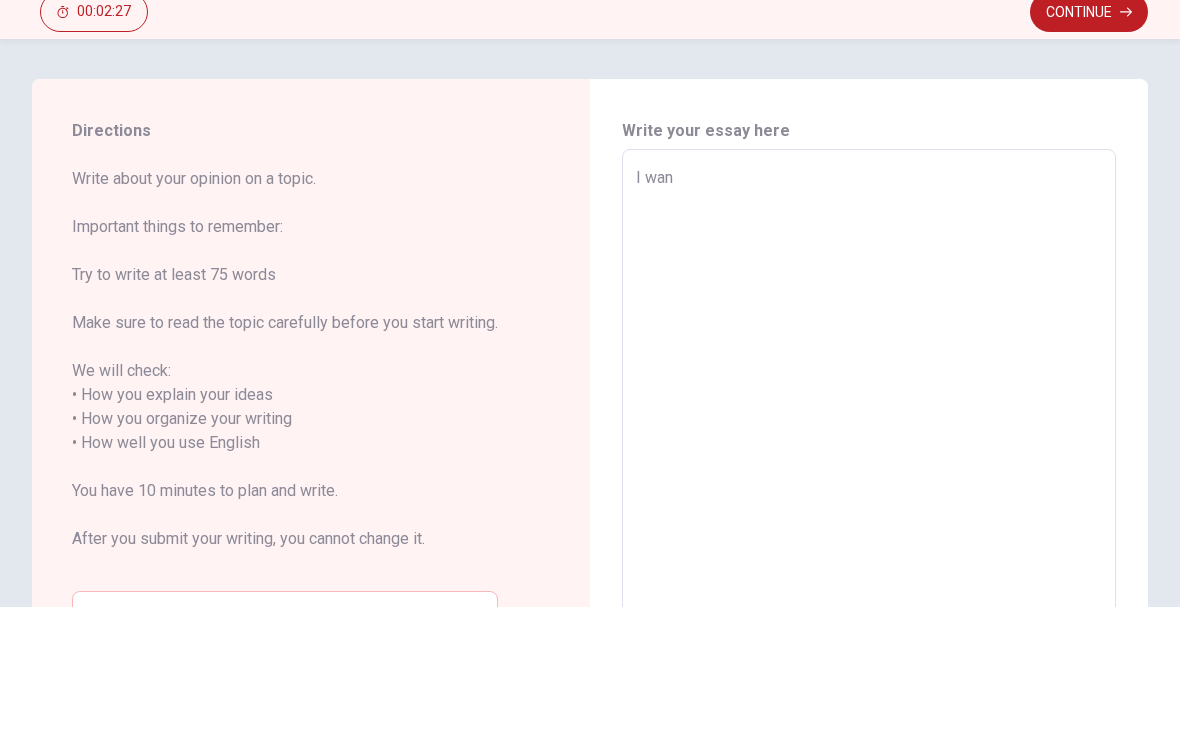 type on "x" 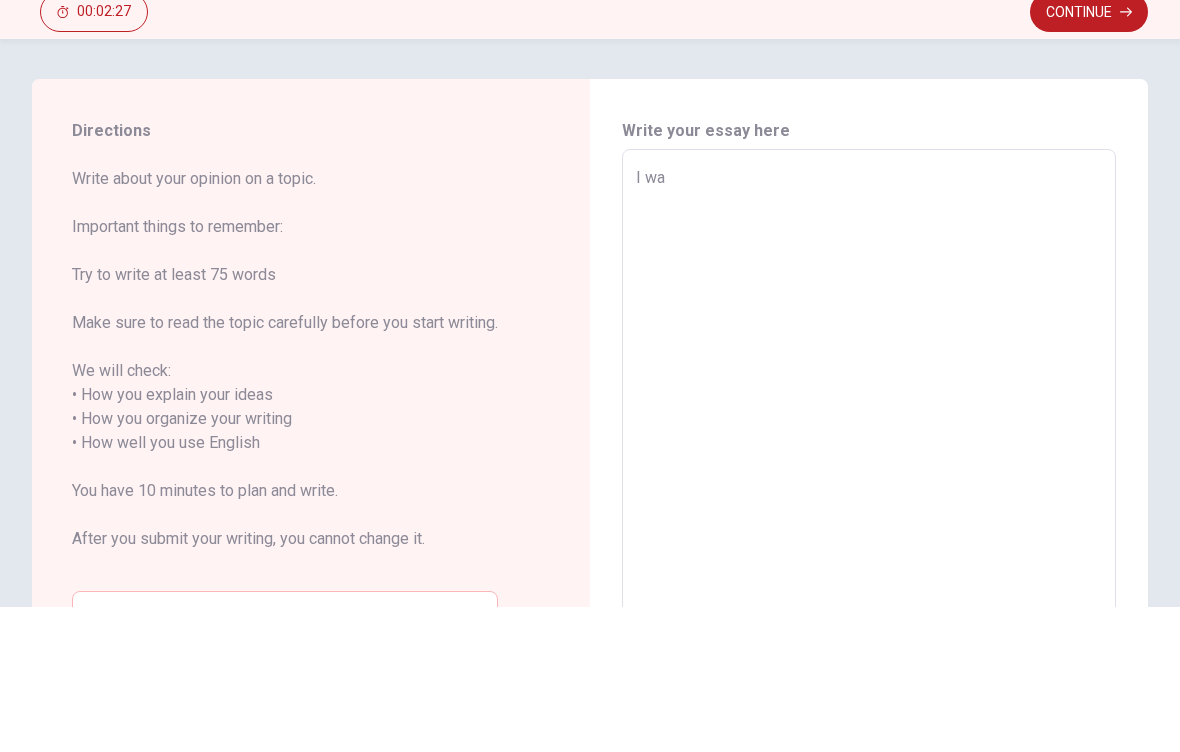 type on "x" 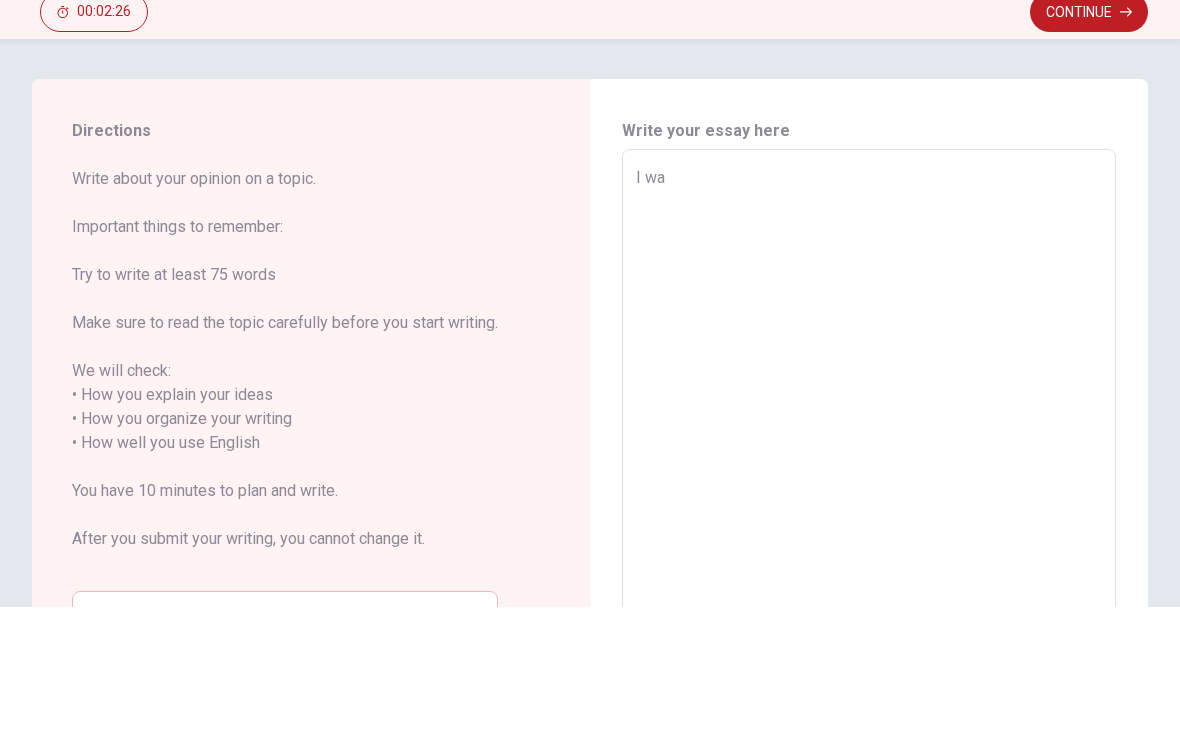 type on "I w" 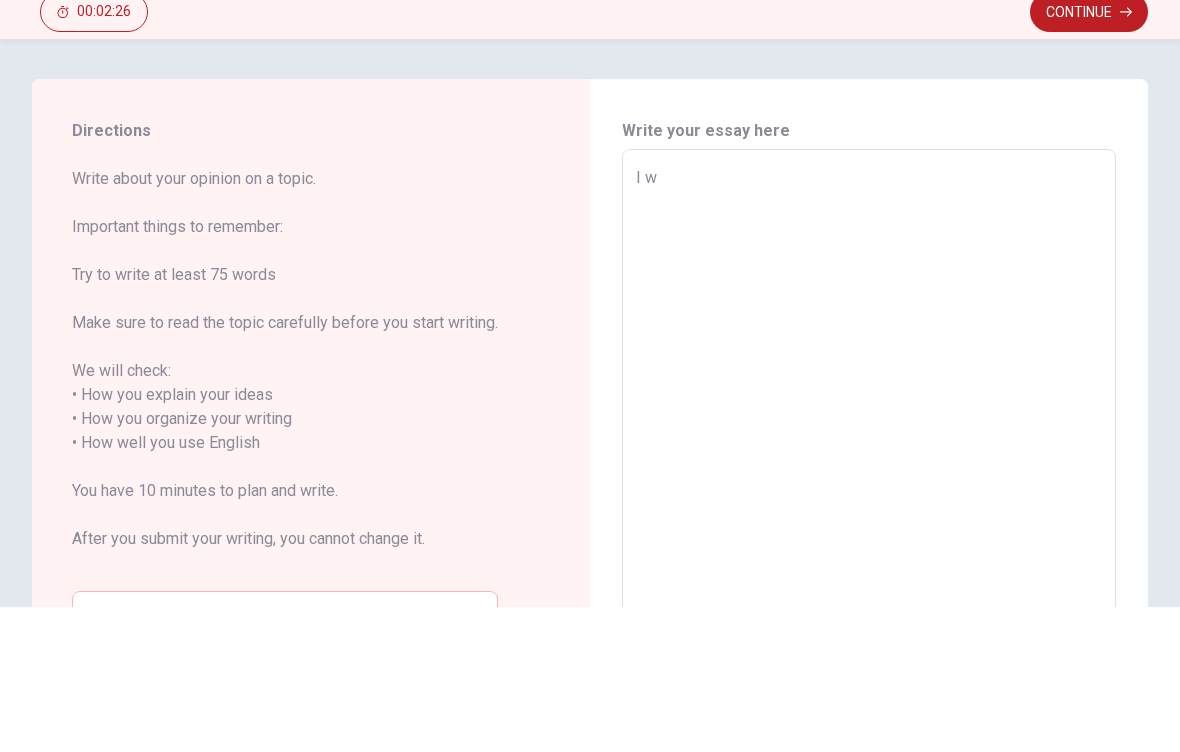 type on "x" 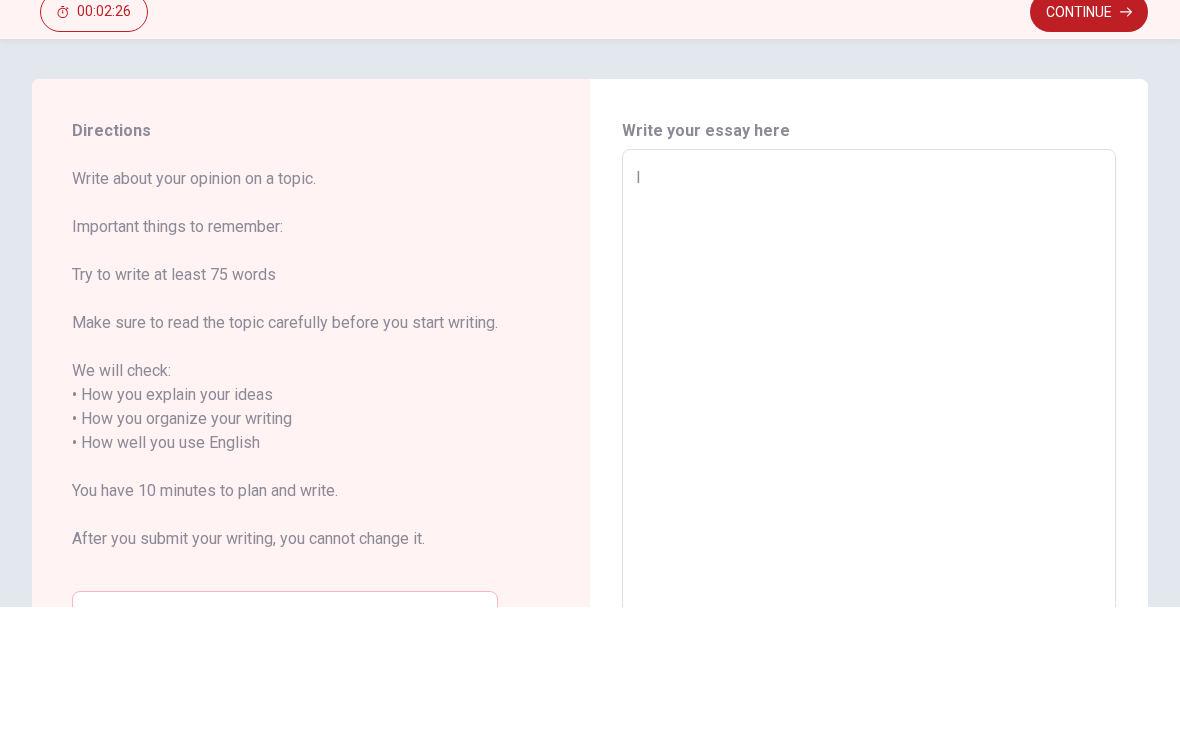 type on "x" 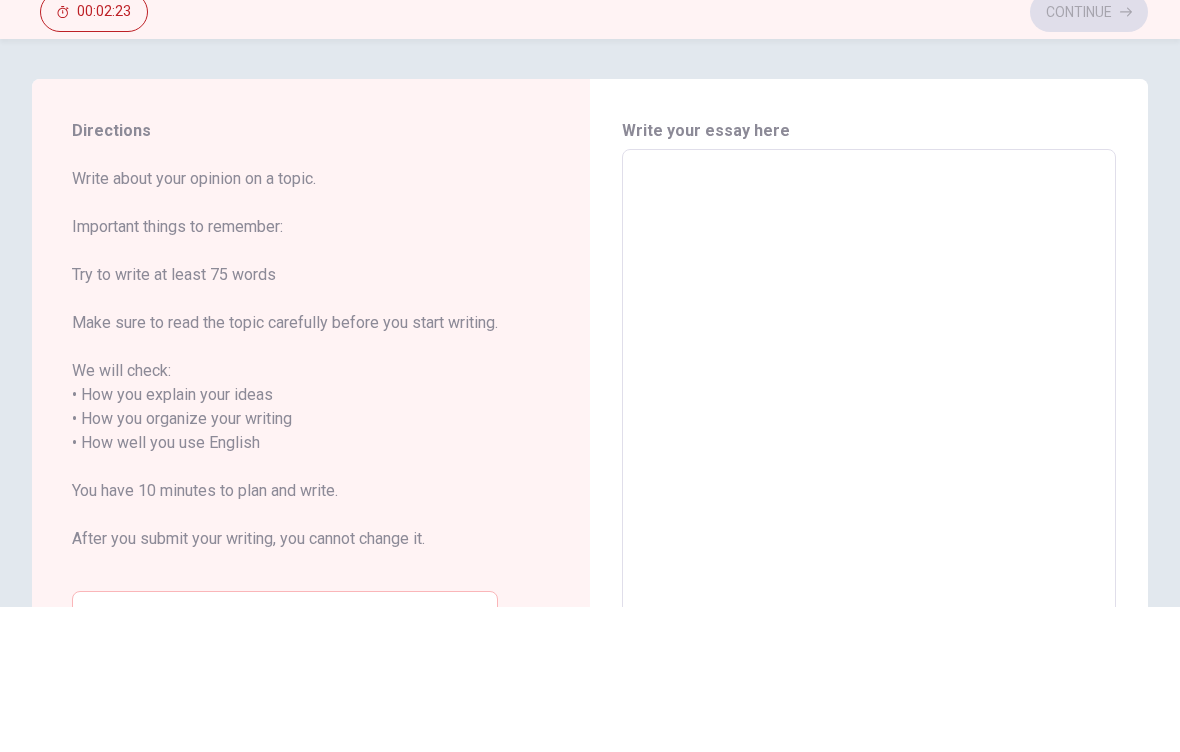 type on "I" 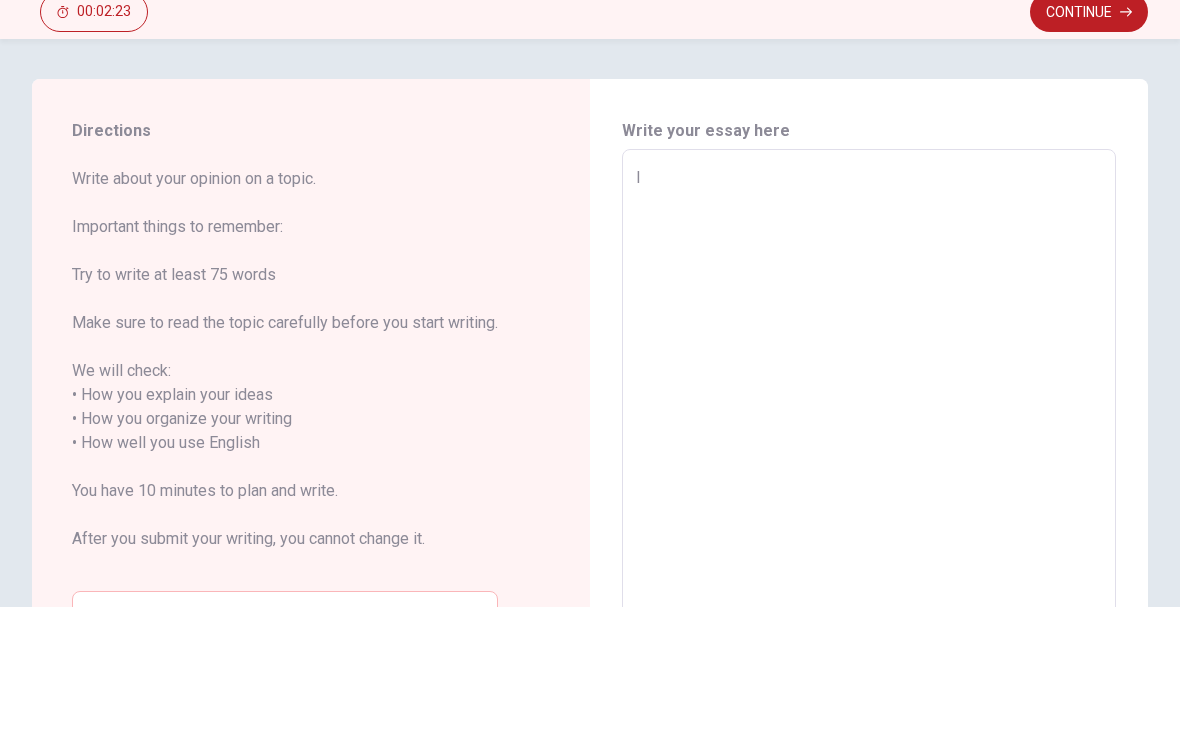 type on "x" 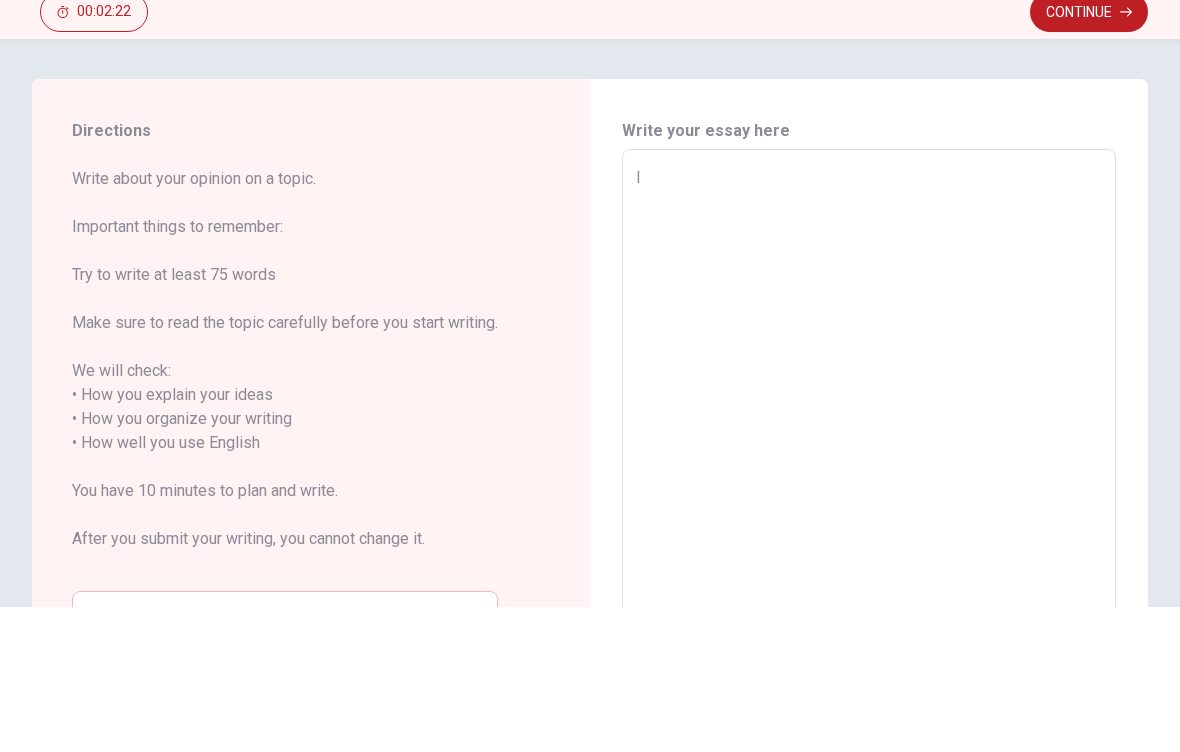 type on "I" 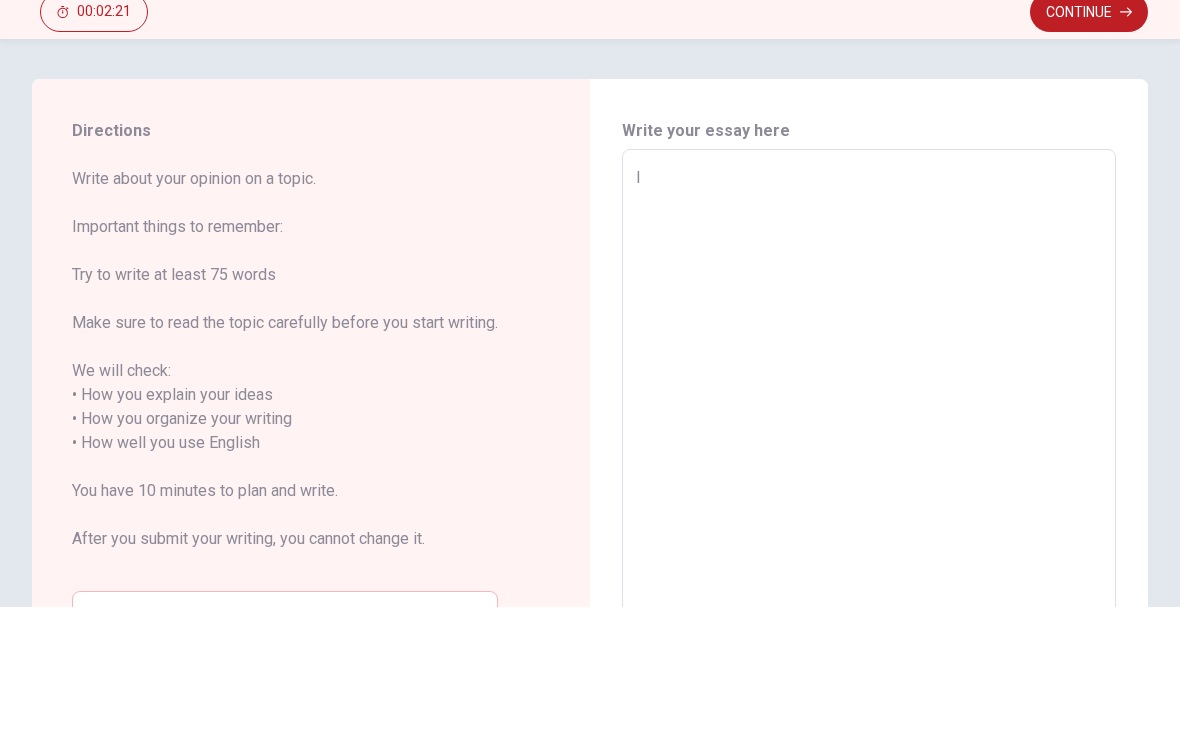 type on "x" 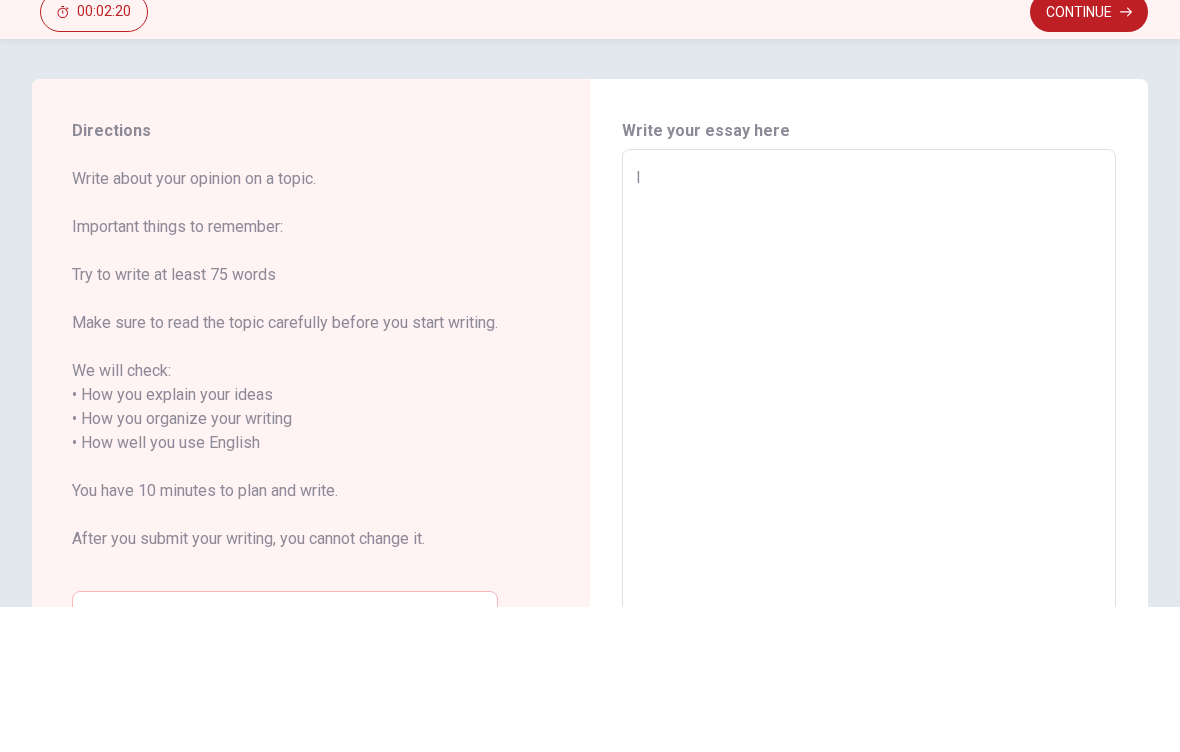 type on "I w" 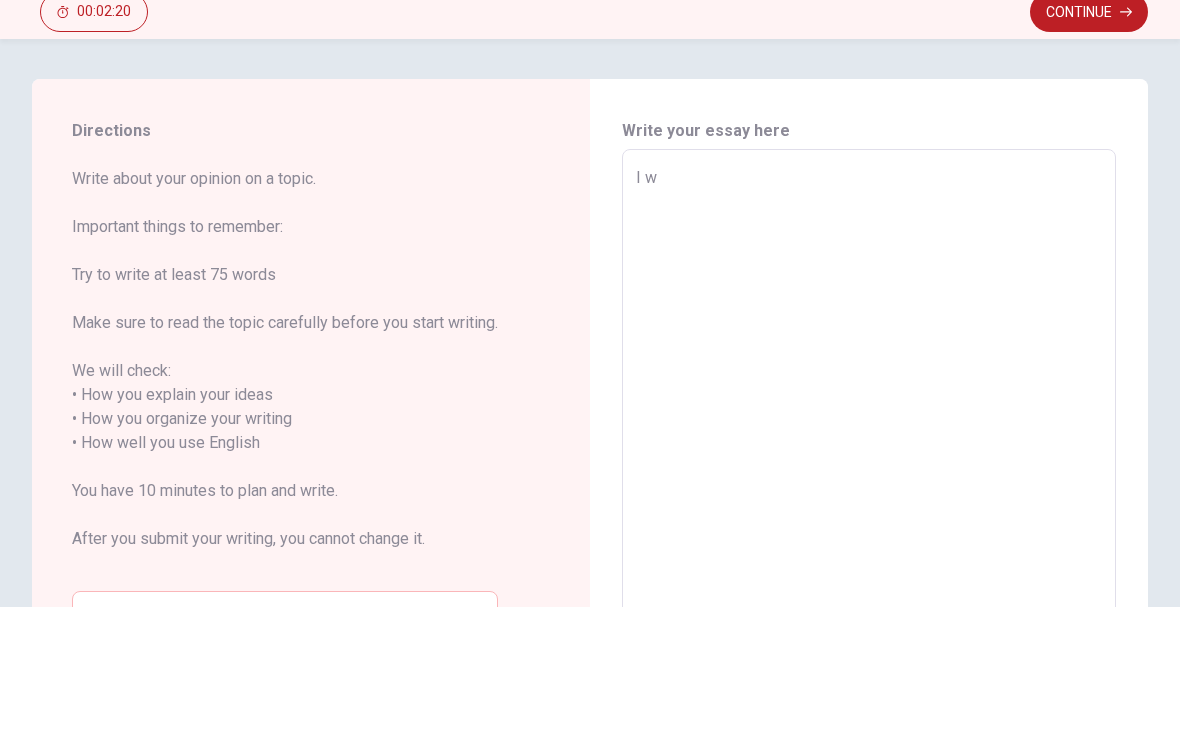 type on "I wo" 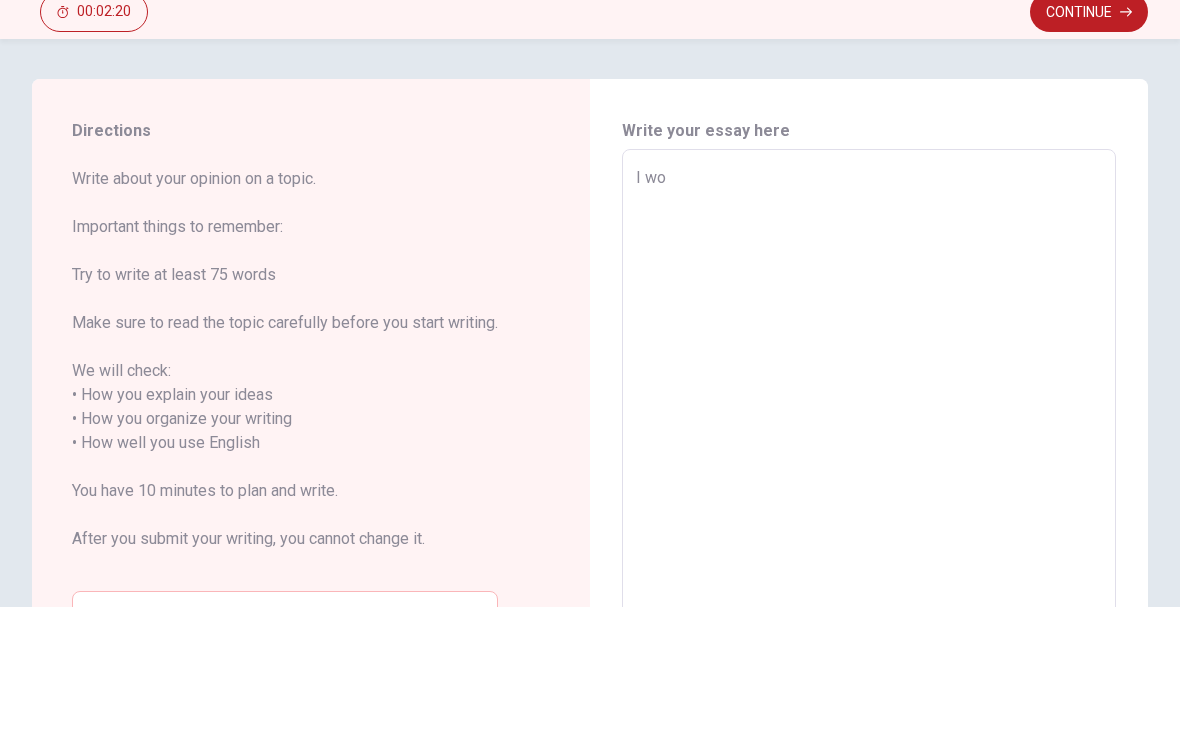 type on "x" 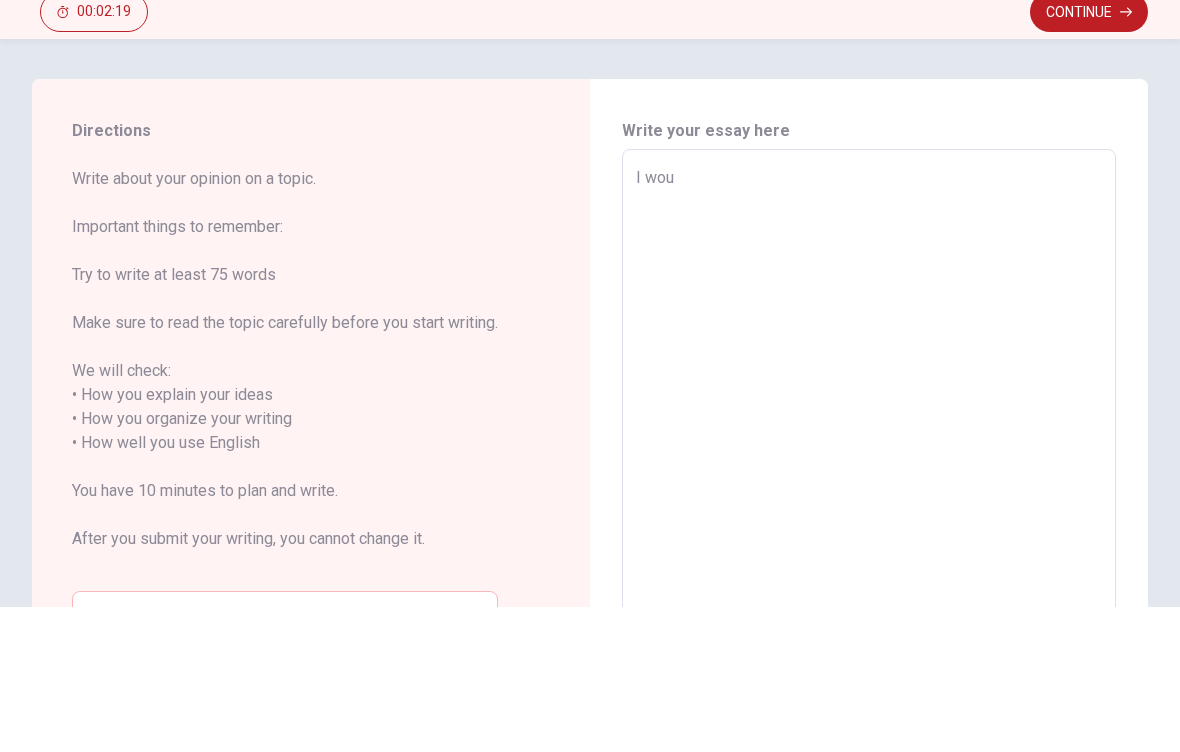 type on "x" 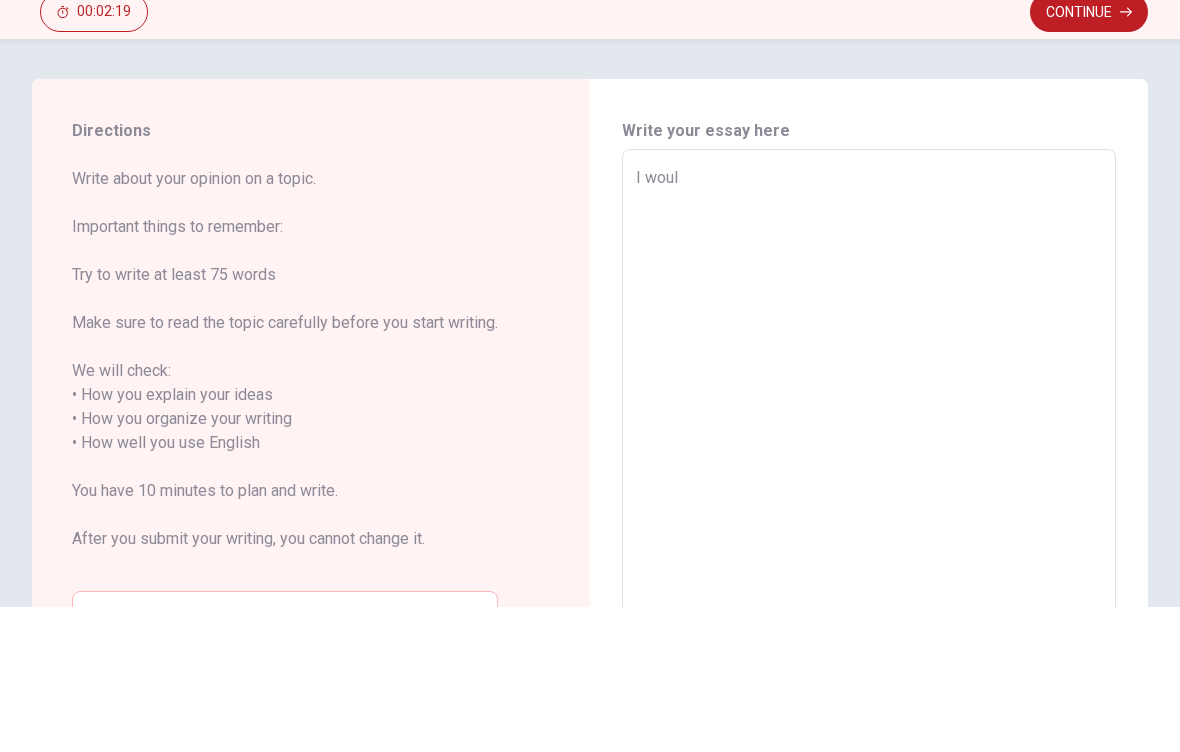 type on "x" 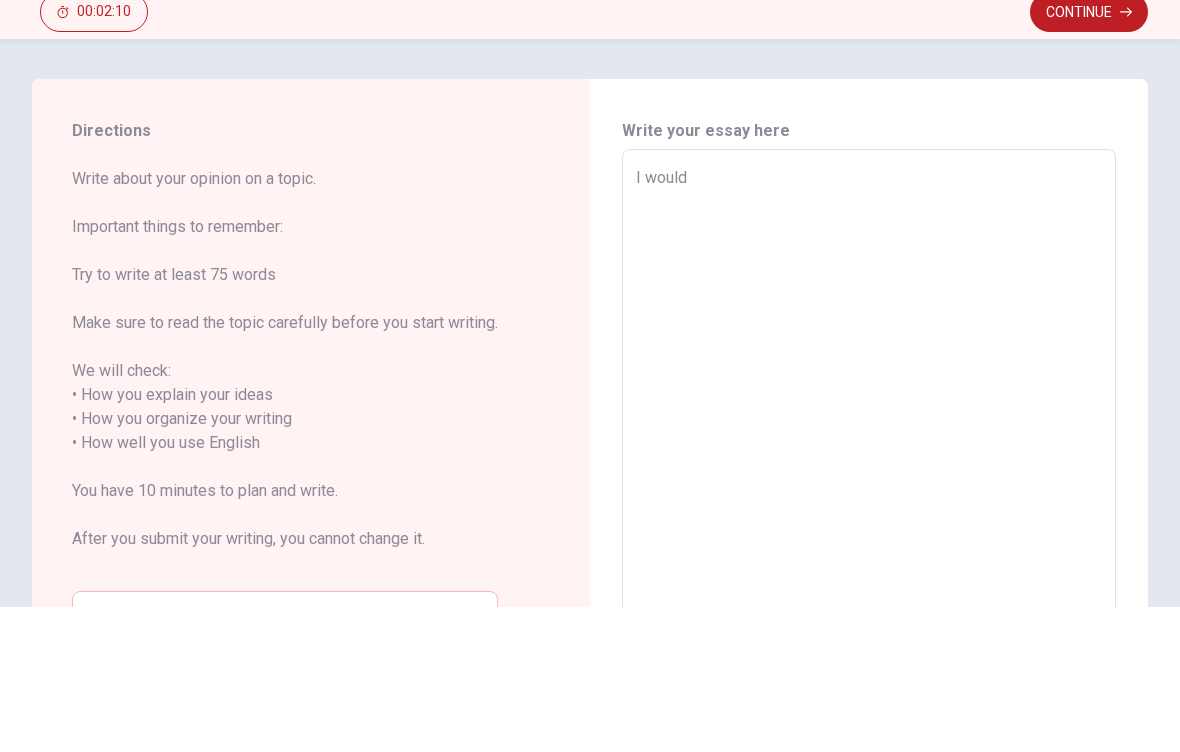 type on "x" 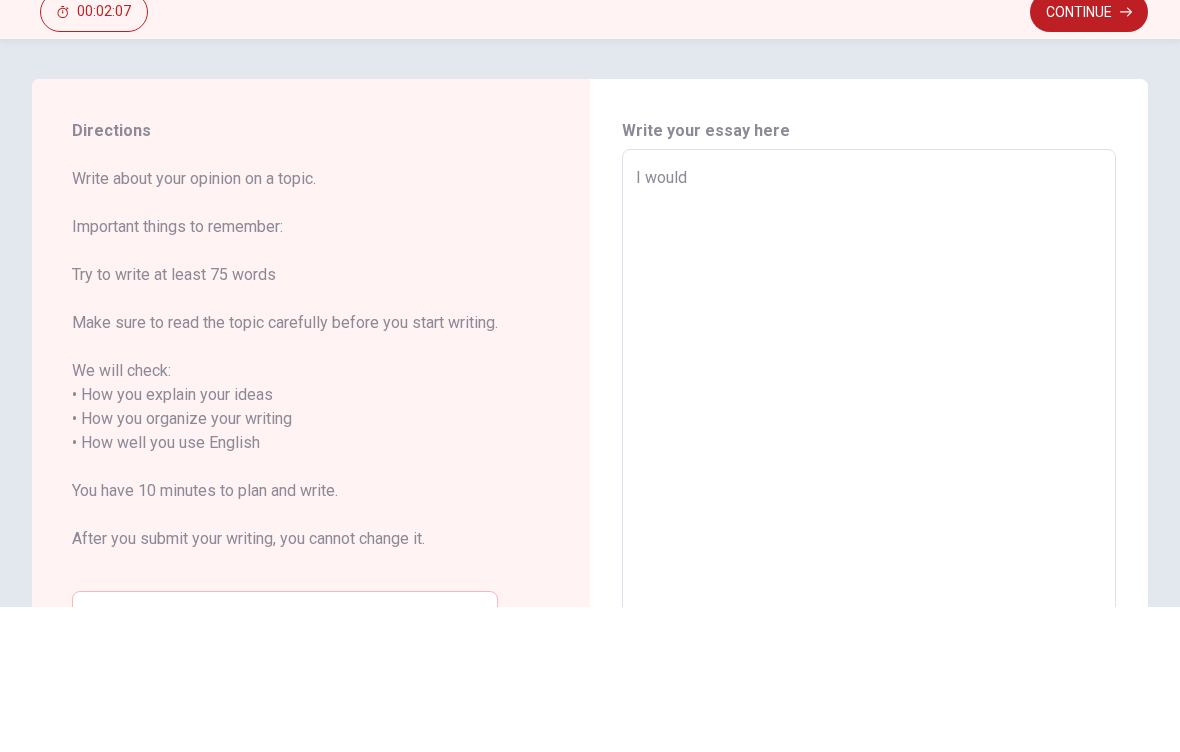 type on "x" 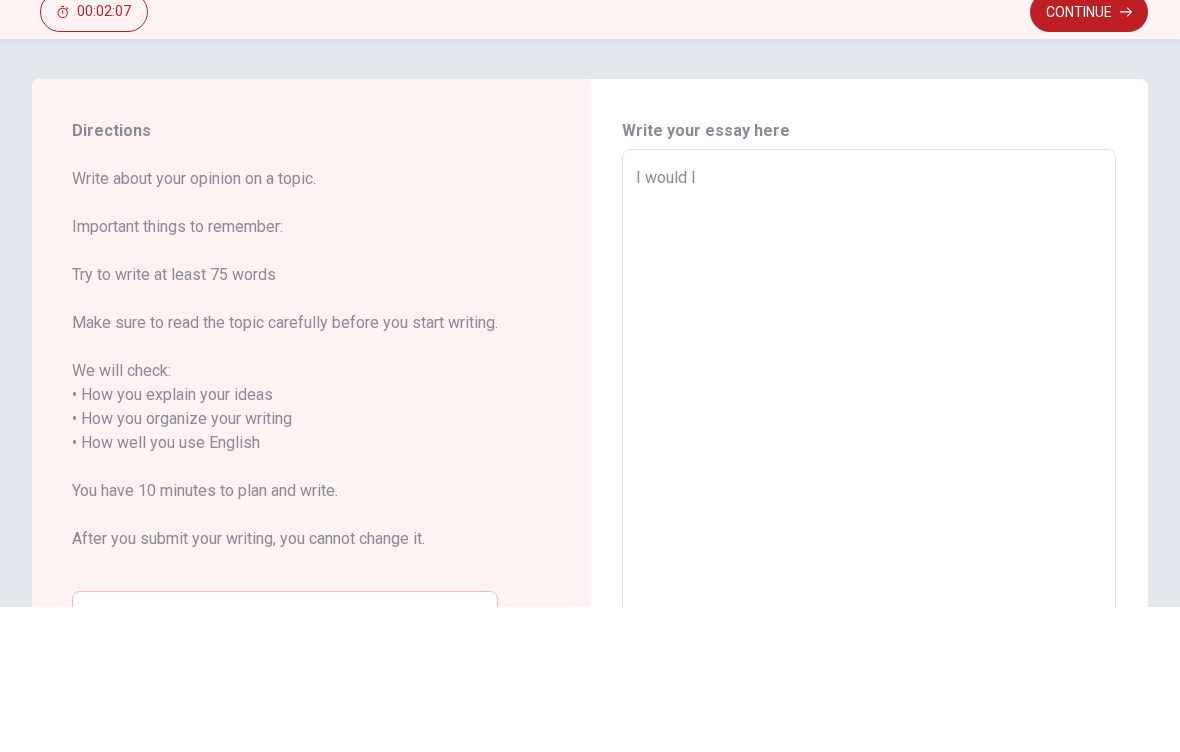 type on "x" 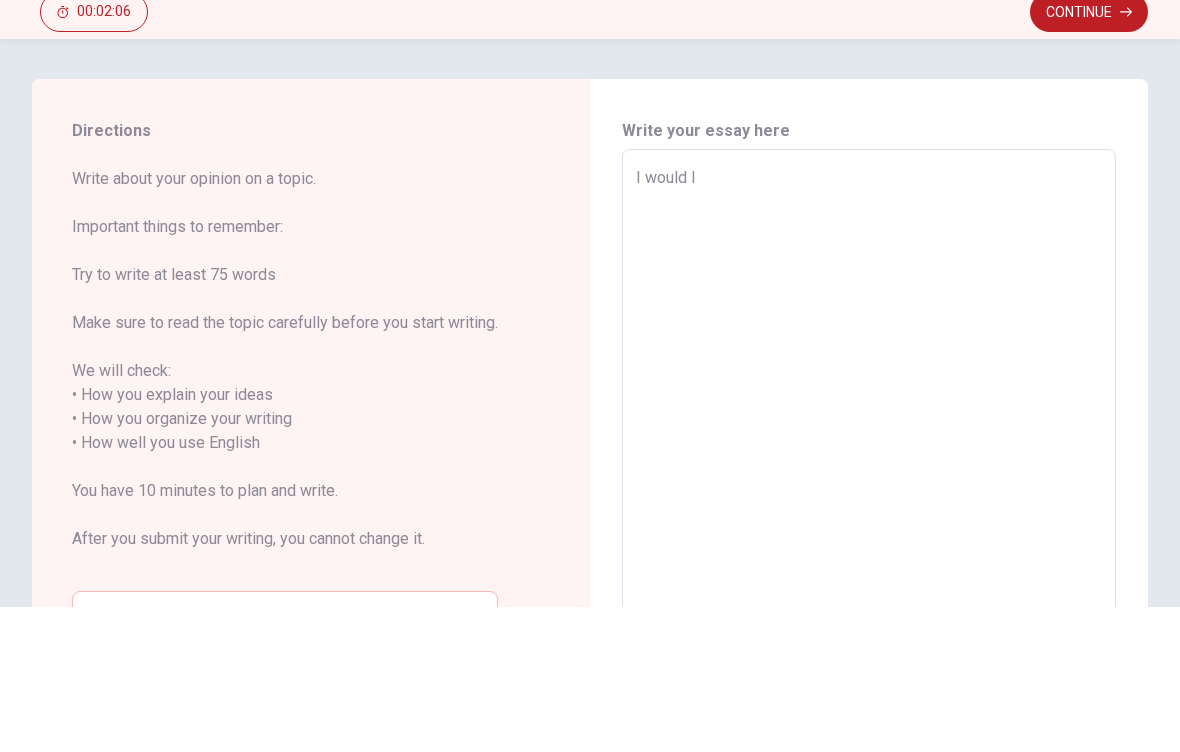 type on "I would li" 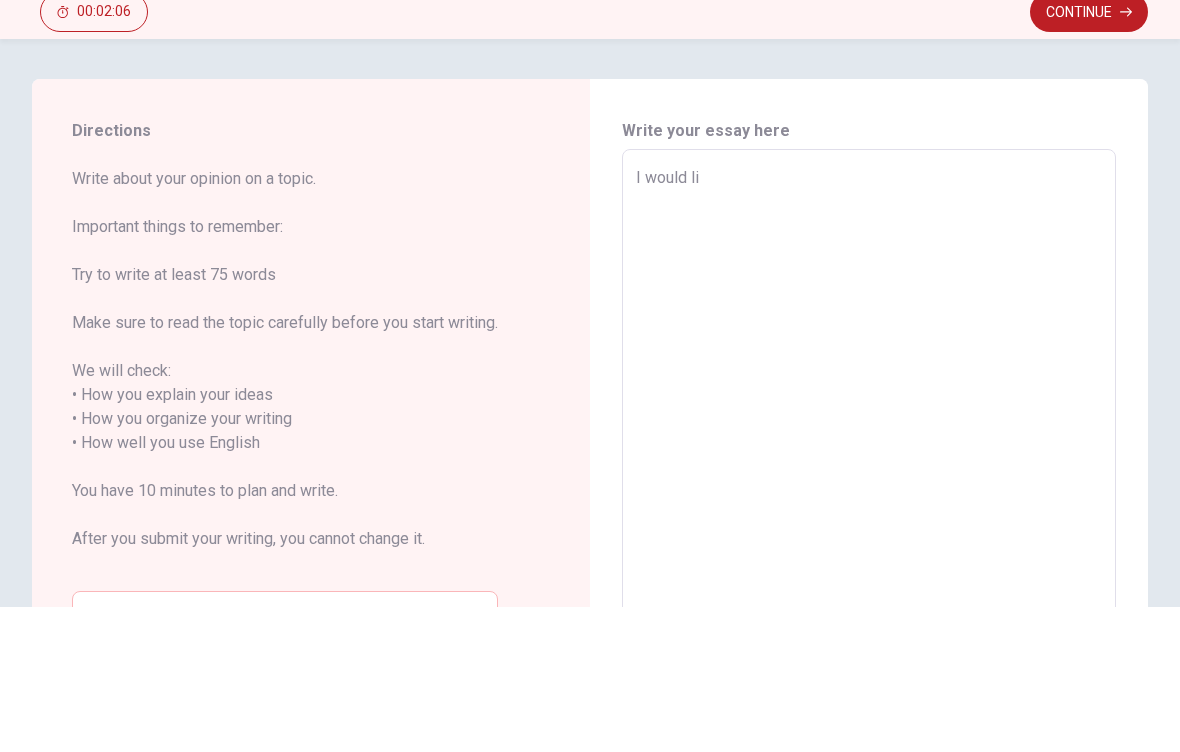 type on "x" 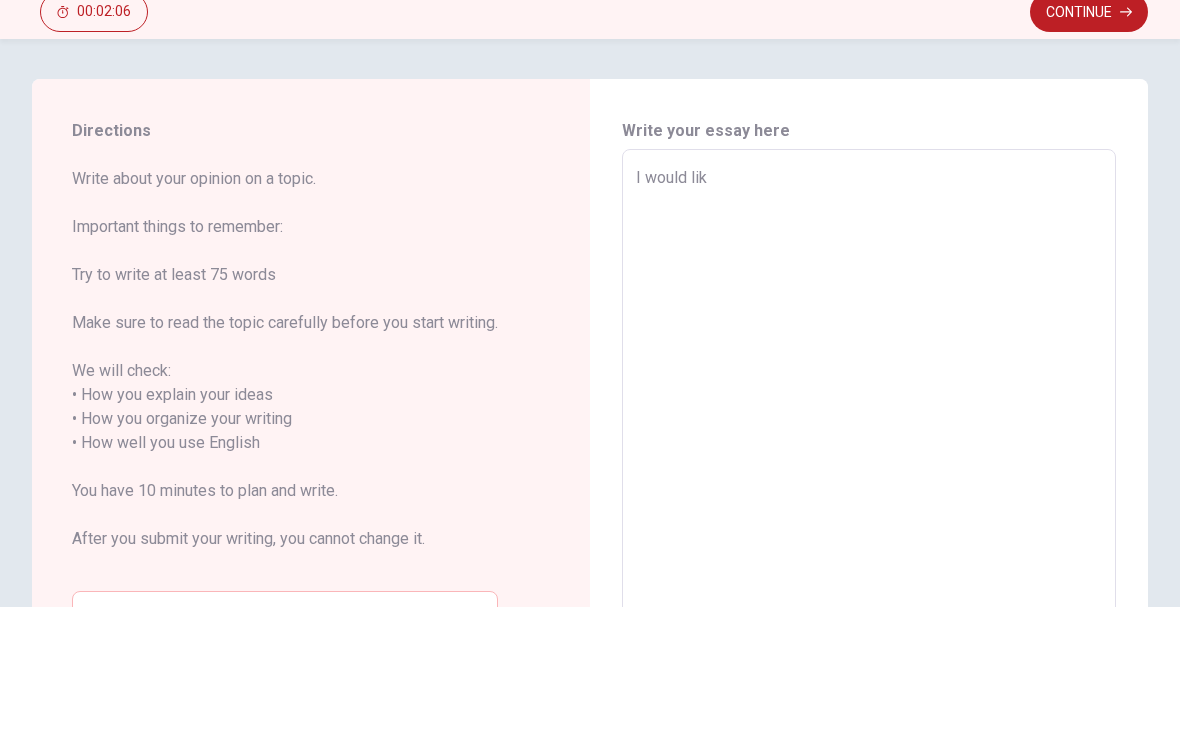 type on "x" 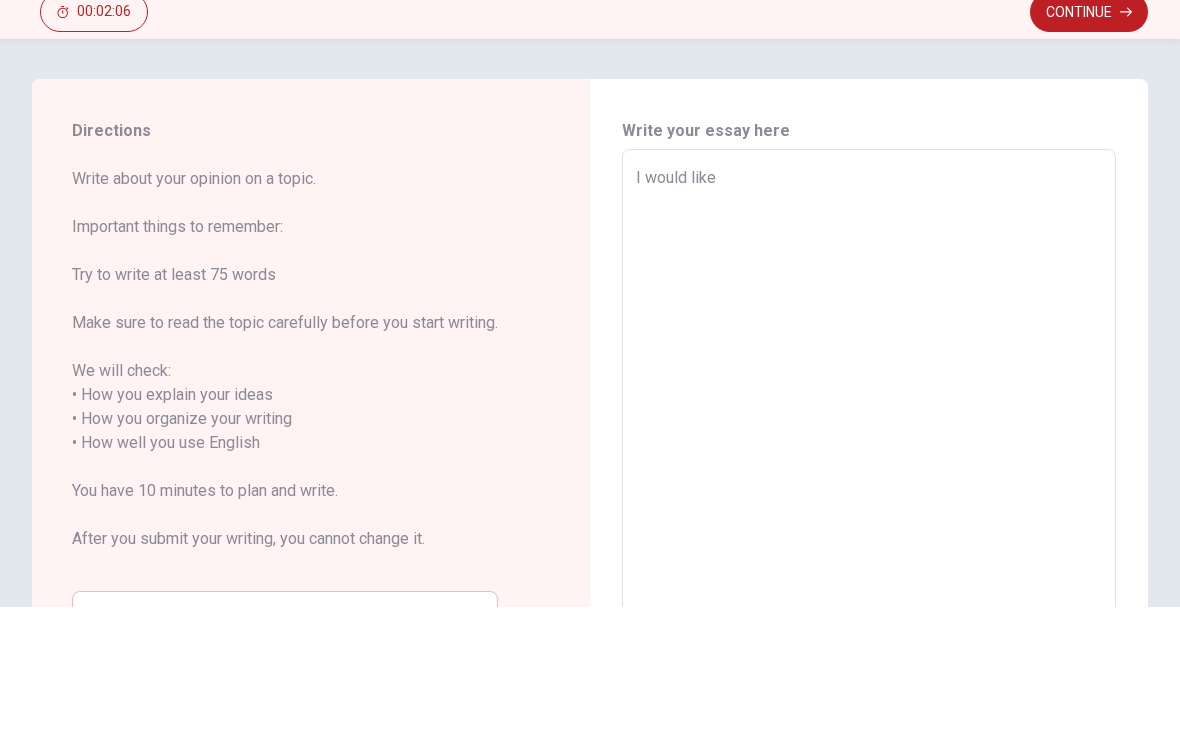 type on "x" 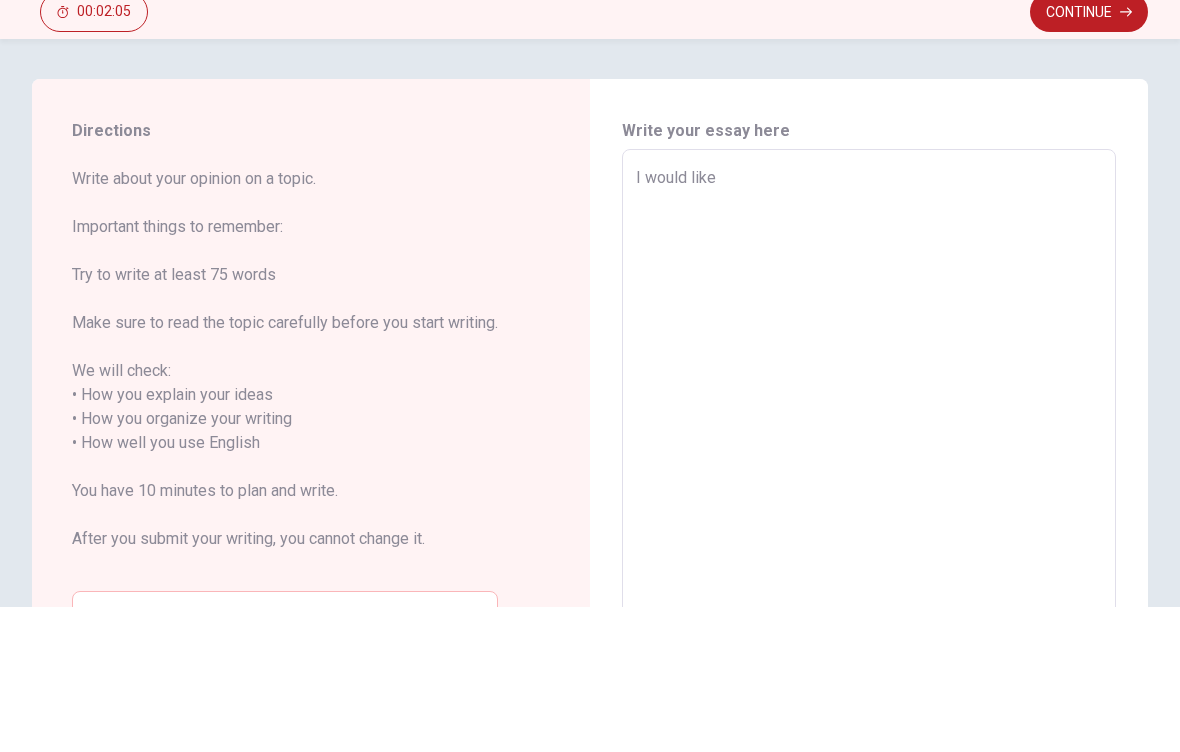 type on "I would like" 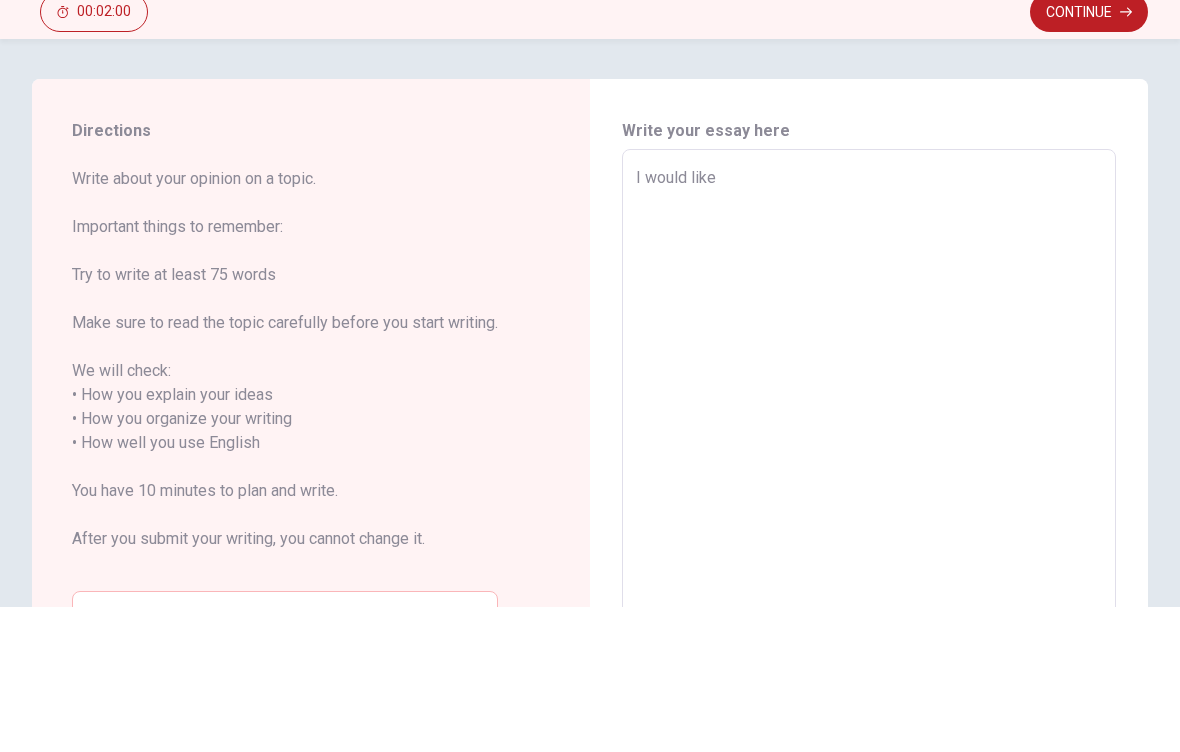 type on "x" 